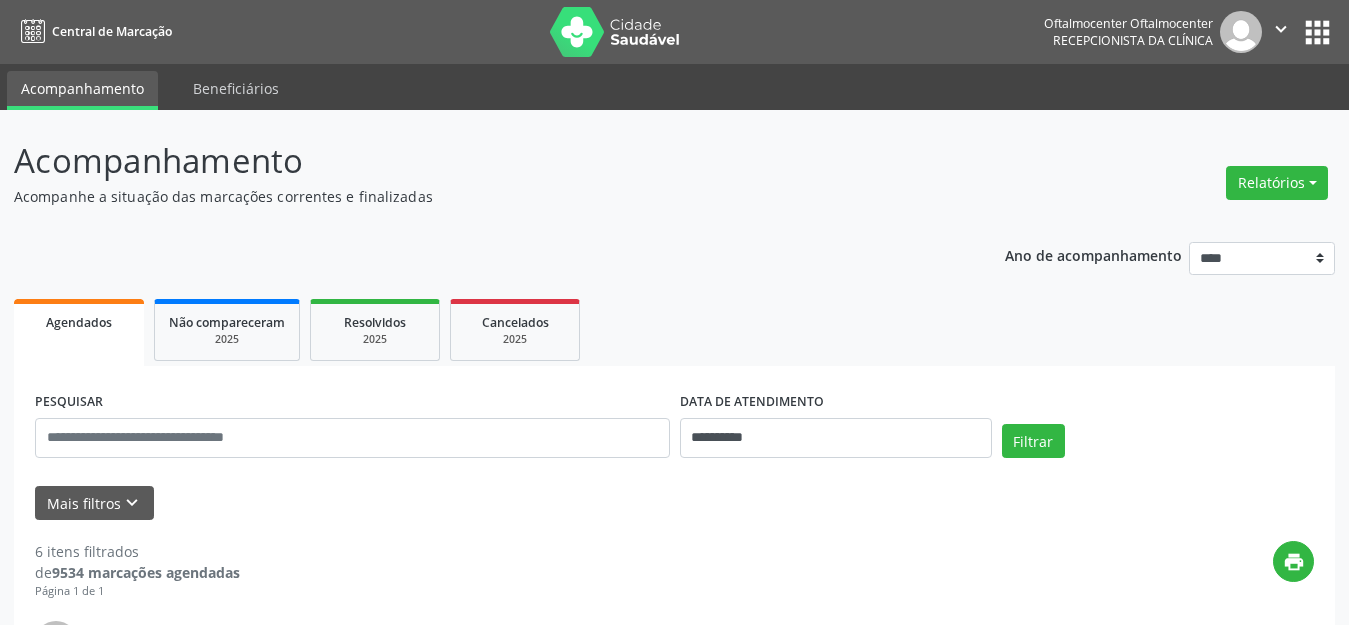scroll, scrollTop: 0, scrollLeft: 0, axis: both 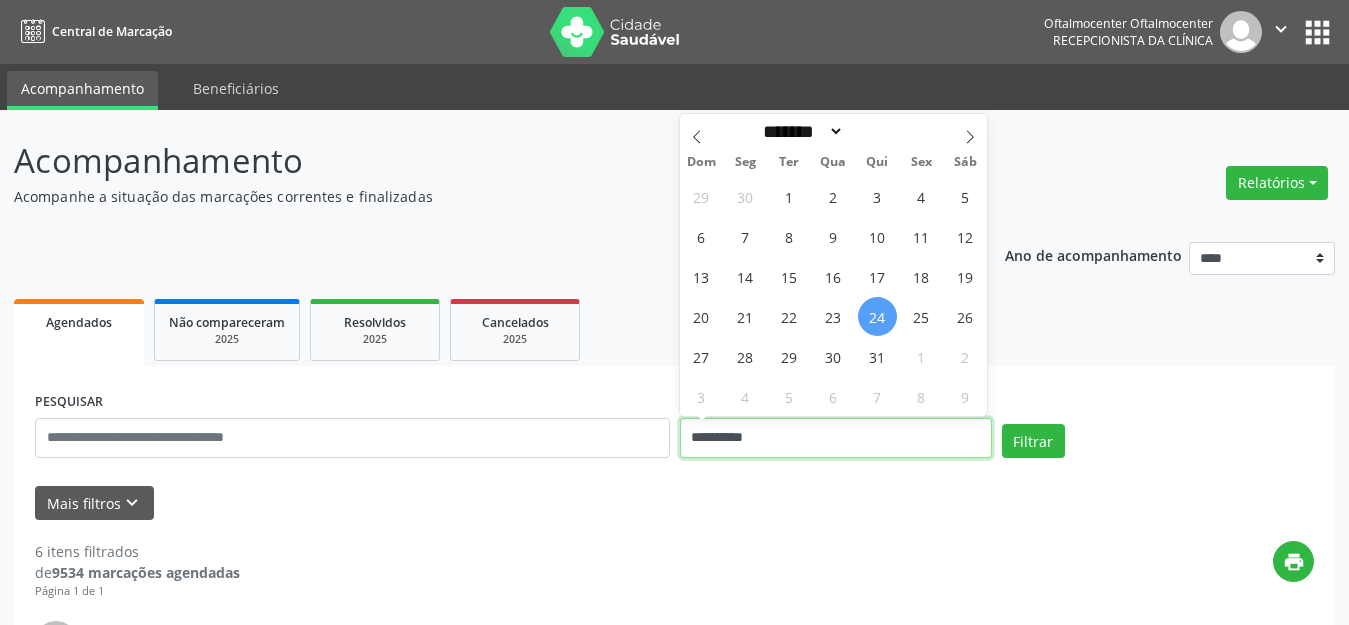 click on "**********" at bounding box center (836, 438) 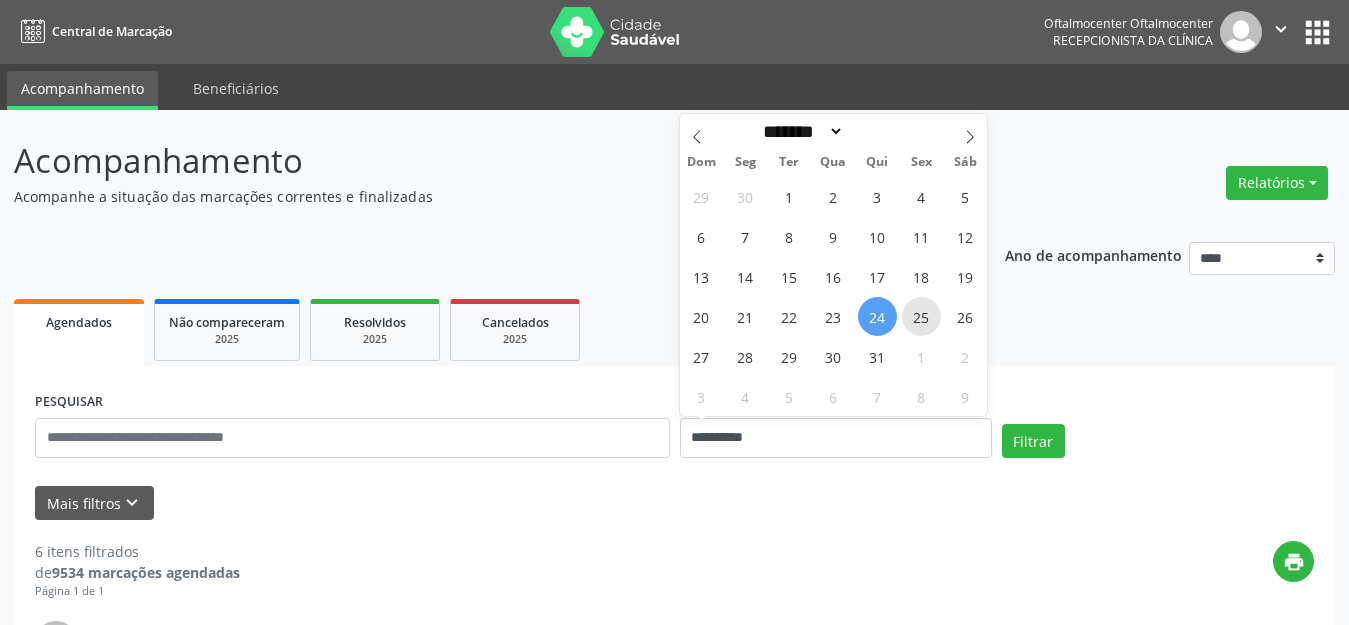 click on "25" at bounding box center [921, 316] 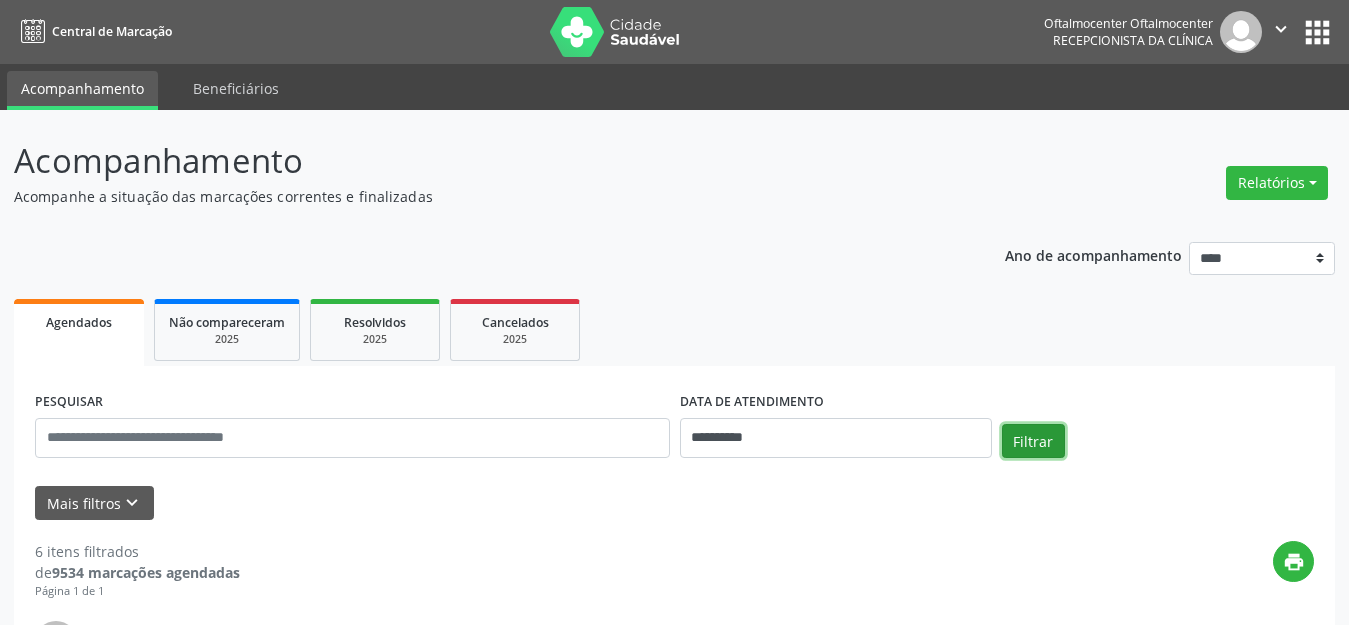 click on "Filtrar" at bounding box center (1033, 441) 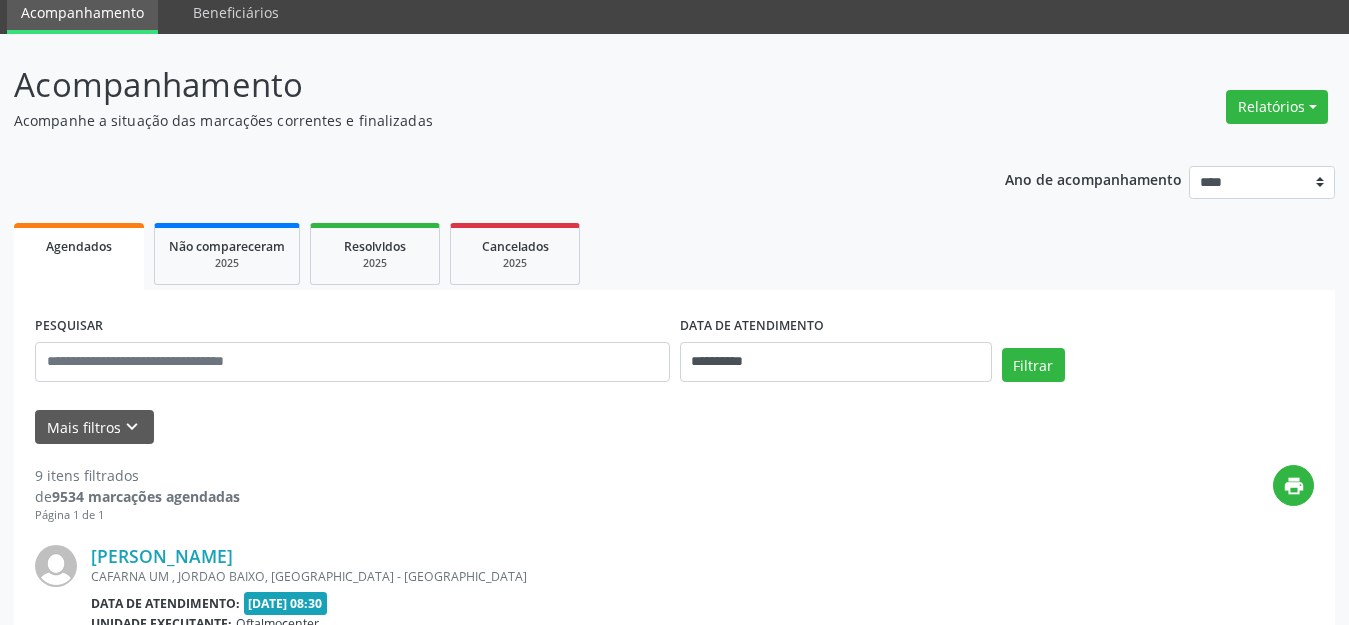 scroll, scrollTop: 0, scrollLeft: 0, axis: both 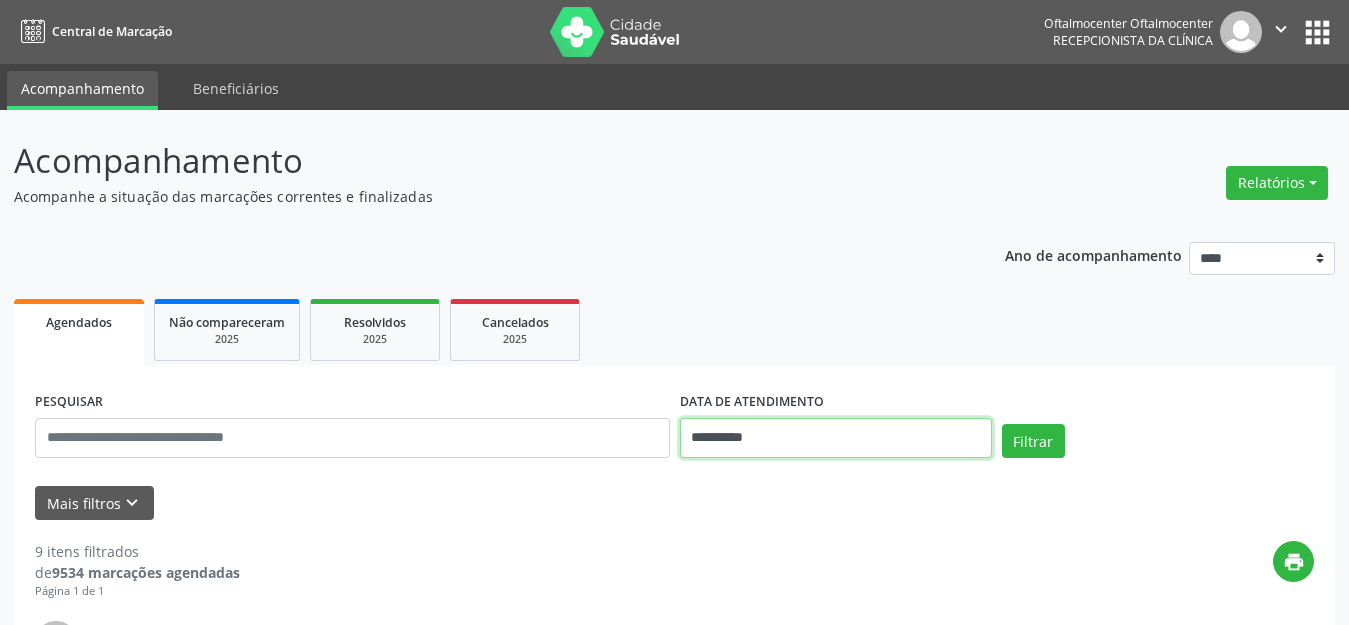 click on "**********" at bounding box center [836, 438] 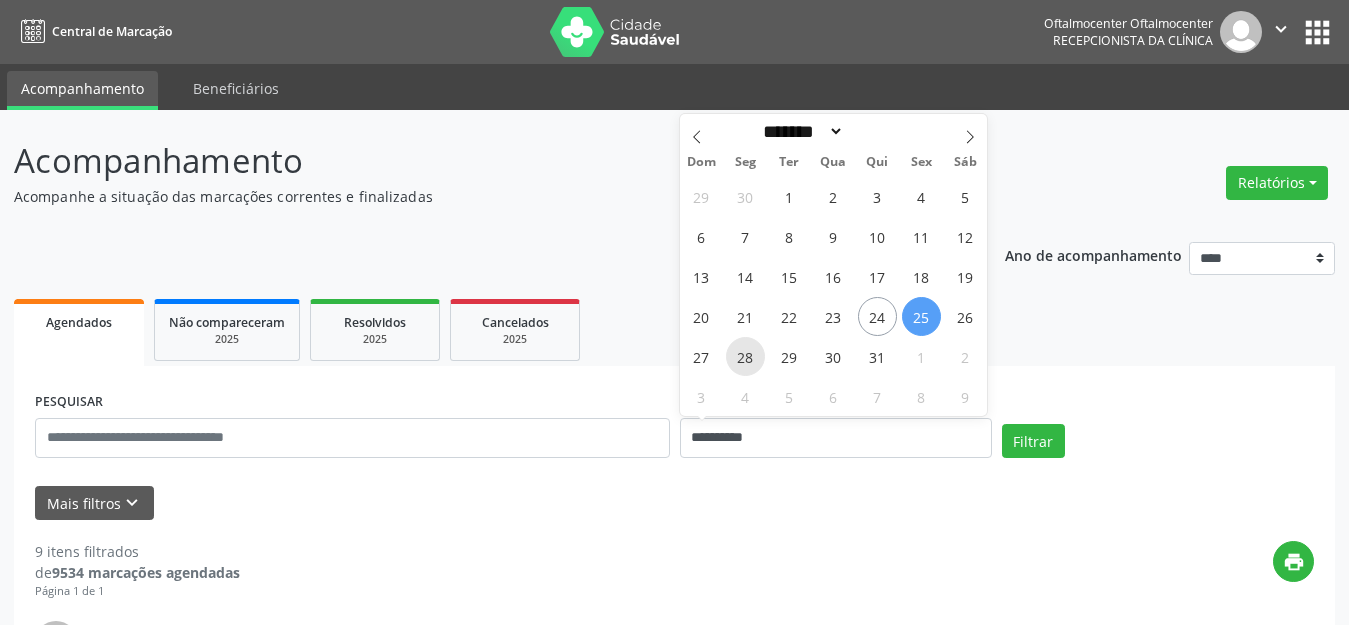 click on "28" at bounding box center (745, 356) 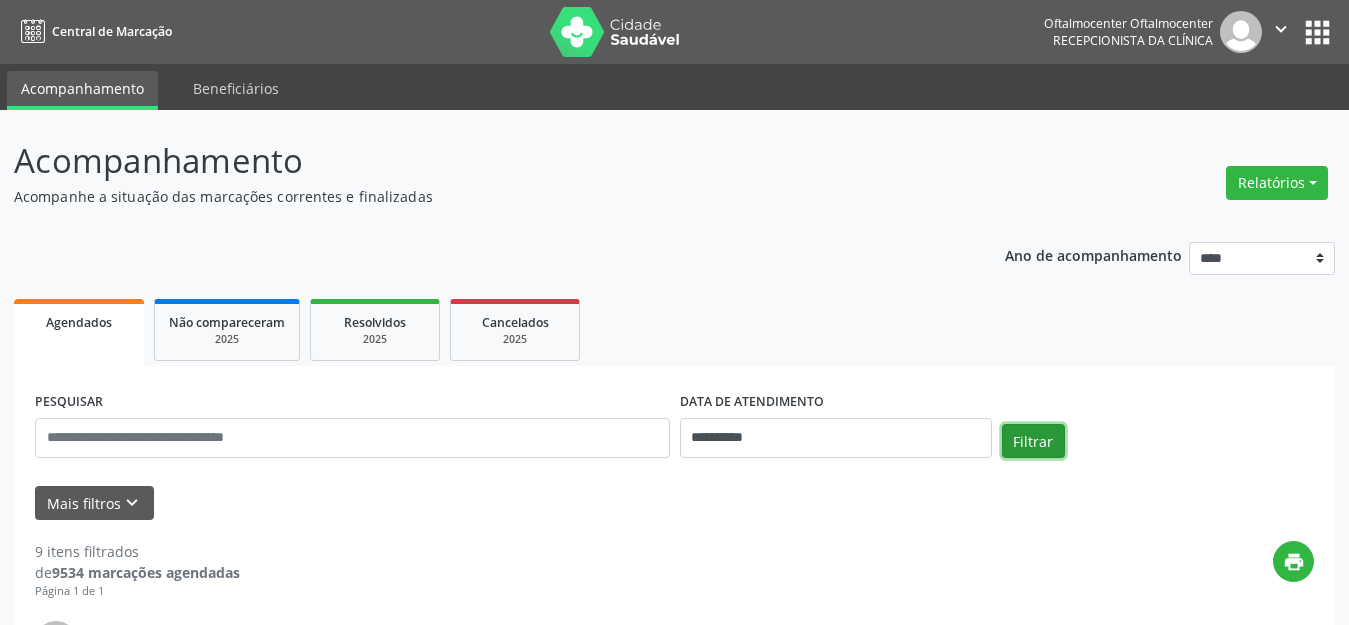 click on "Filtrar" at bounding box center (1033, 441) 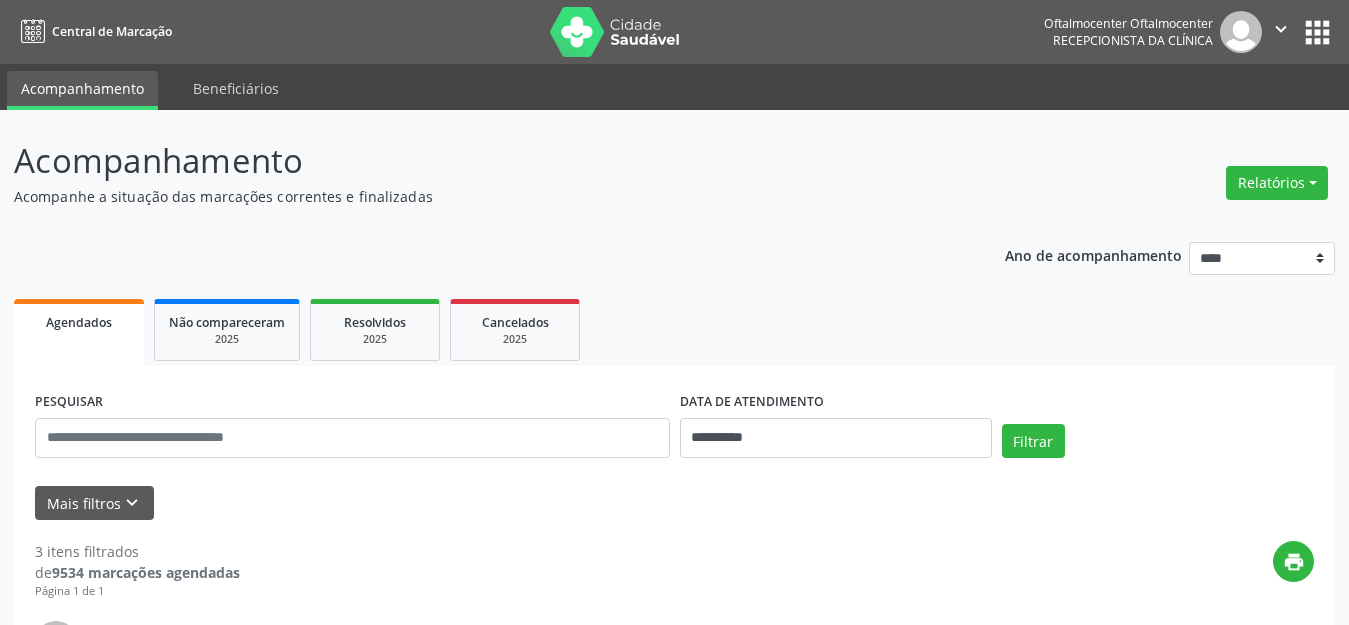 scroll, scrollTop: 300, scrollLeft: 0, axis: vertical 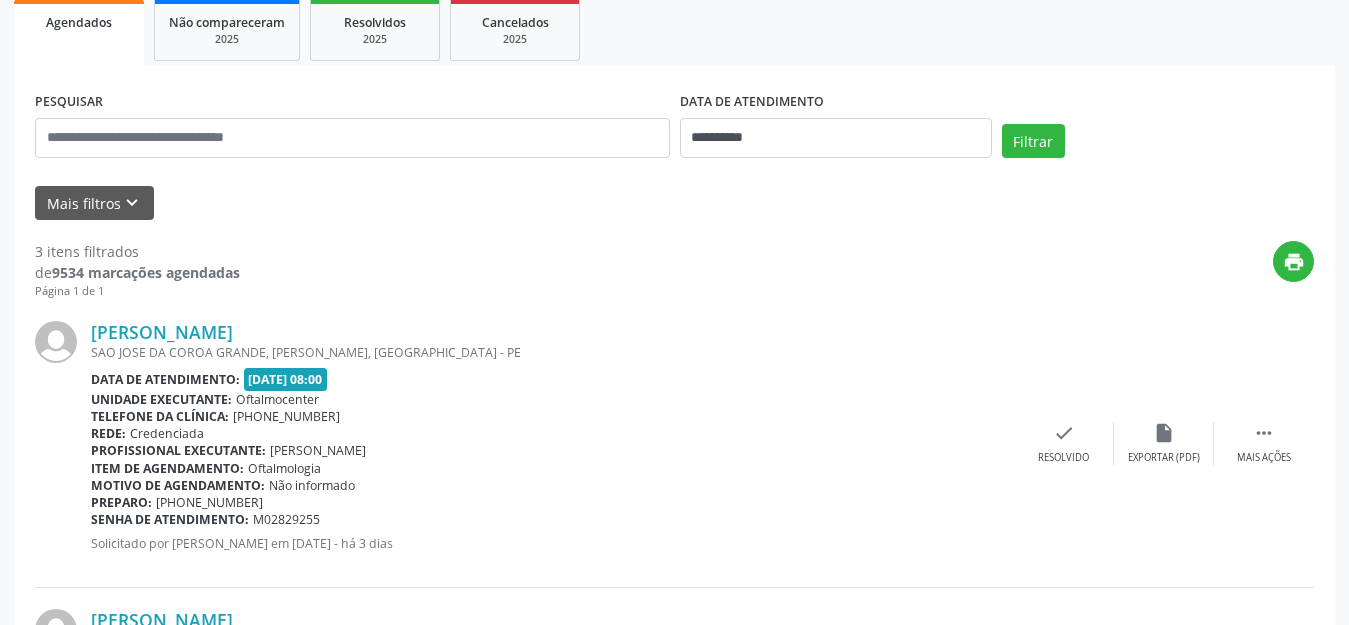 click on "Filtrar" at bounding box center [1158, 148] 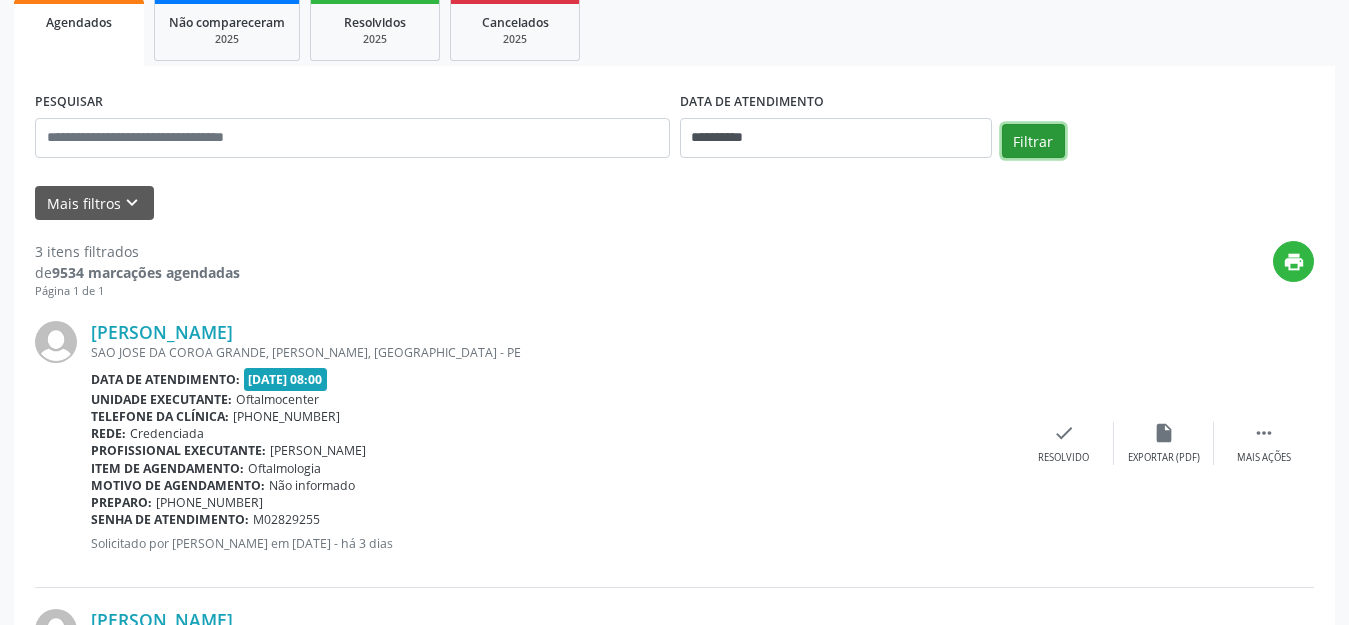 click on "Filtrar" at bounding box center [1033, 141] 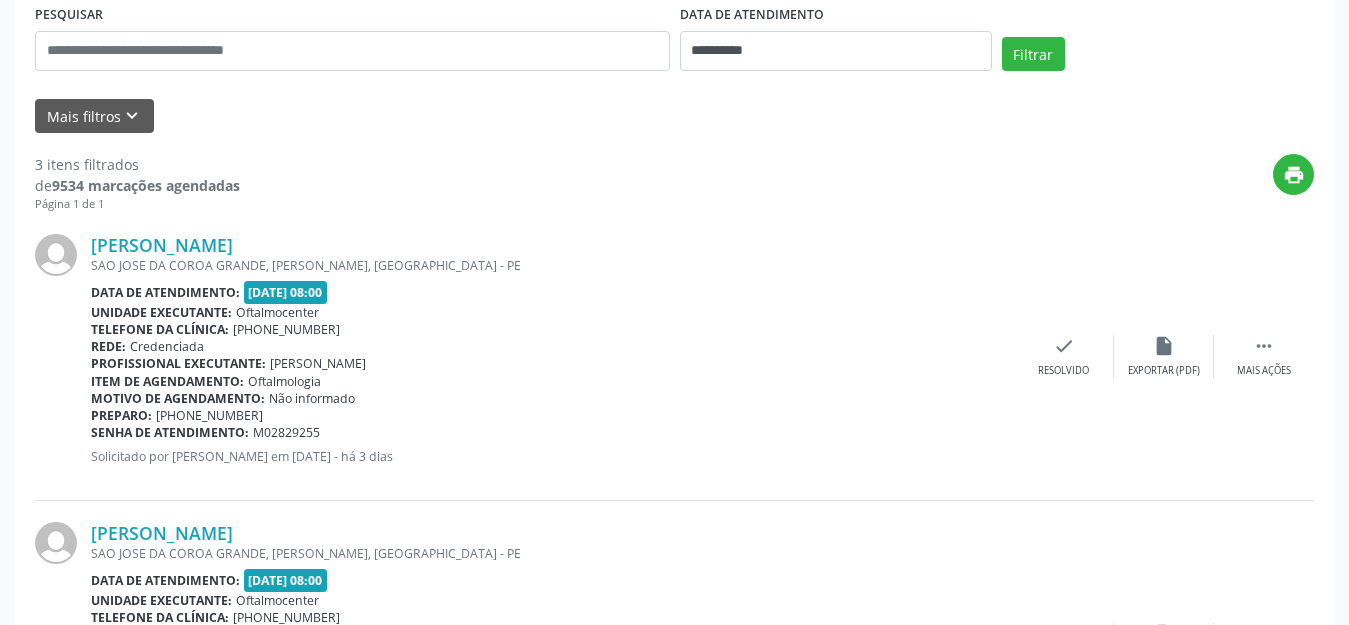 scroll, scrollTop: 400, scrollLeft: 0, axis: vertical 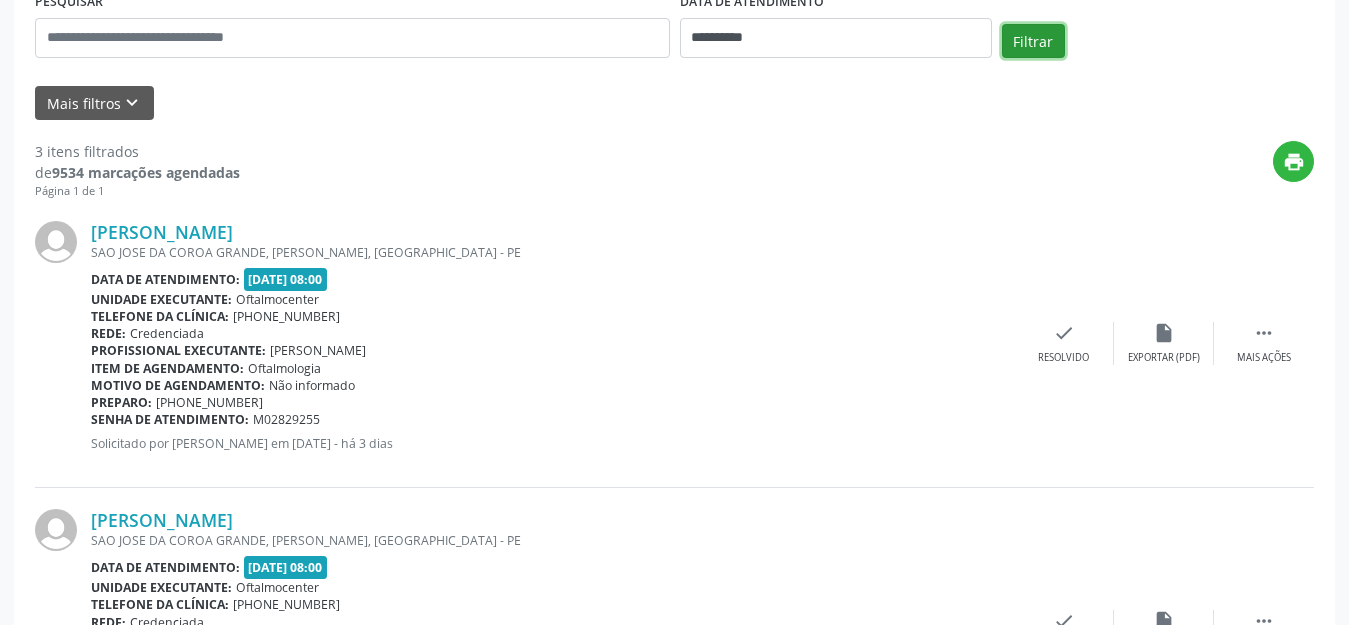 click on "Filtrar" at bounding box center [1033, 41] 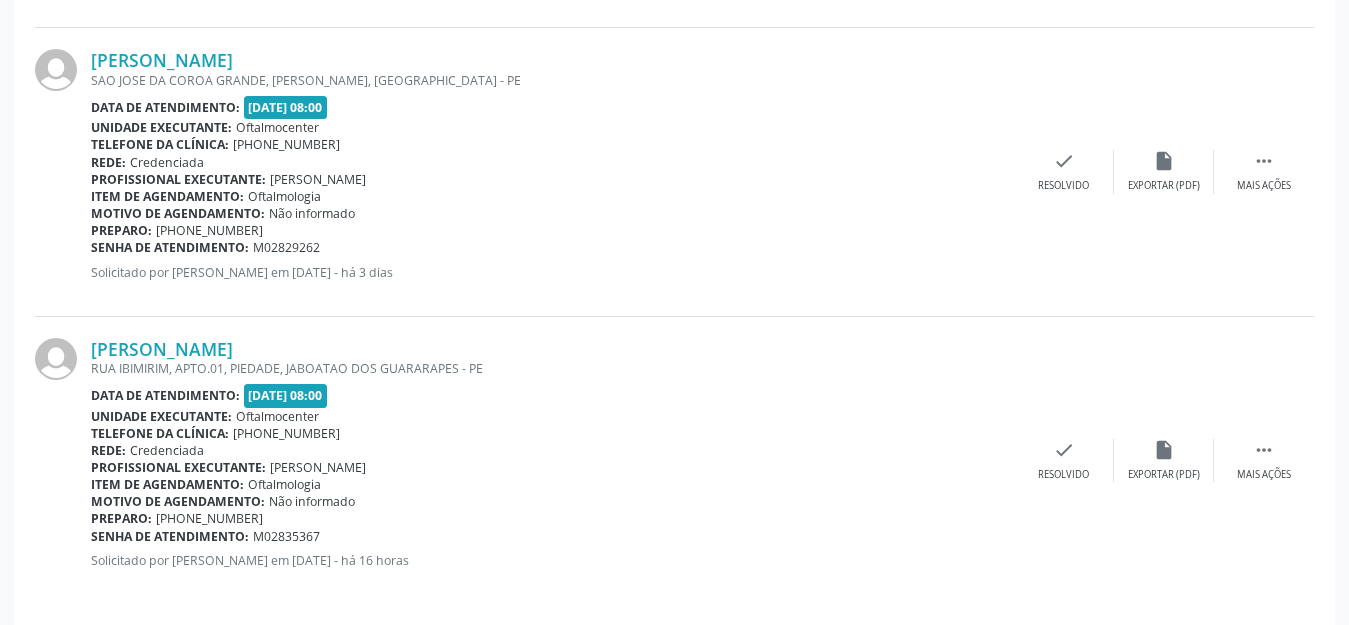 scroll, scrollTop: 873, scrollLeft: 0, axis: vertical 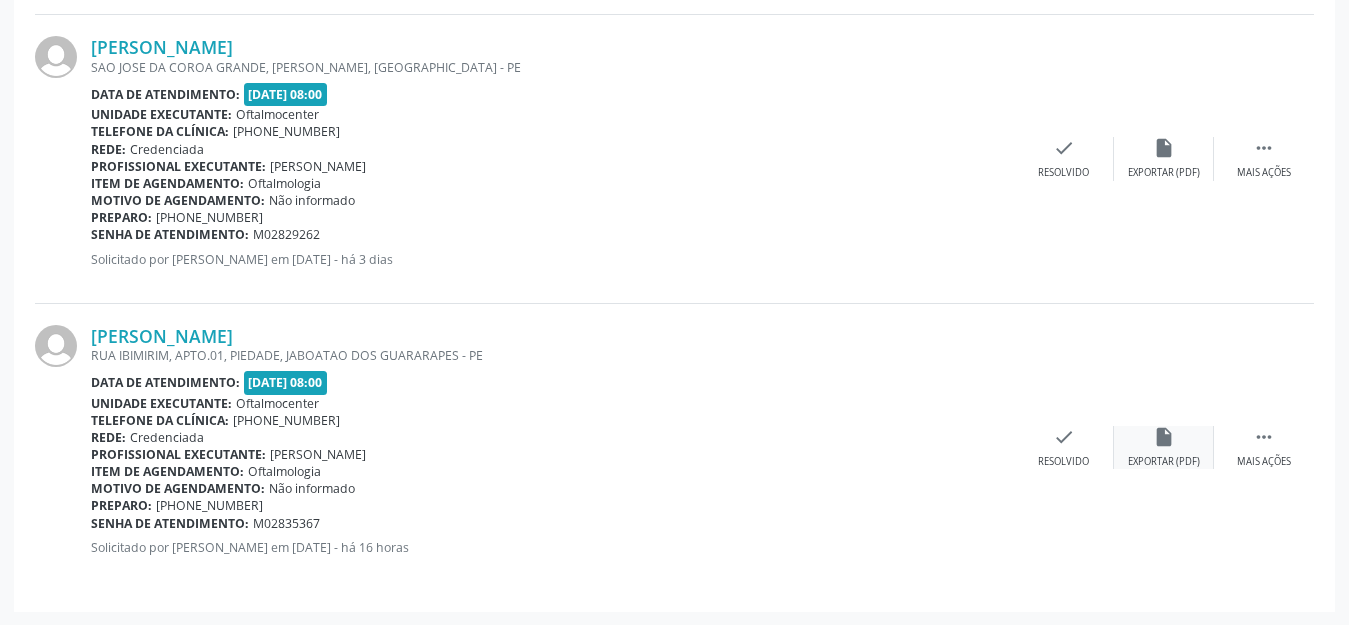 drag, startPoint x: 1153, startPoint y: 445, endPoint x: 1165, endPoint y: 440, distance: 13 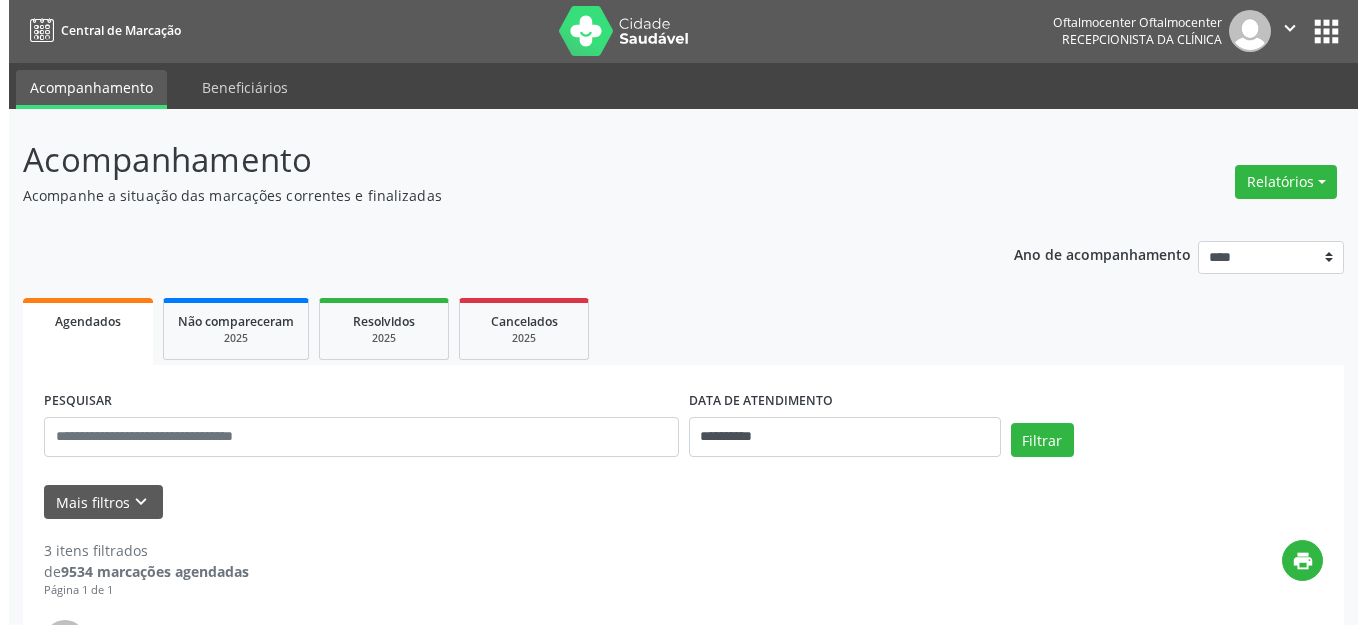 scroll, scrollTop: 0, scrollLeft: 0, axis: both 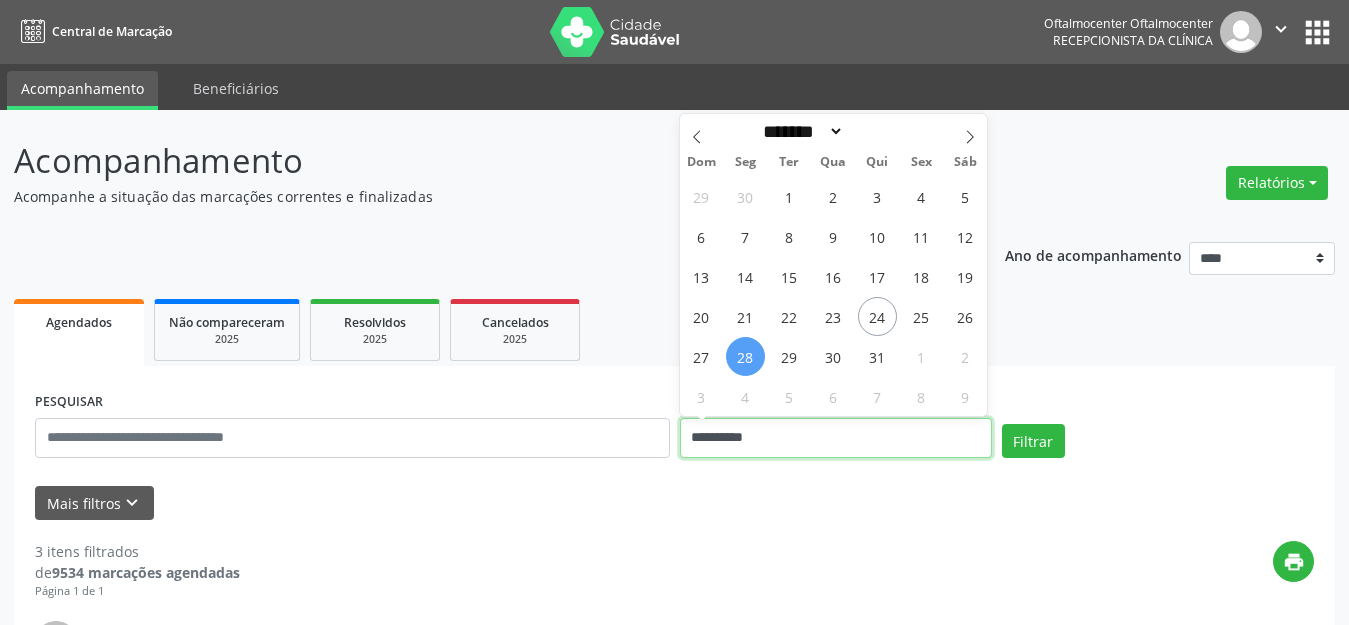 click on "**********" at bounding box center (836, 438) 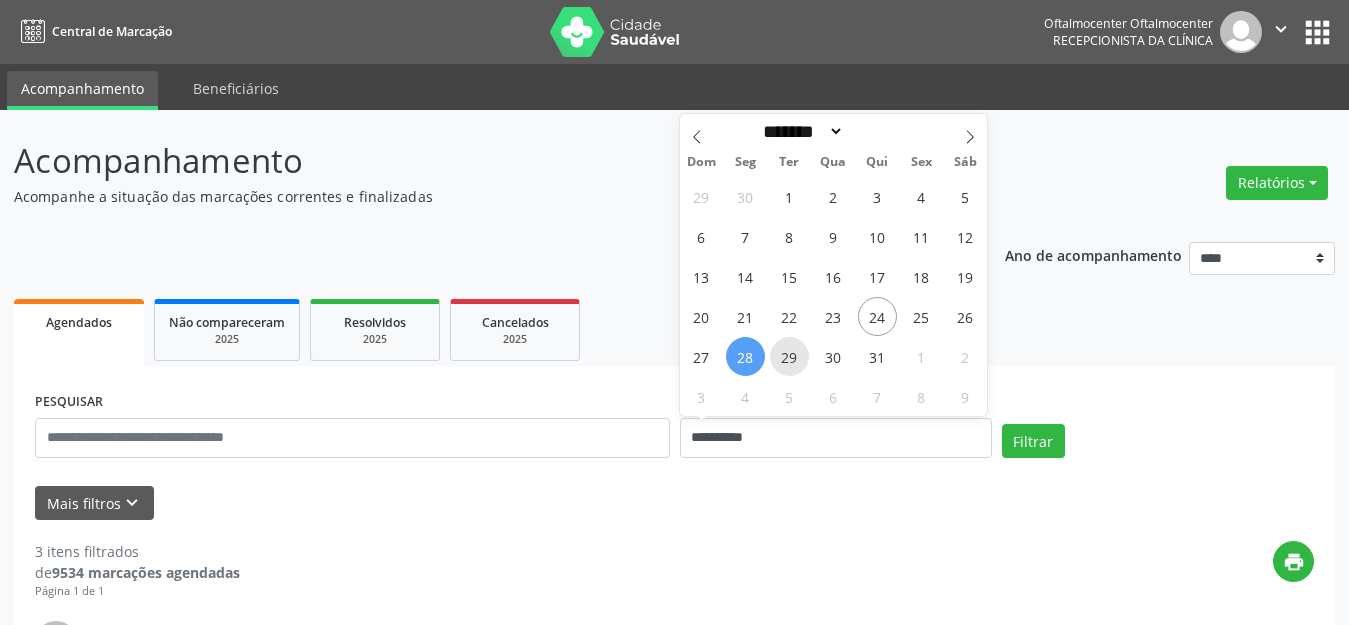 click on "29" at bounding box center [789, 356] 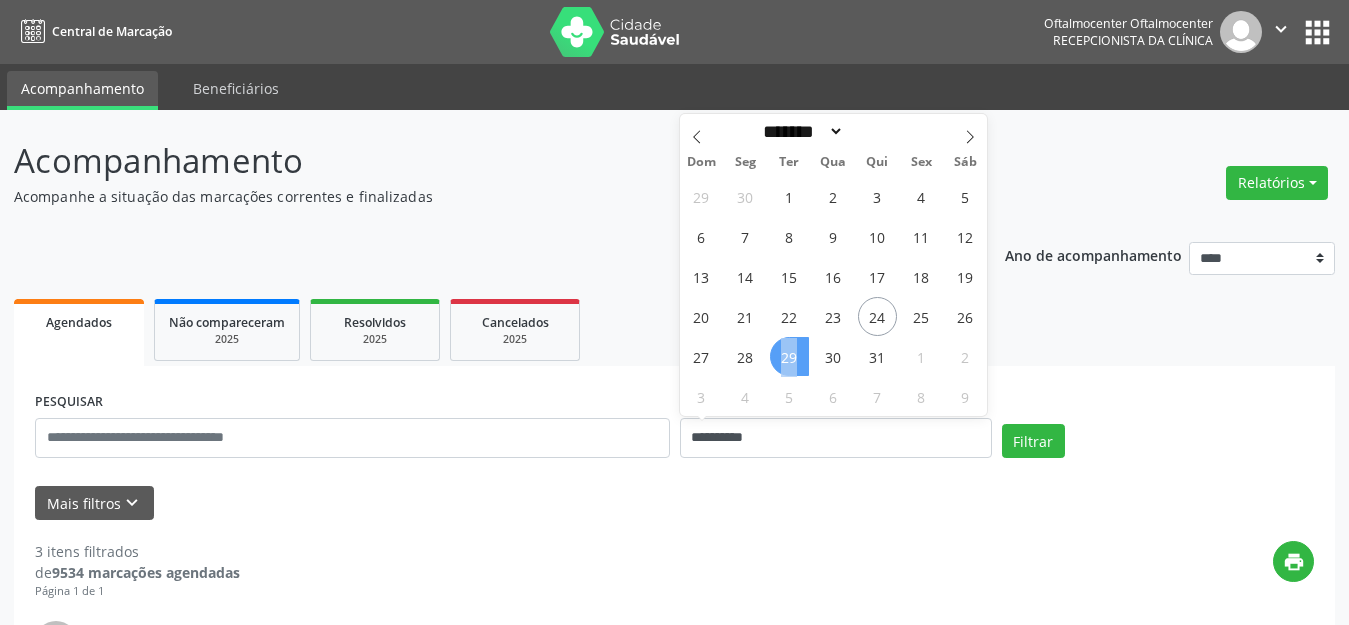 click on "29" at bounding box center [789, 356] 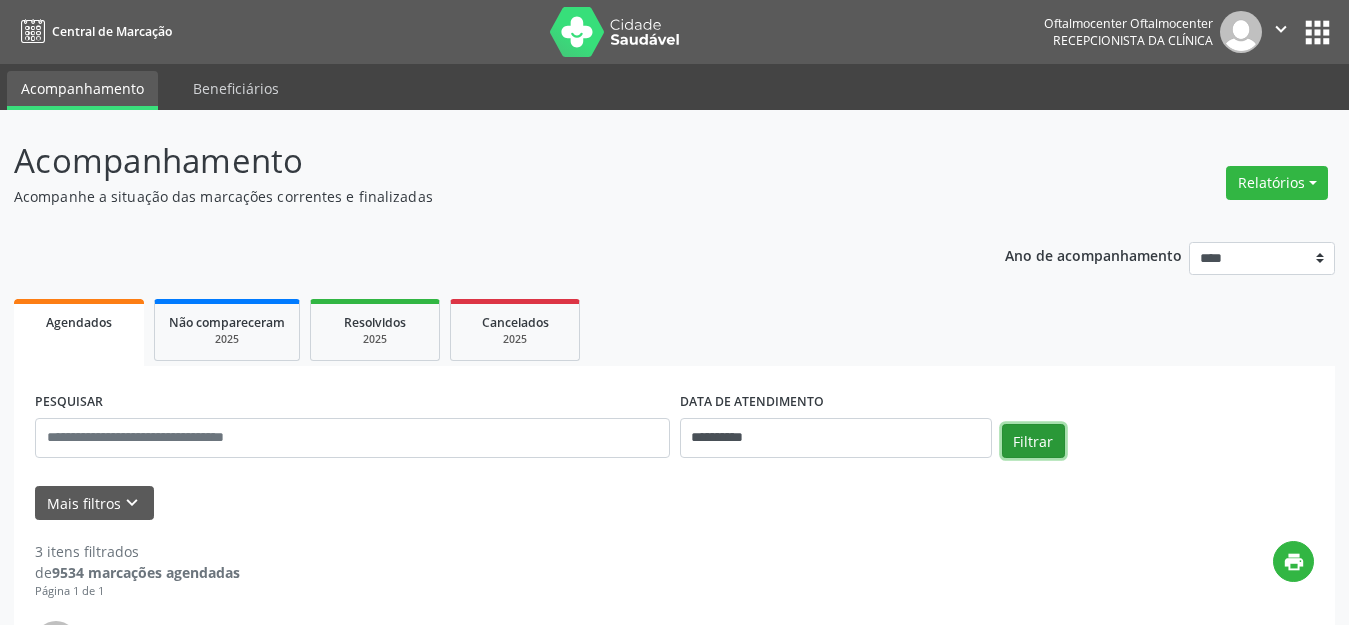 click on "Filtrar" at bounding box center [1033, 441] 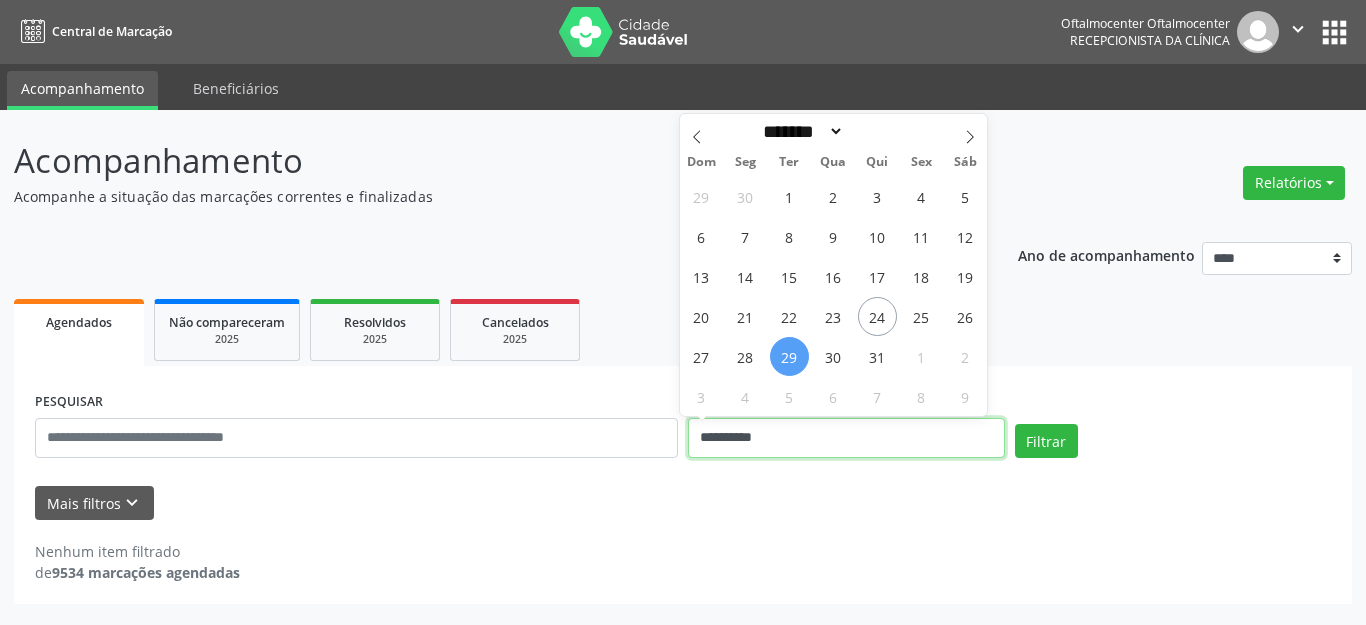 click on "**********" at bounding box center (846, 438) 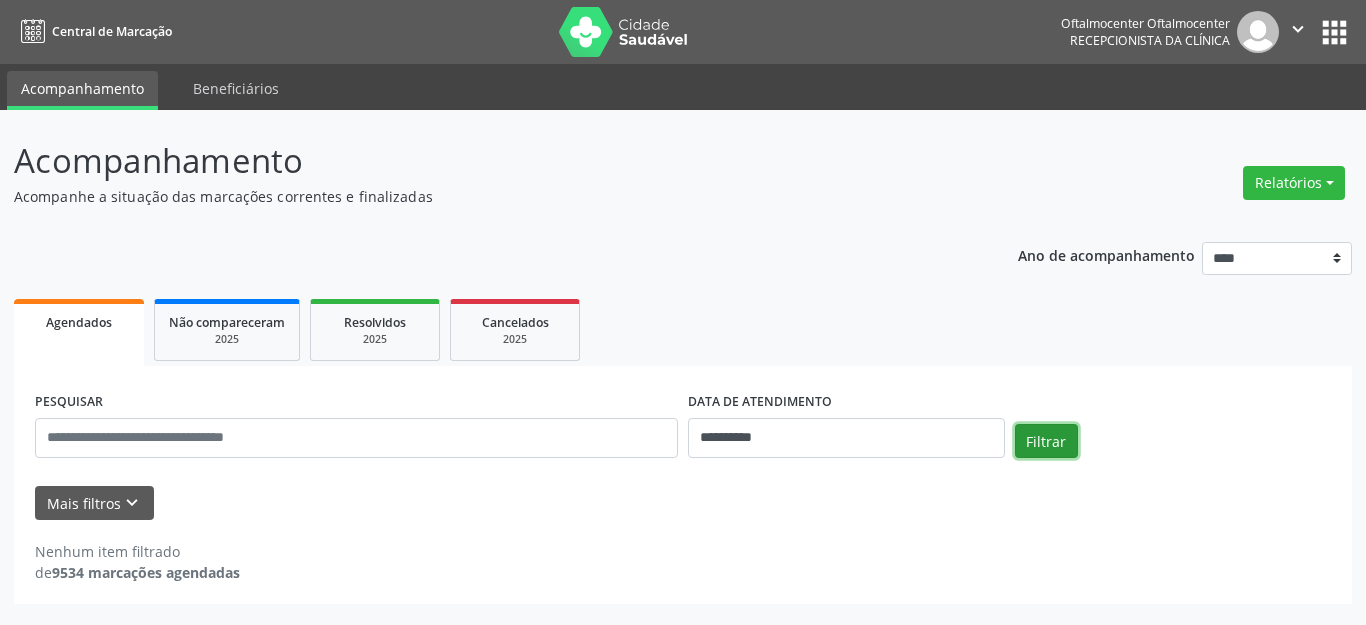 click on "Filtrar" at bounding box center (1046, 441) 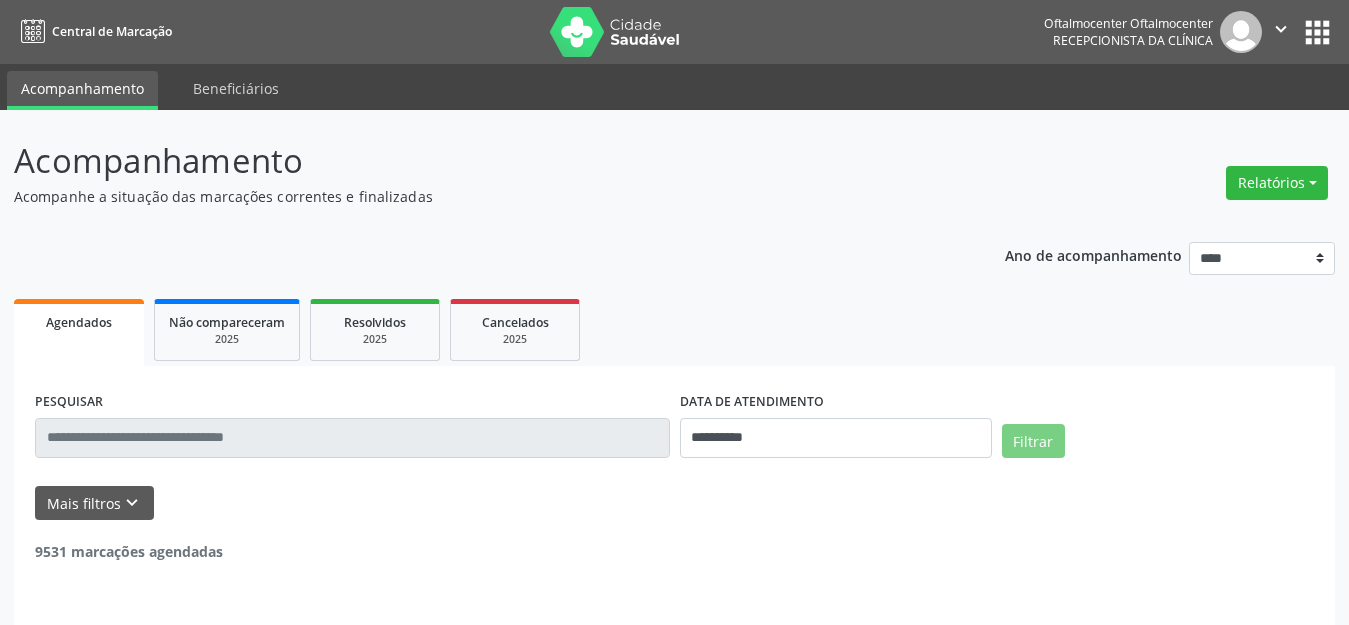 scroll, scrollTop: 0, scrollLeft: 0, axis: both 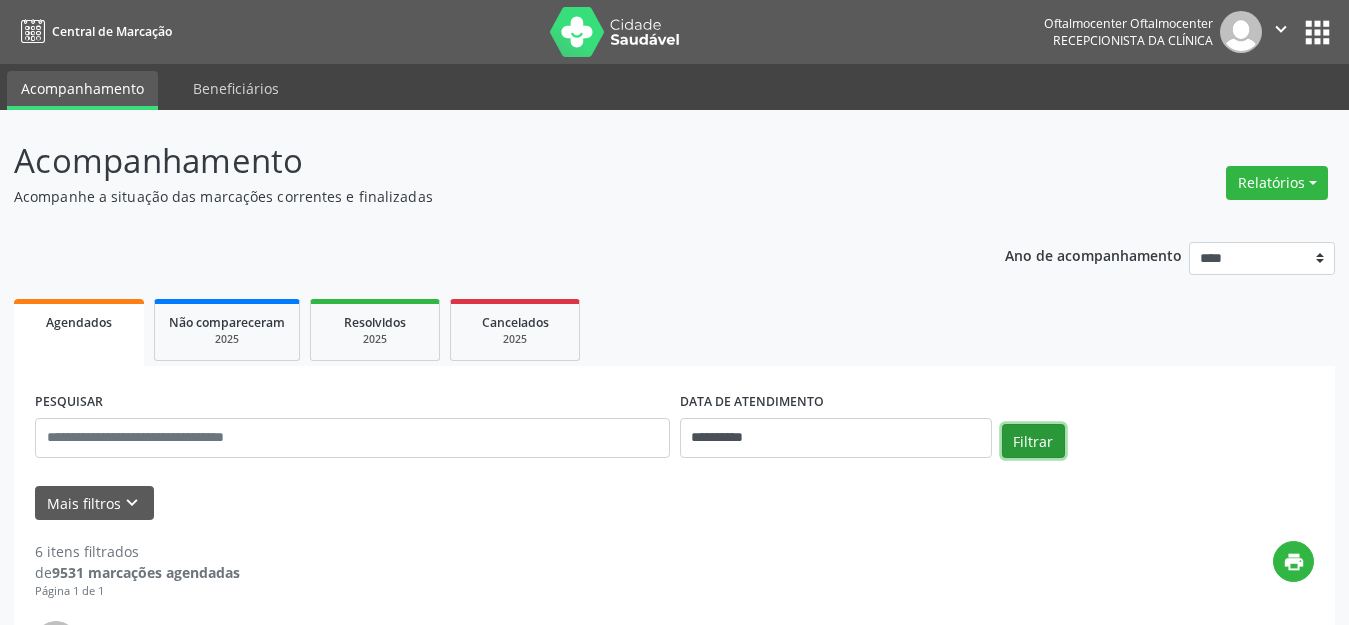 click on "Filtrar" at bounding box center (1033, 441) 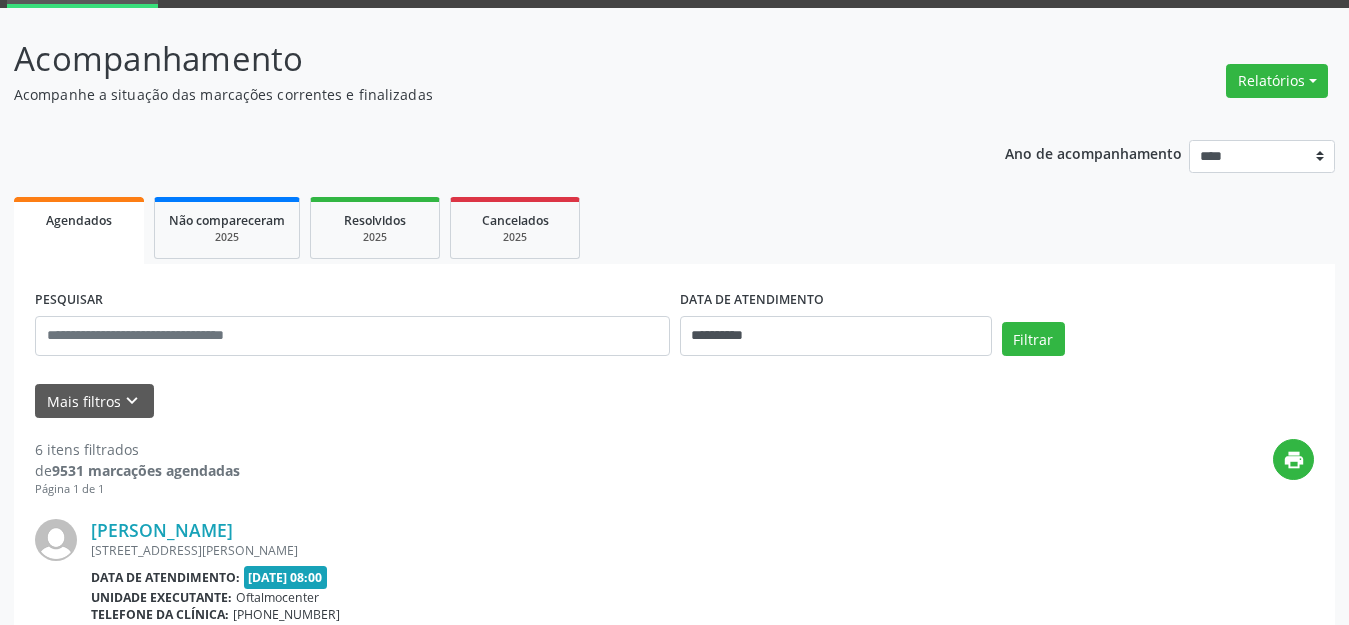 scroll, scrollTop: 100, scrollLeft: 0, axis: vertical 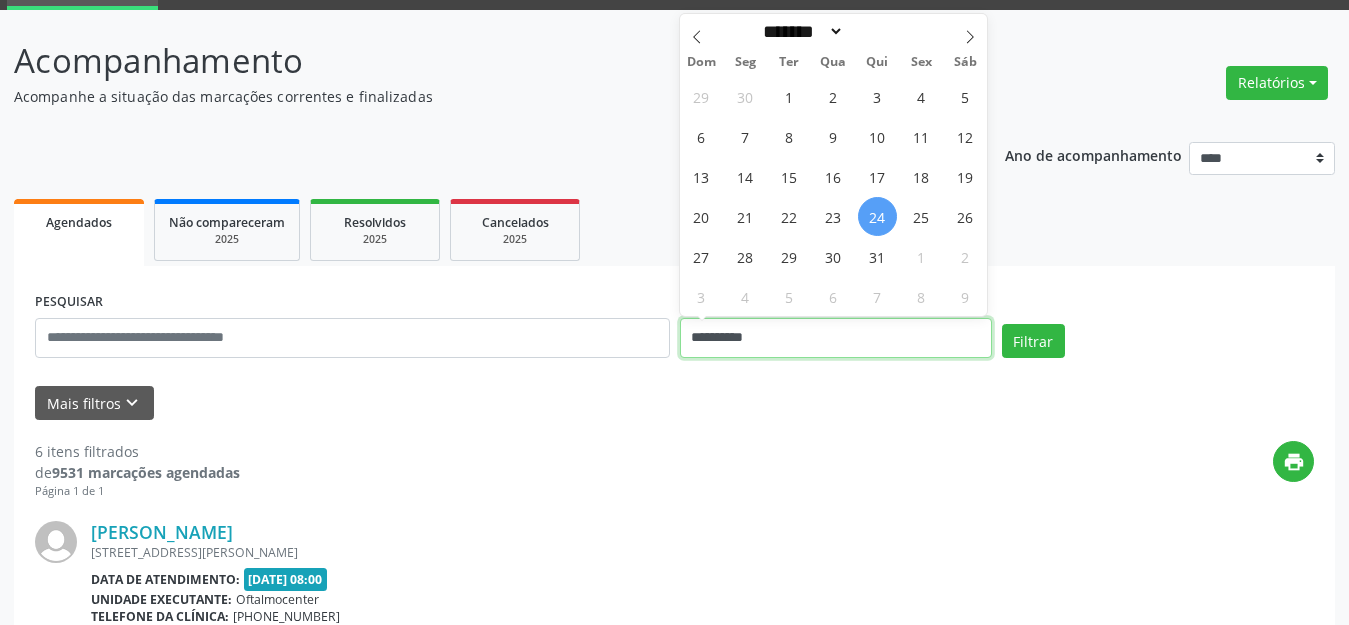 drag, startPoint x: 813, startPoint y: 332, endPoint x: 816, endPoint y: 308, distance: 24.186773 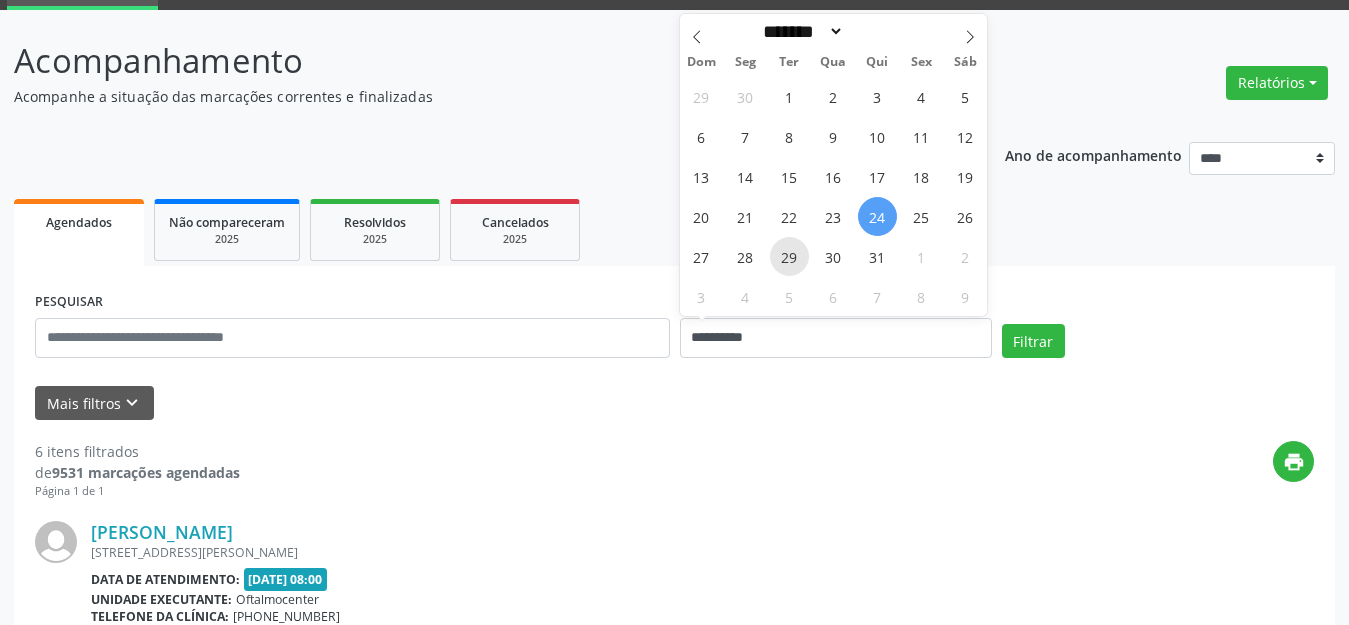click on "29" at bounding box center (789, 256) 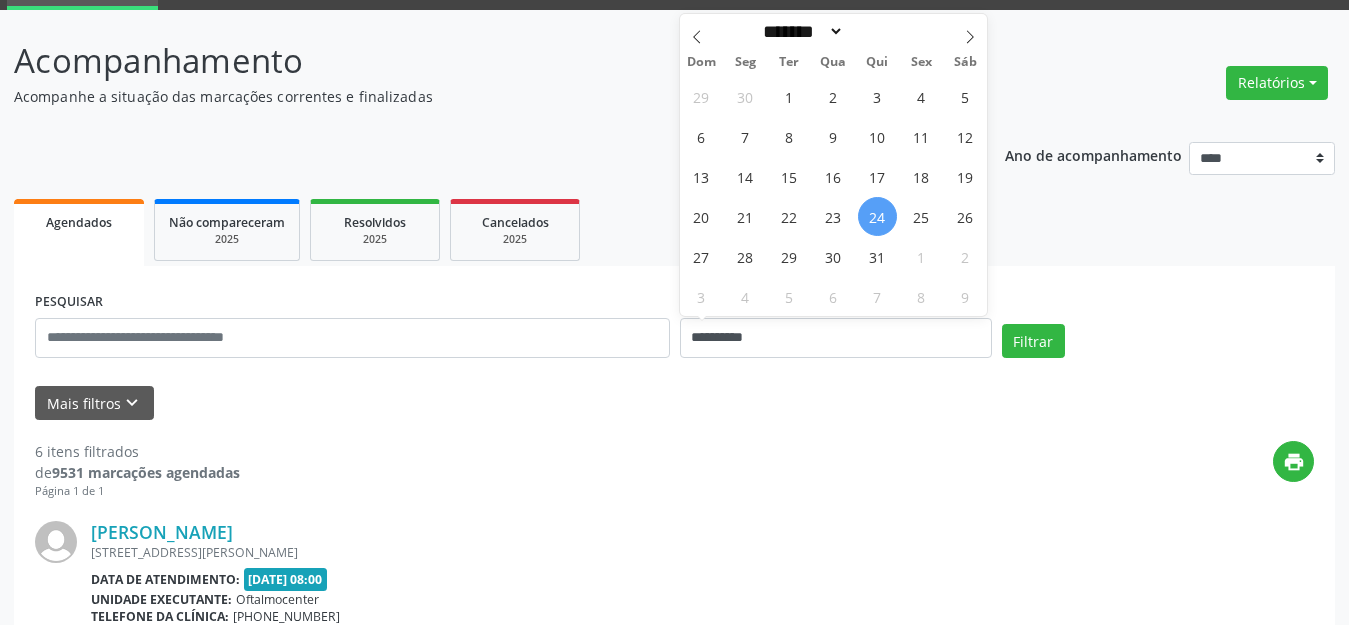select on "*" 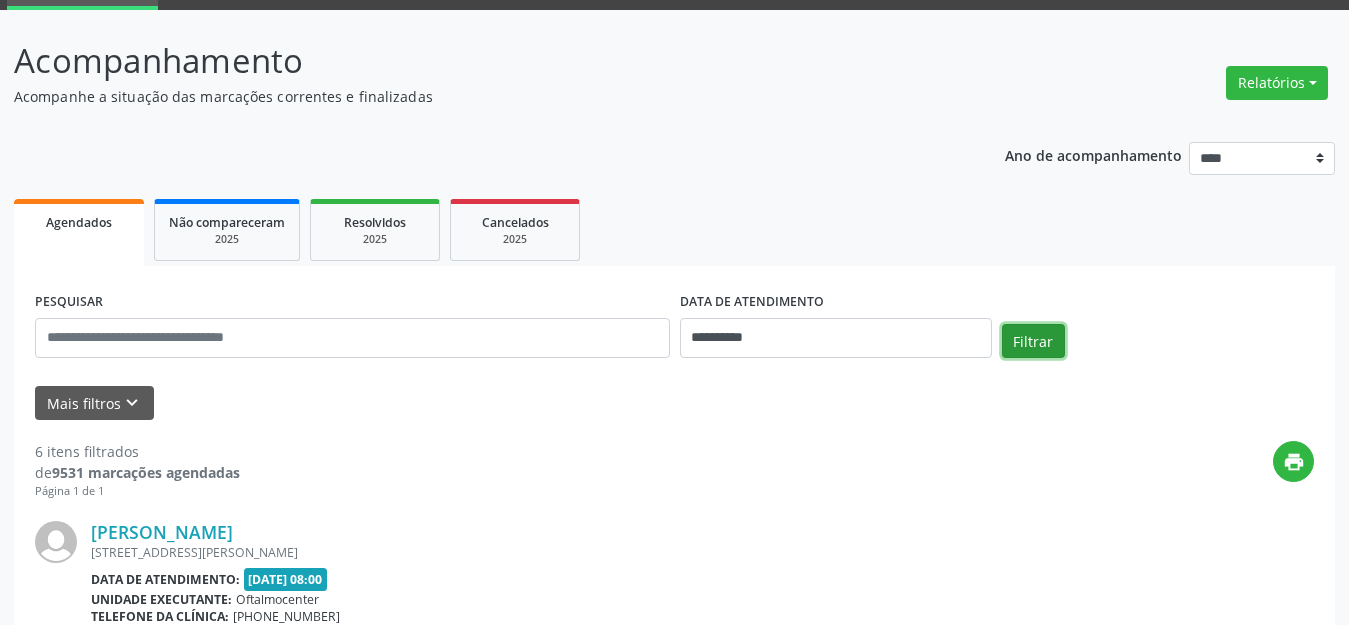 click on "Filtrar" at bounding box center (1033, 341) 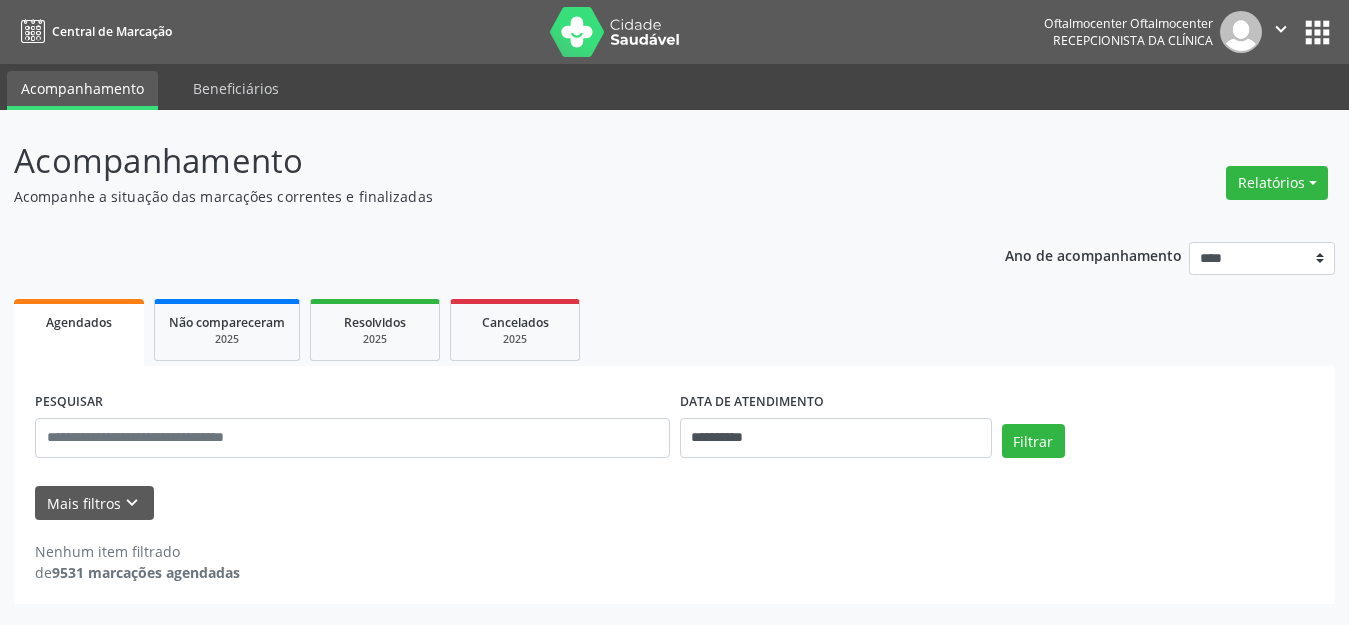 scroll, scrollTop: 0, scrollLeft: 0, axis: both 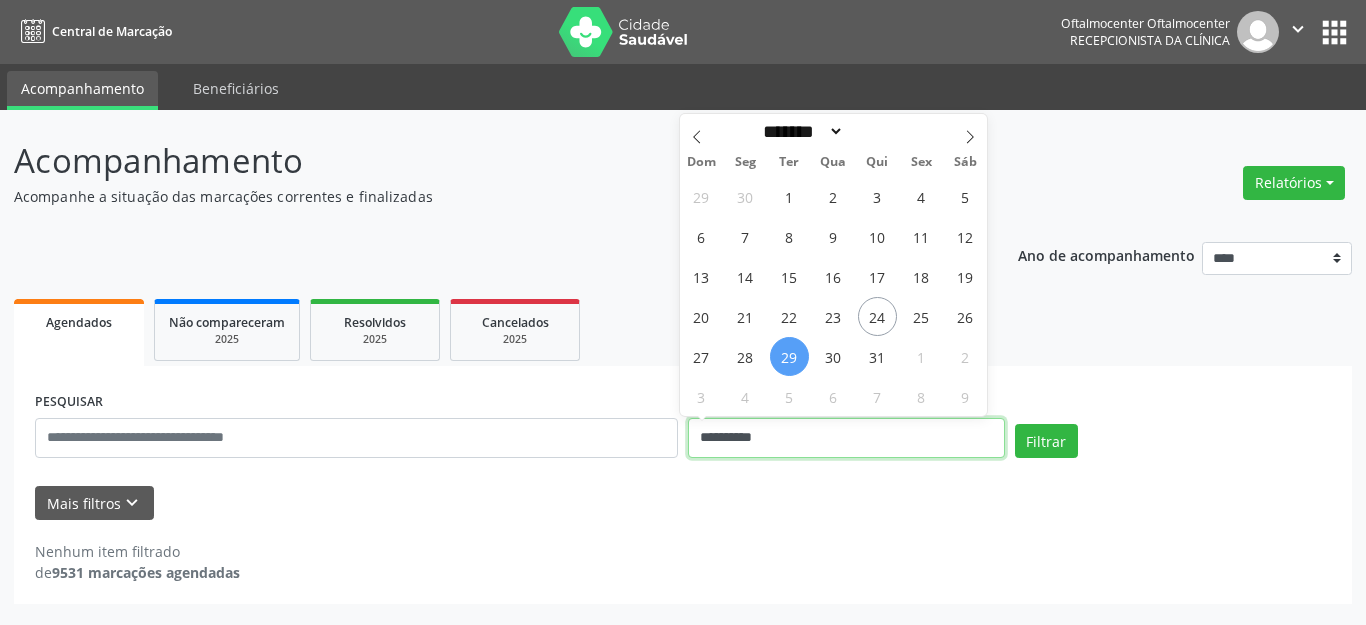 drag, startPoint x: 848, startPoint y: 443, endPoint x: 855, endPoint y: 383, distance: 60.40695 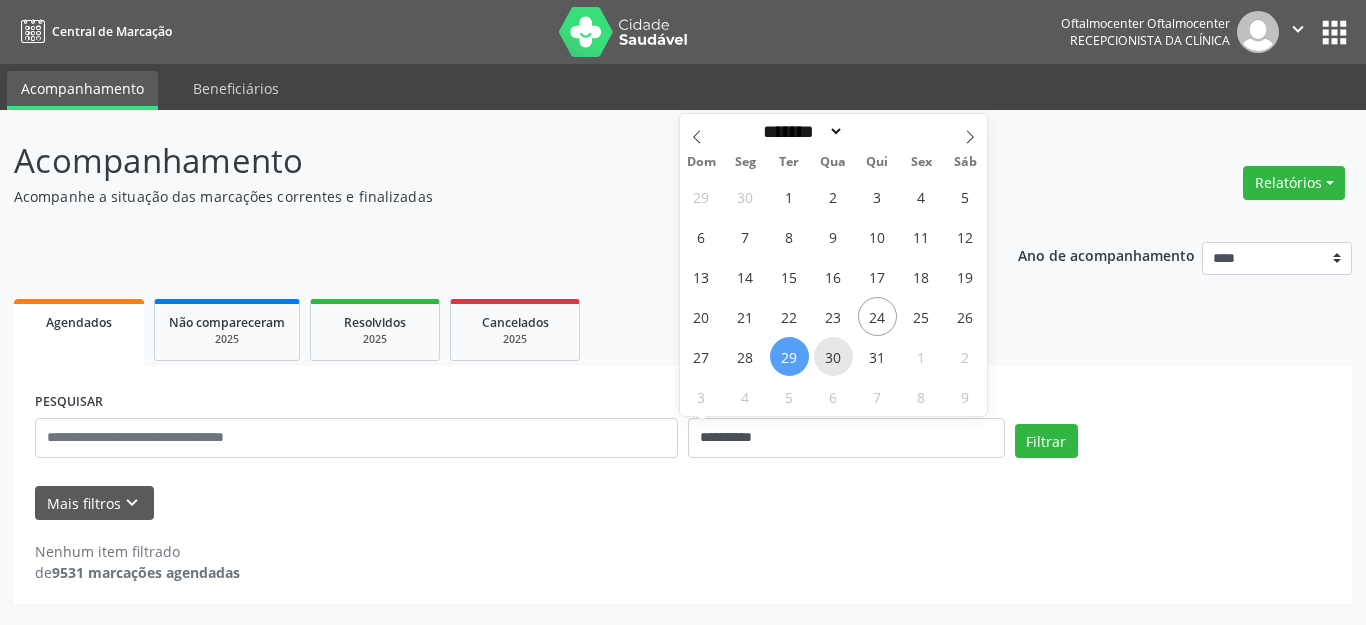 click on "30" at bounding box center [833, 356] 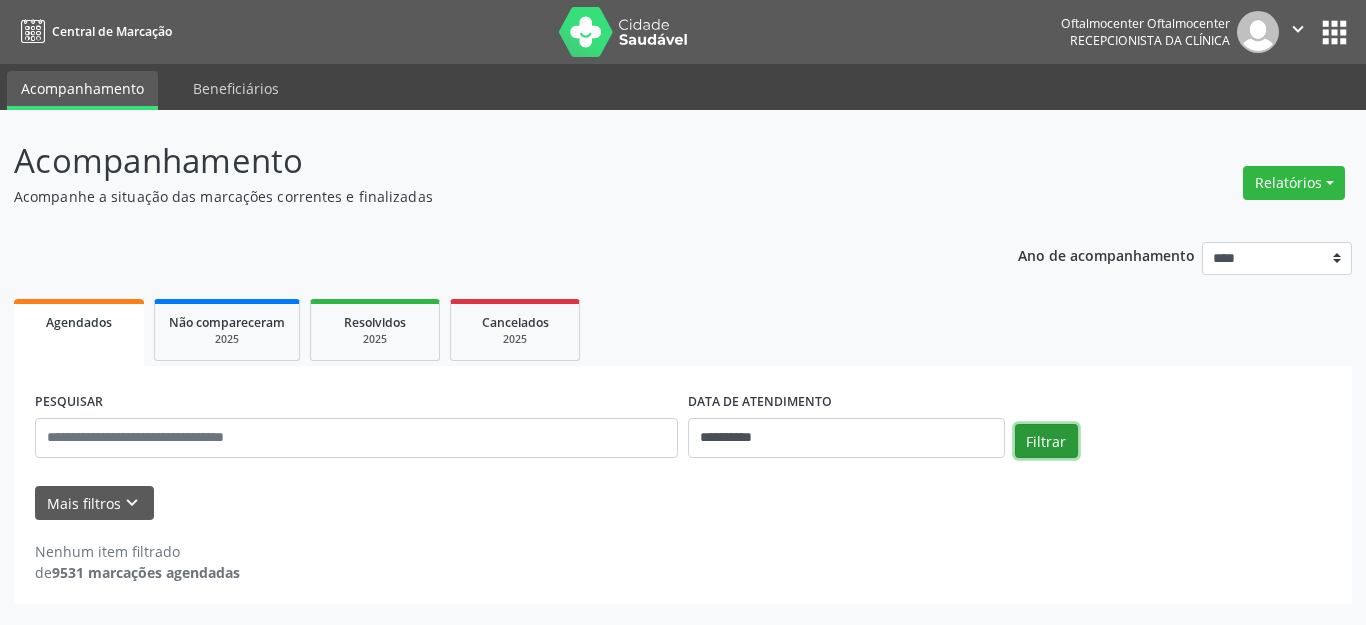 click on "Filtrar" at bounding box center (1046, 441) 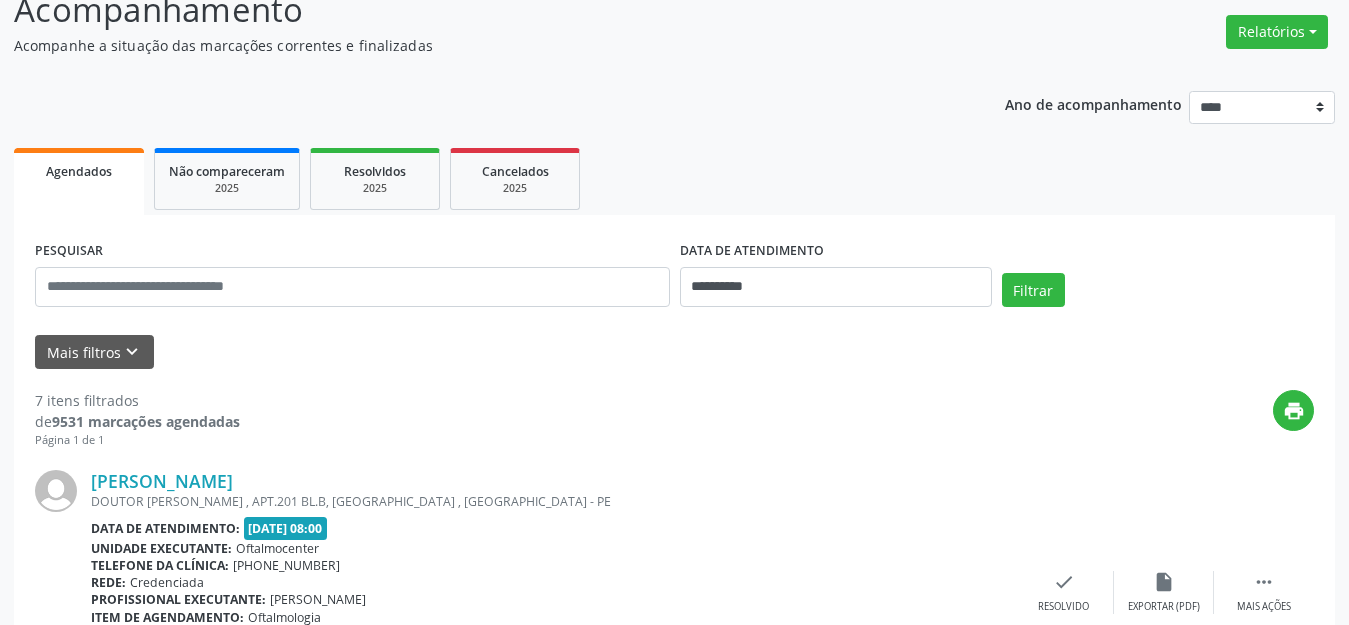 scroll, scrollTop: 400, scrollLeft: 0, axis: vertical 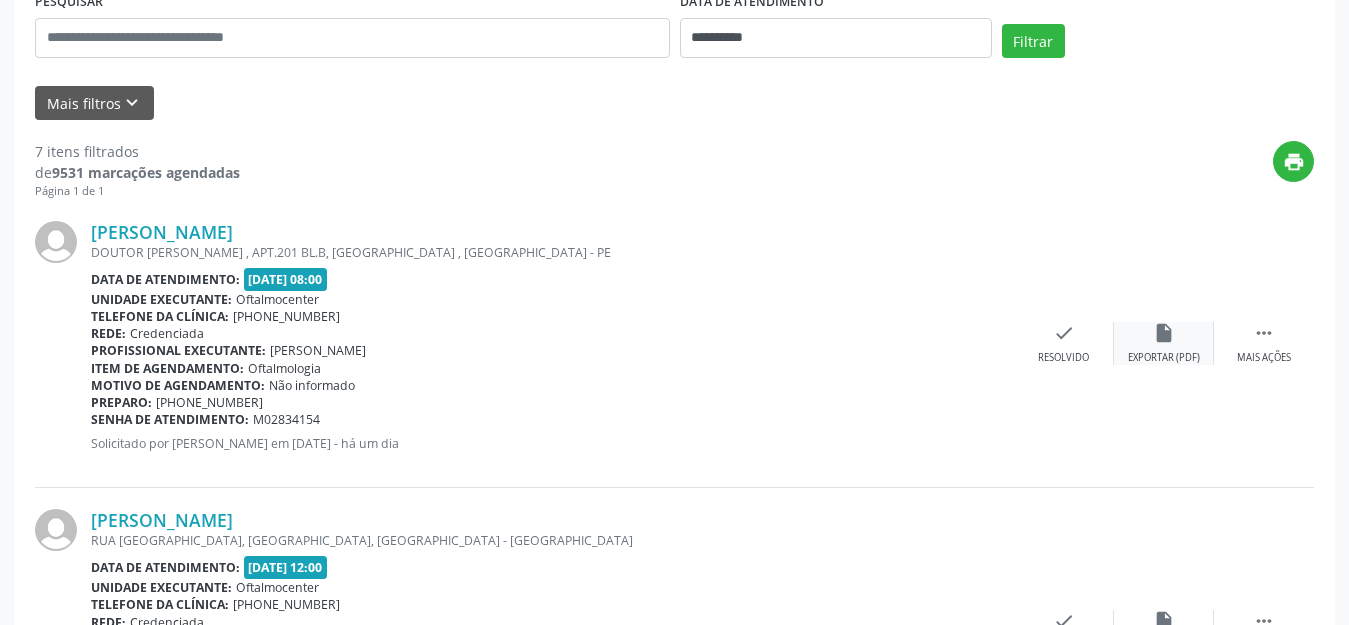 click on "insert_drive_file
Exportar (PDF)" at bounding box center (1164, 343) 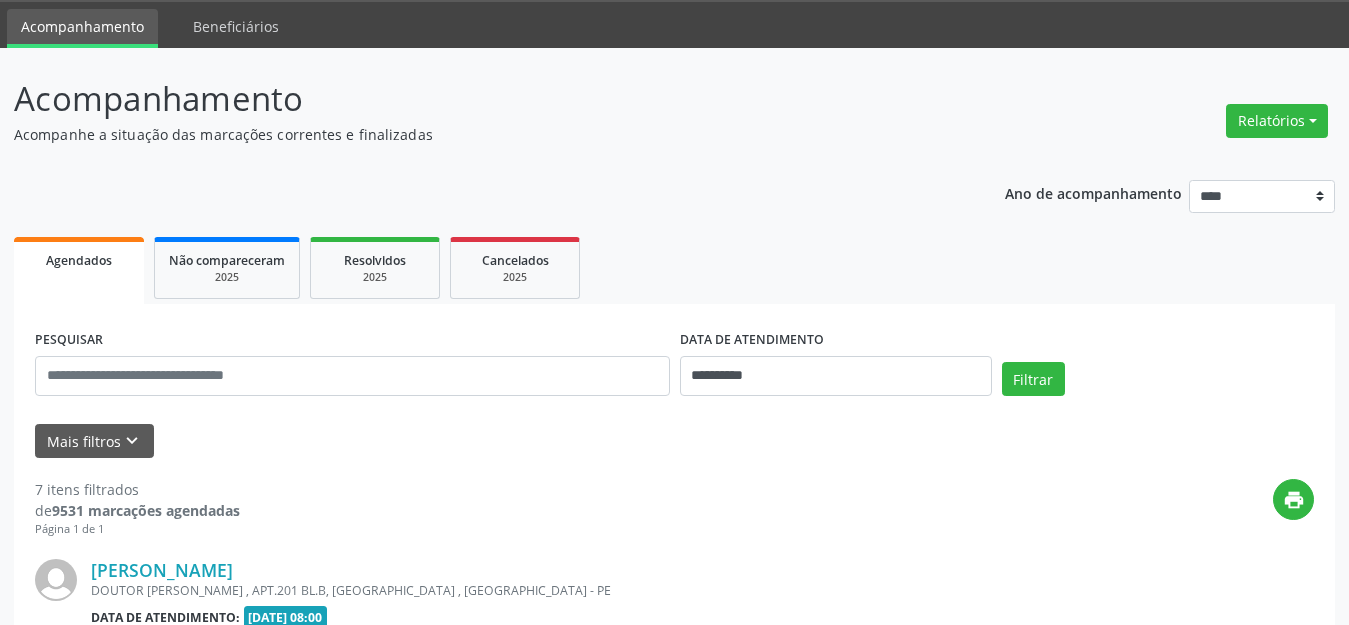 scroll, scrollTop: 26, scrollLeft: 0, axis: vertical 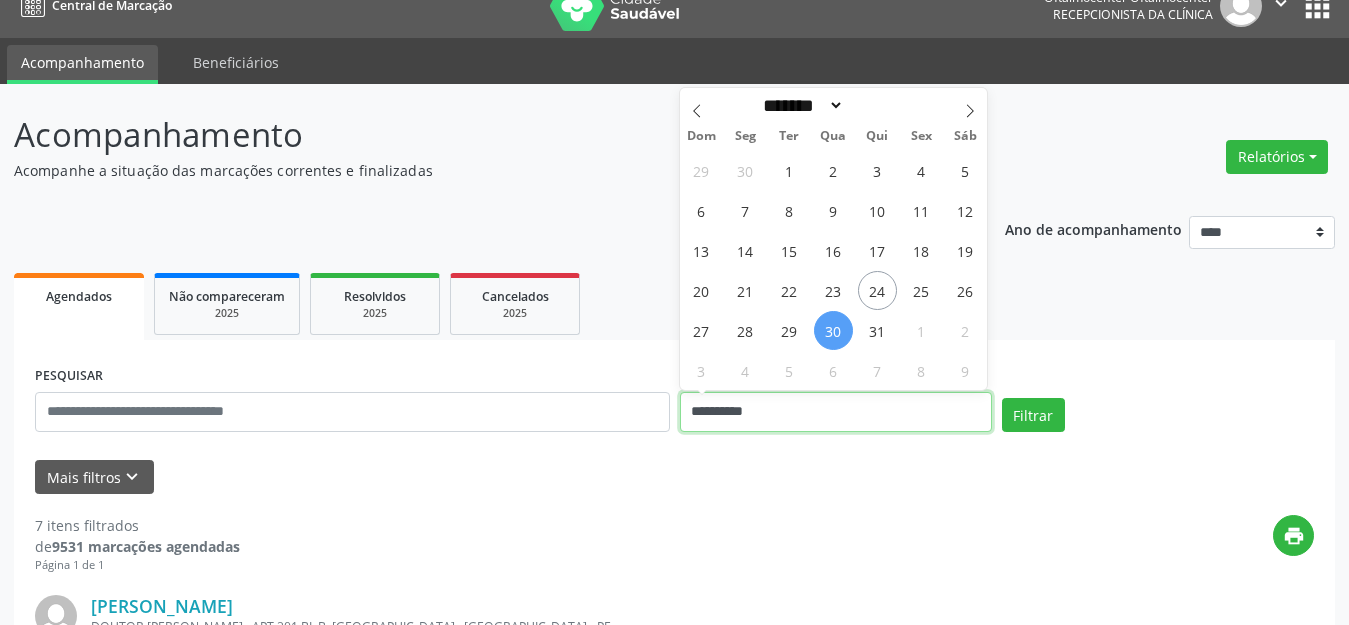 click on "**********" at bounding box center [836, 412] 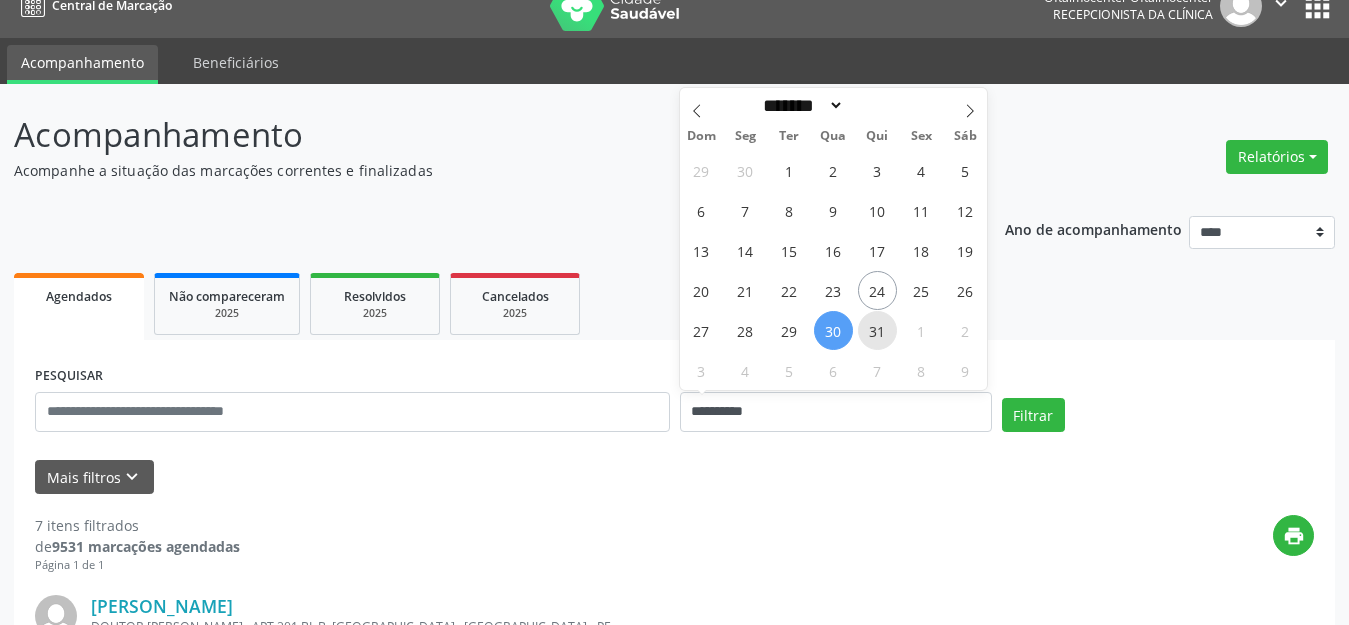 click on "31" at bounding box center [877, 330] 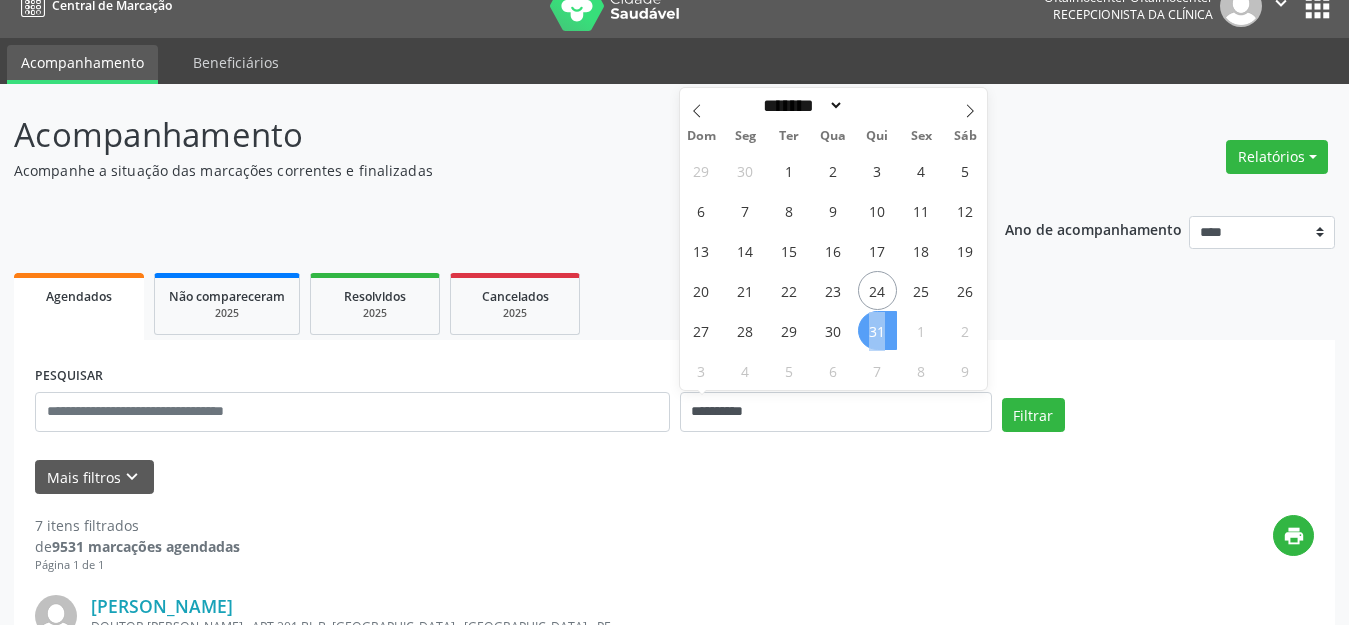 click on "31" at bounding box center (877, 330) 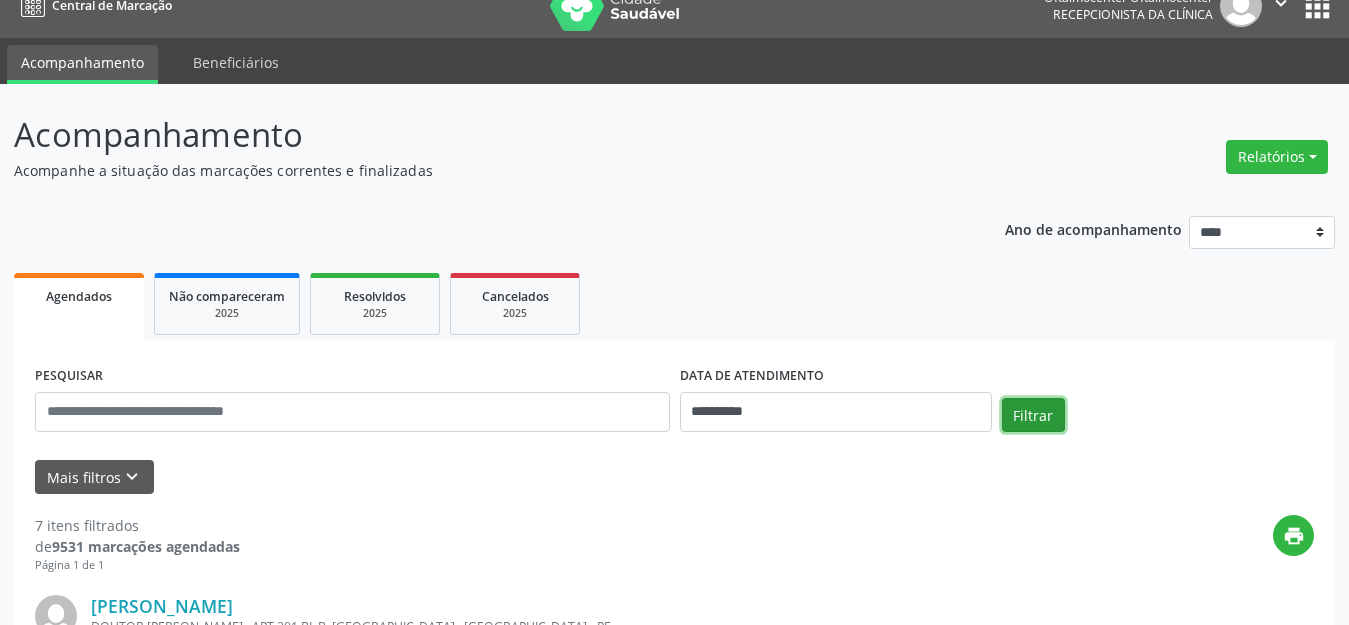 click on "Filtrar" at bounding box center (1033, 415) 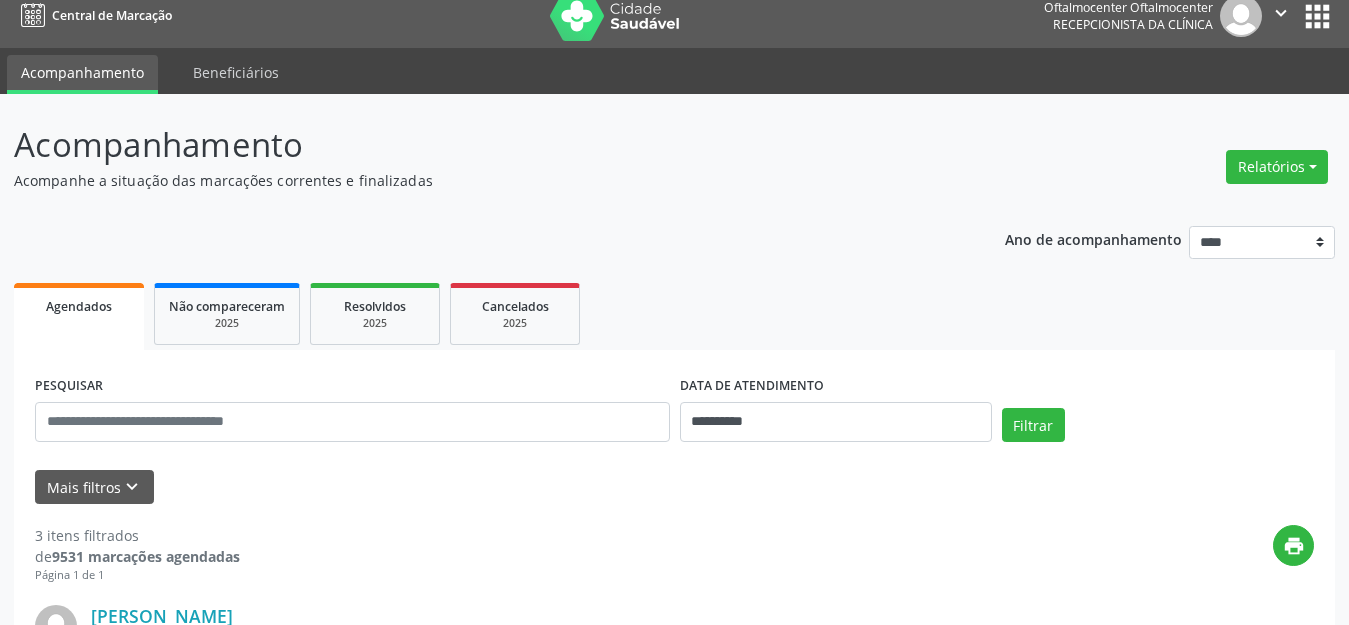 scroll, scrollTop: 0, scrollLeft: 0, axis: both 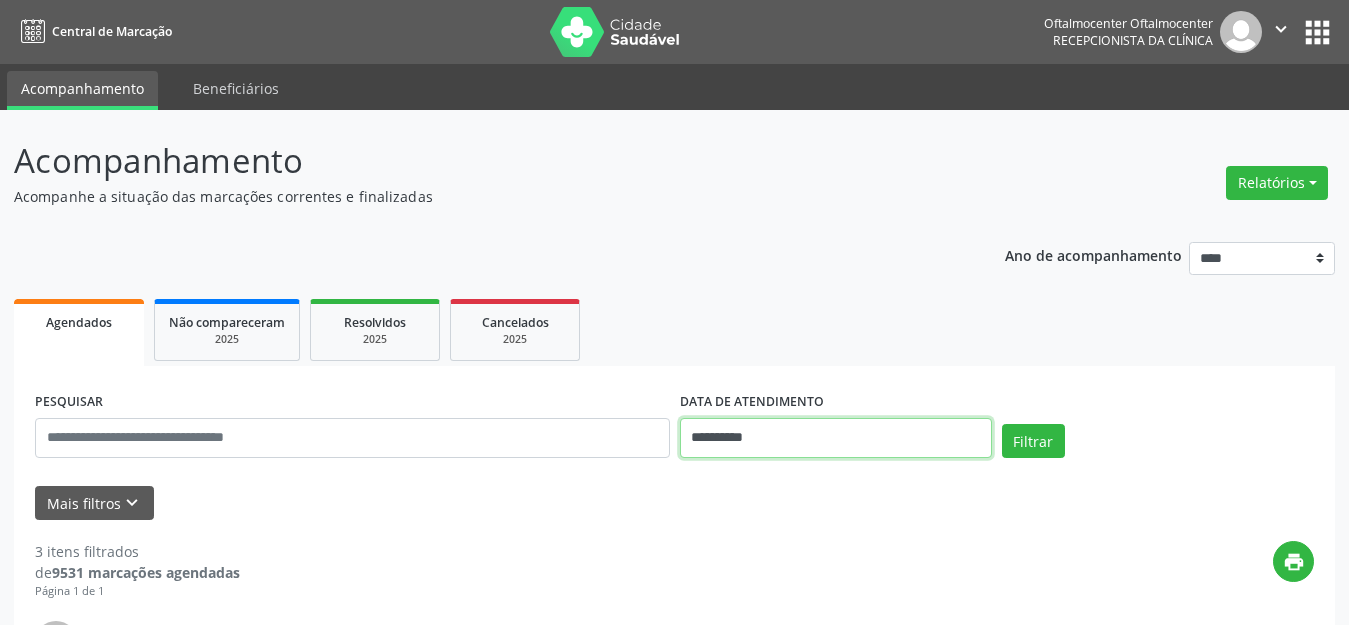 click on "**********" at bounding box center [836, 438] 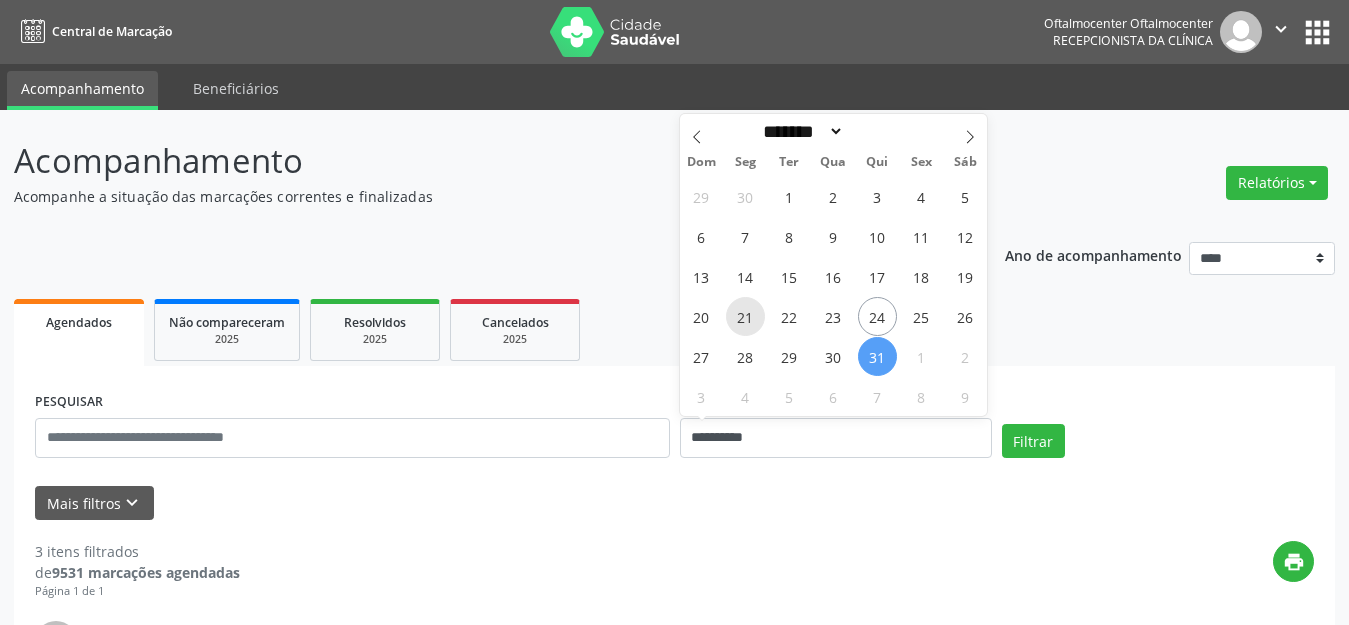 click on "21" at bounding box center [745, 316] 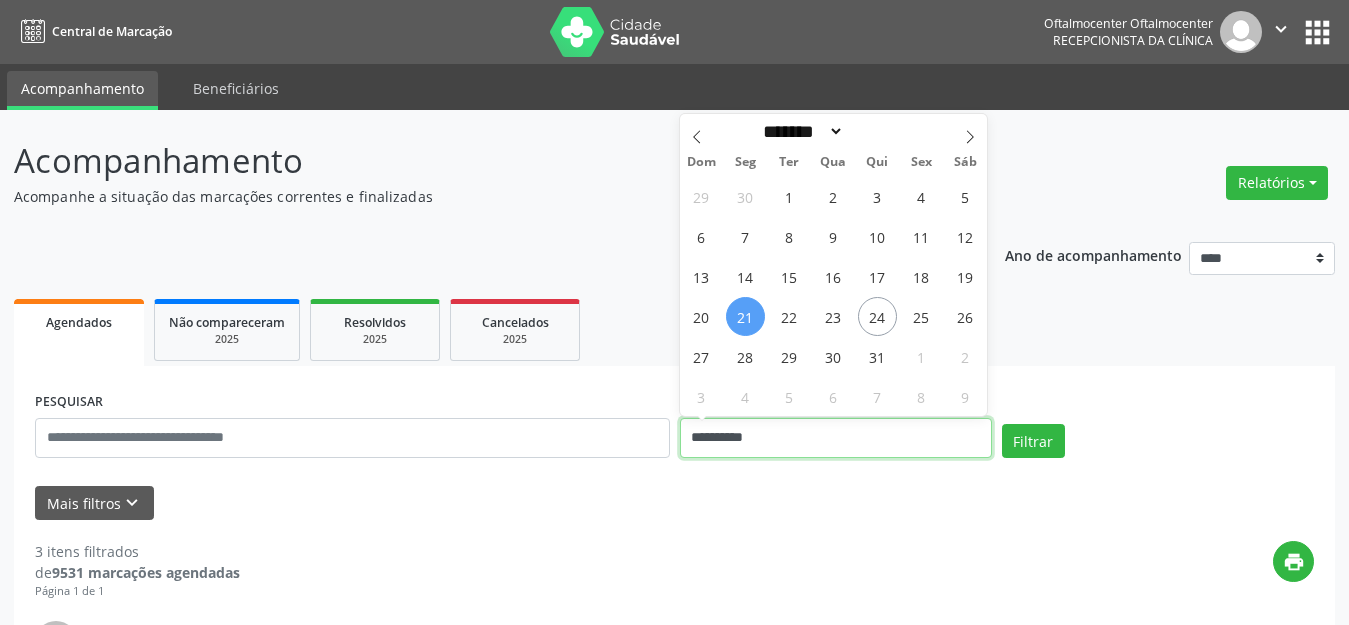 drag, startPoint x: 744, startPoint y: 432, endPoint x: 742, endPoint y: 406, distance: 26.076809 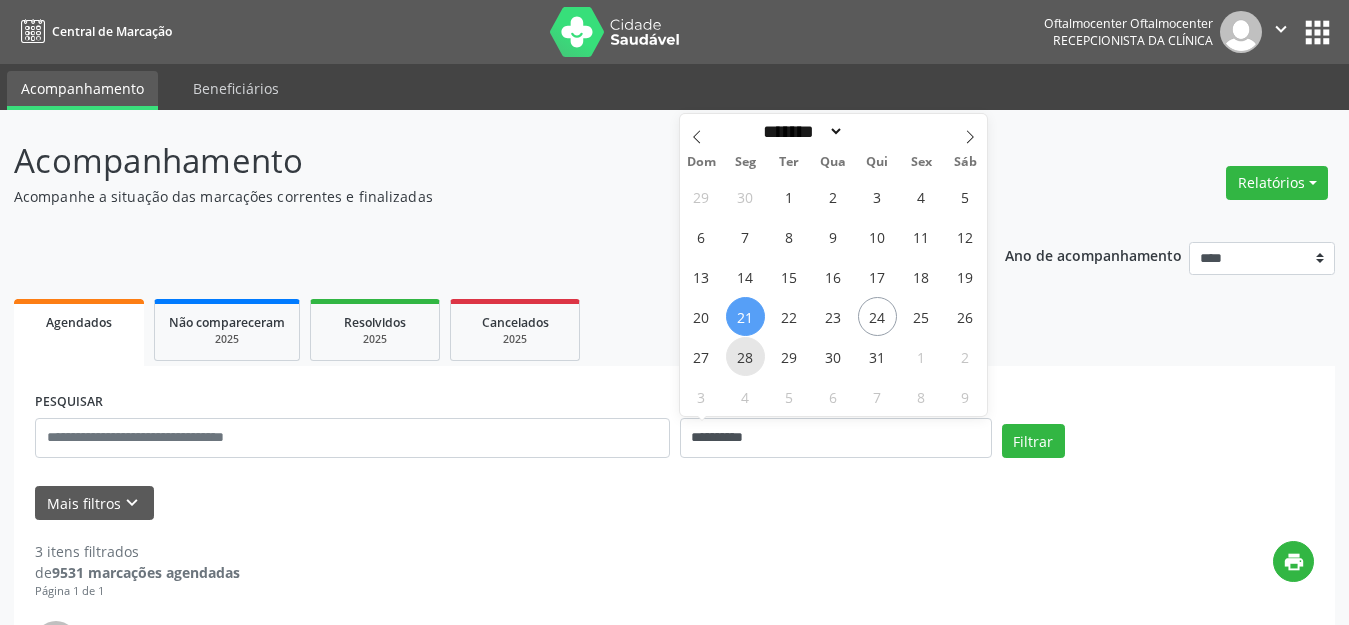 click on "29 30 1 2 3 4 5 6 7 8 9 10 11 12 13 14 15 16 17 18 19 20 21 22 23 24 25 26 27 28 29 30 31 1 2 3 4 5 6 7 8 9" at bounding box center (834, 296) 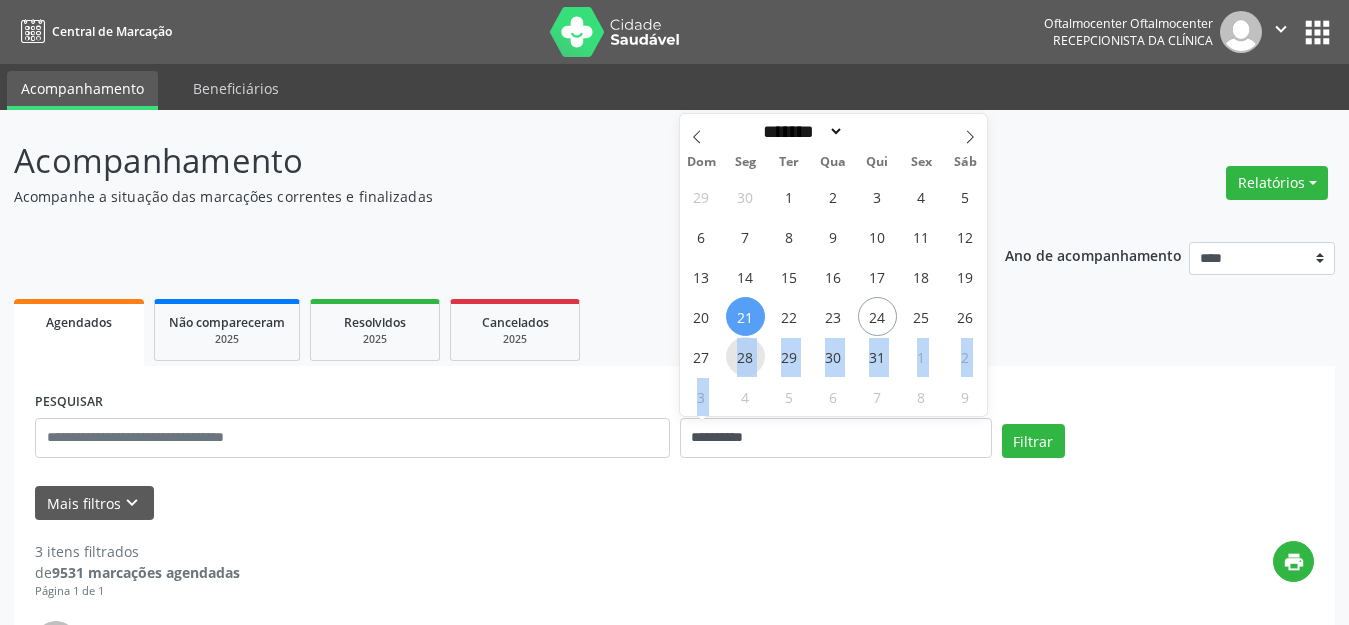 click on "28" at bounding box center [745, 356] 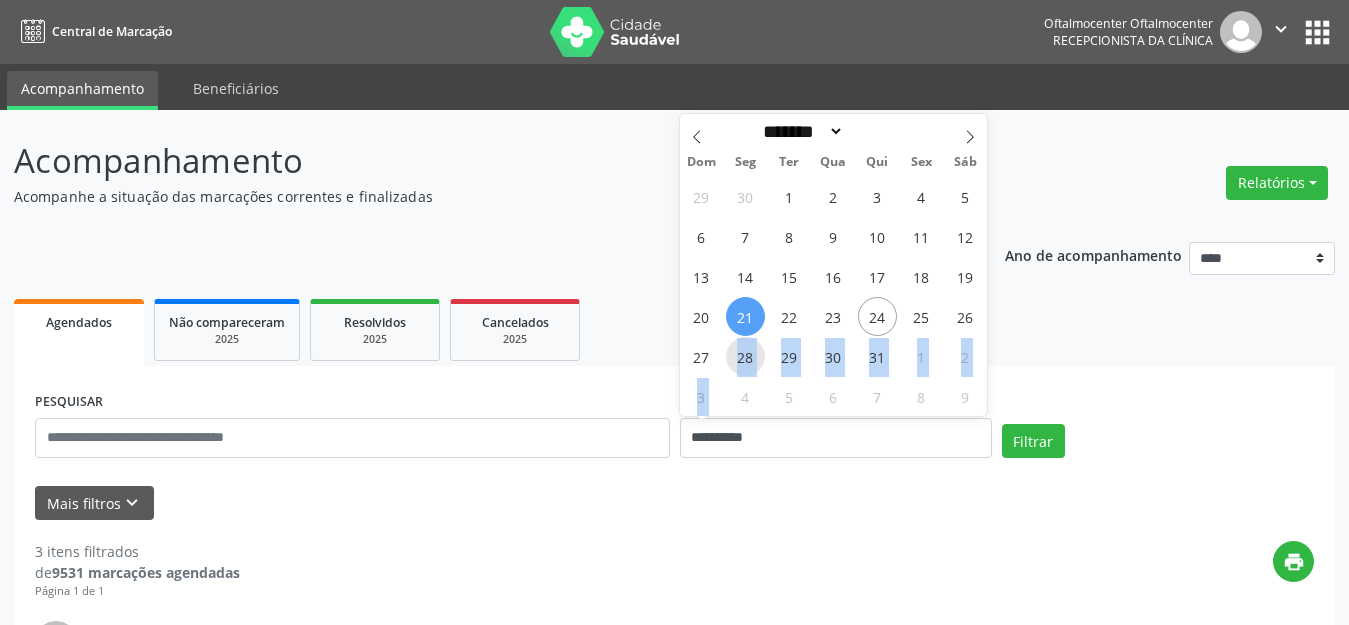 type on "**********" 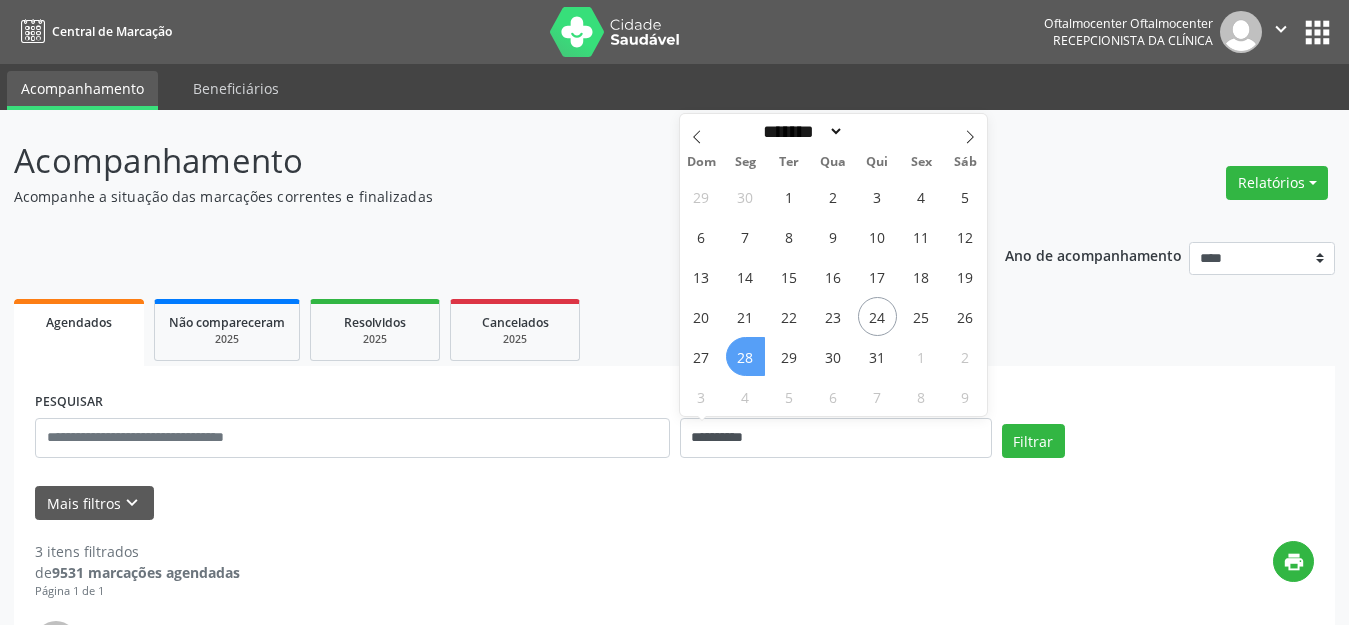 click on "28" at bounding box center [745, 356] 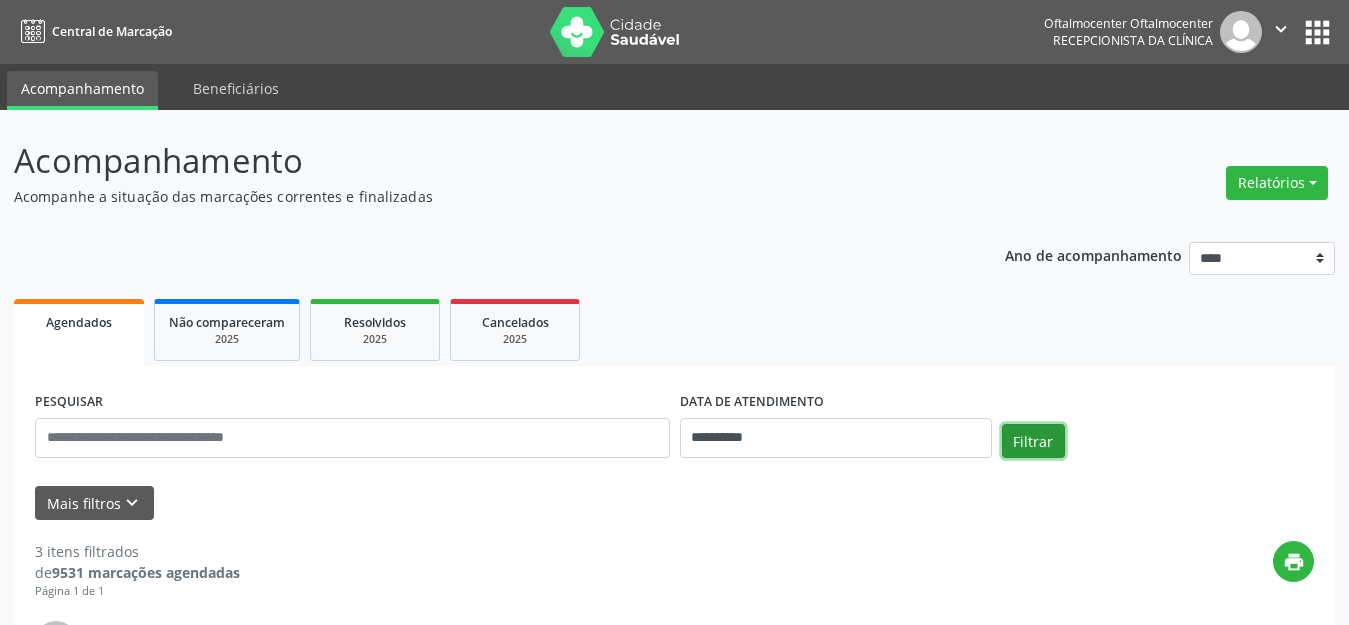 click on "Filtrar" at bounding box center [1033, 441] 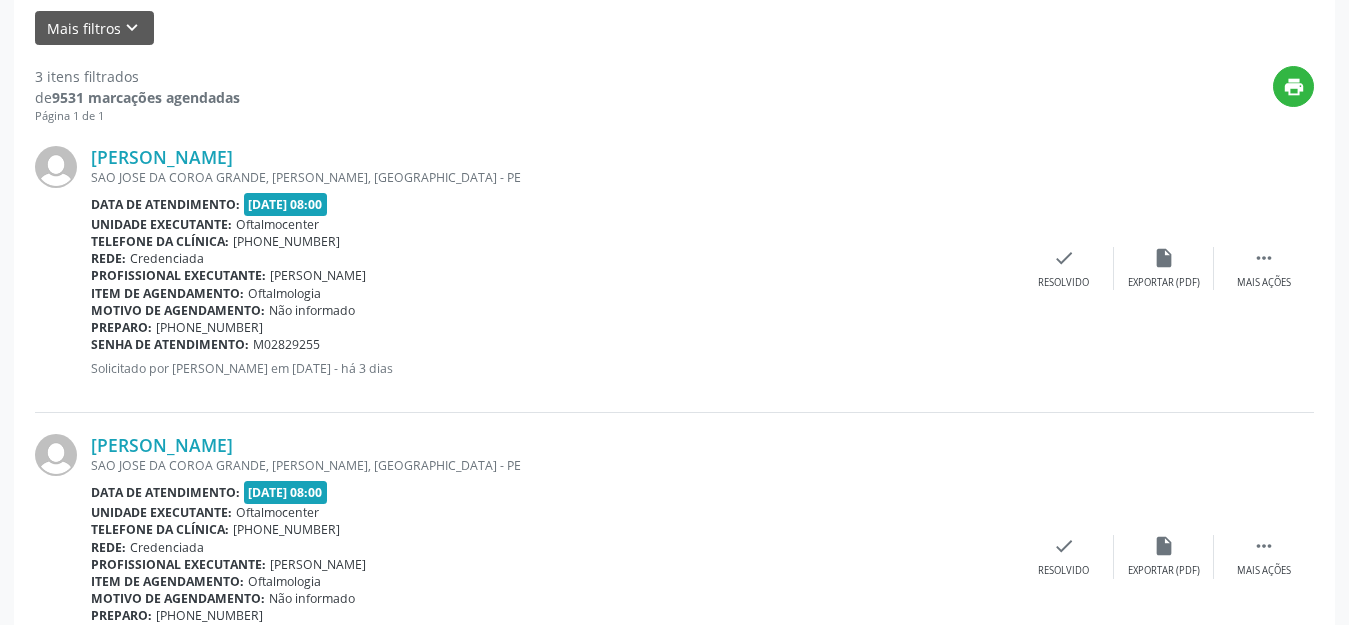 scroll, scrollTop: 173, scrollLeft: 0, axis: vertical 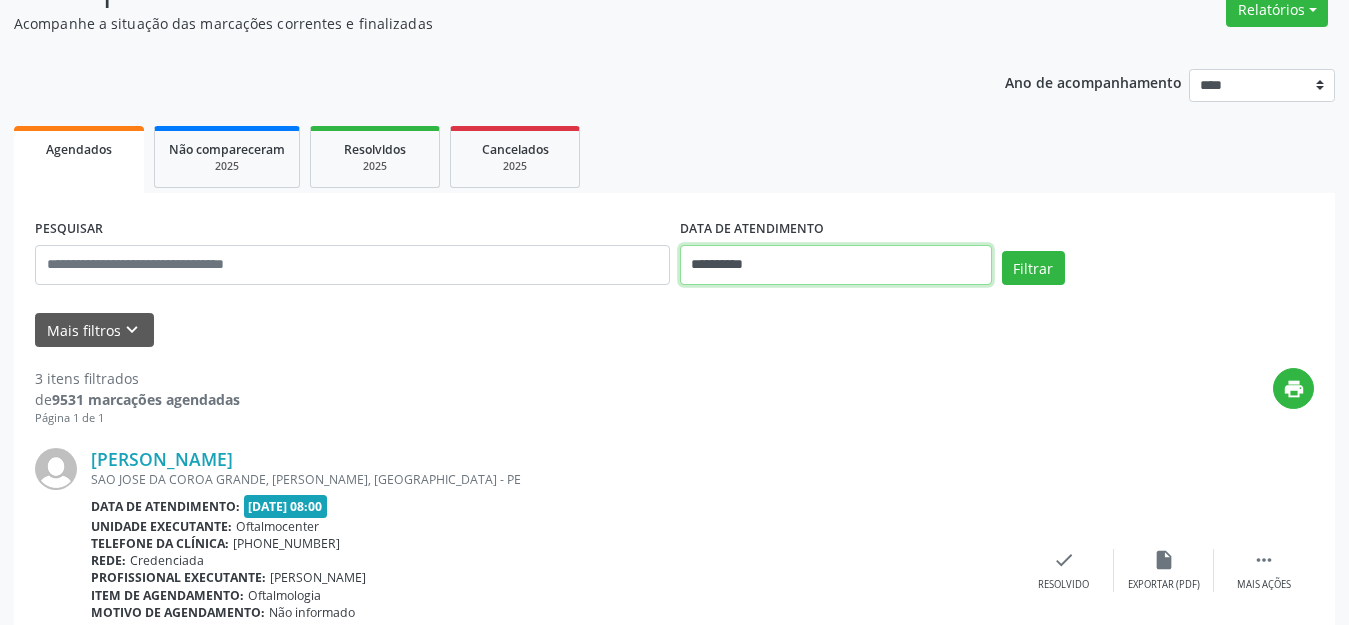 click on "**********" at bounding box center (836, 265) 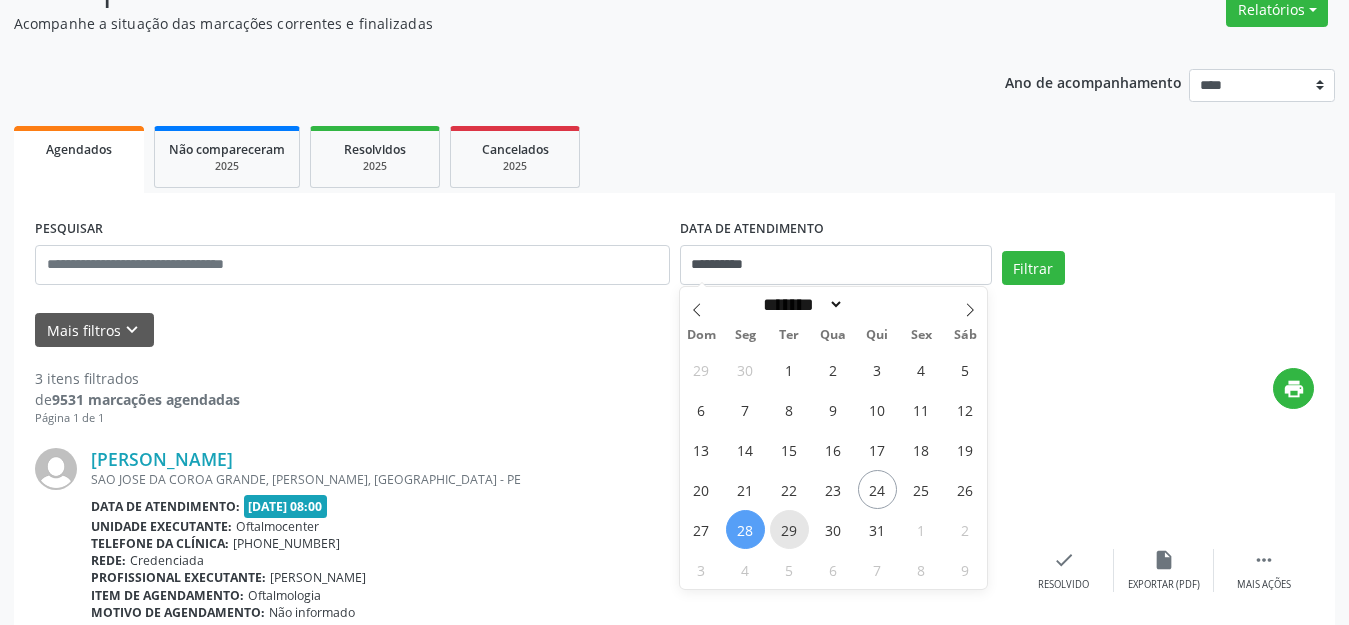 click on "29" at bounding box center (789, 529) 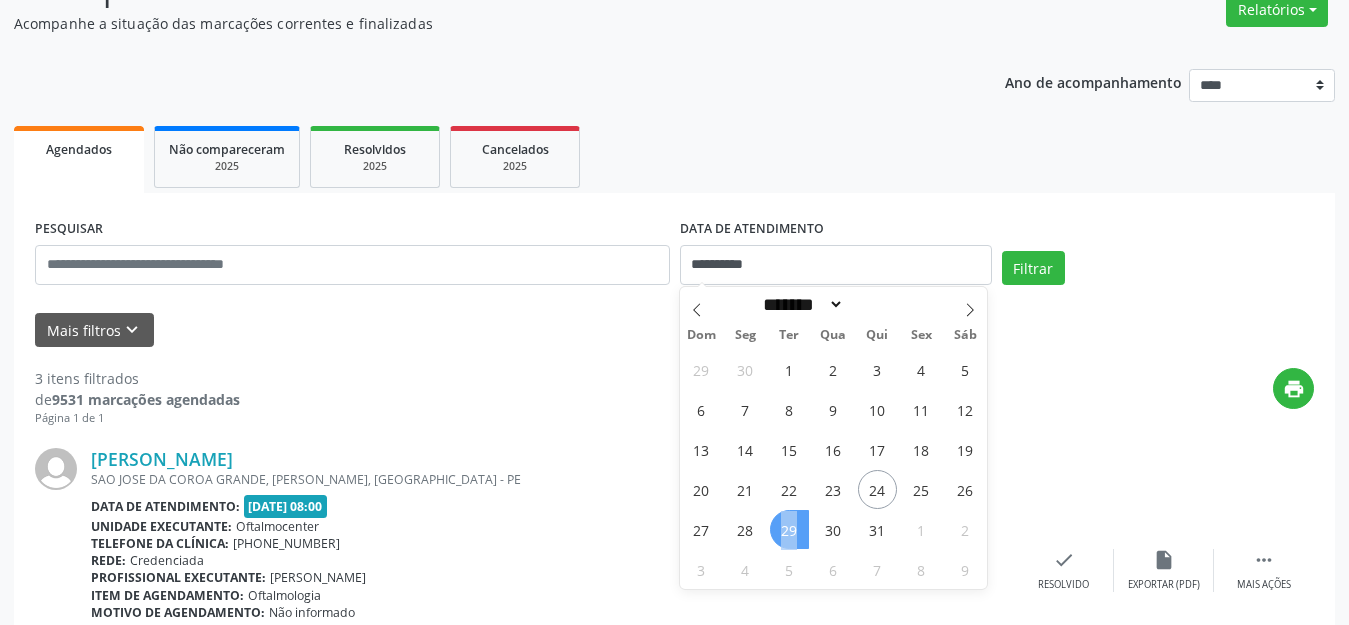 click on "29" at bounding box center (789, 529) 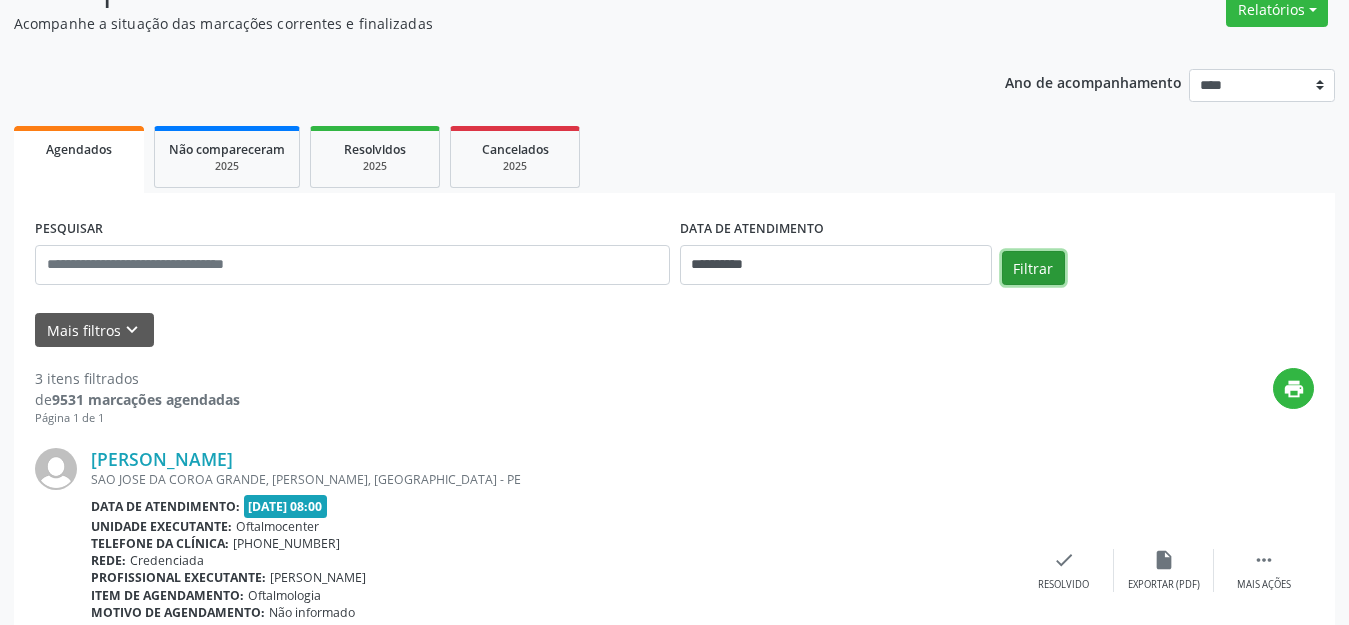click on "Filtrar" at bounding box center (1033, 268) 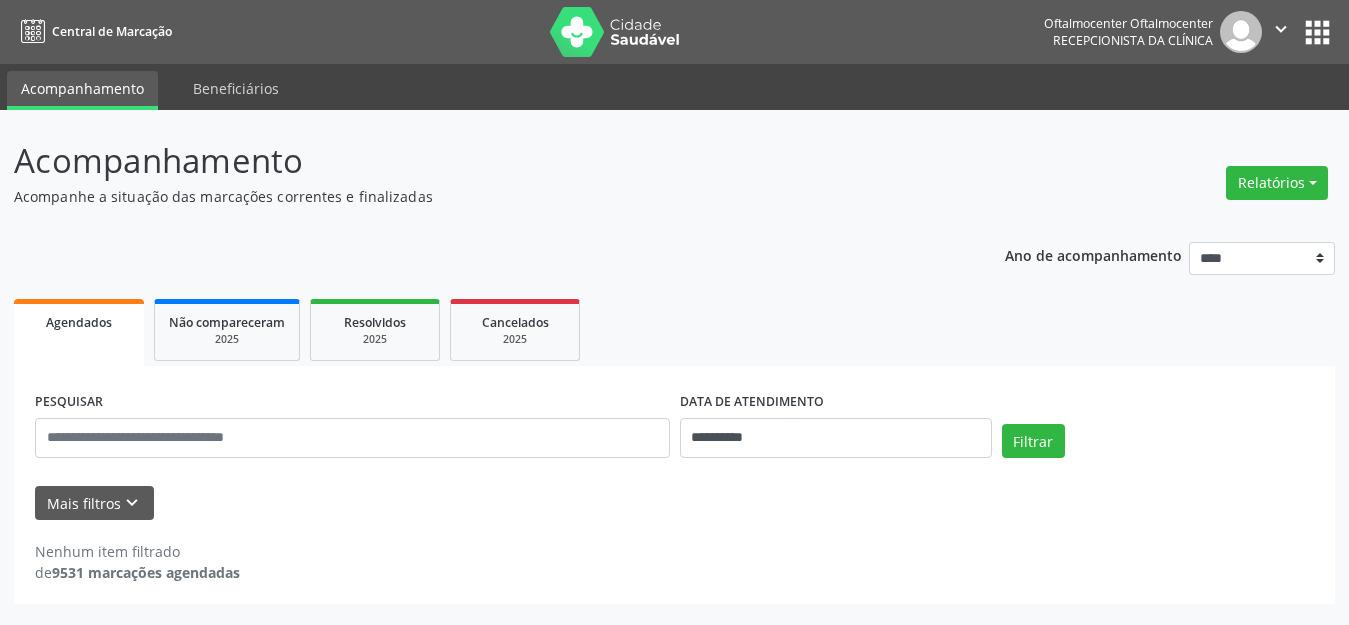 scroll, scrollTop: 0, scrollLeft: 0, axis: both 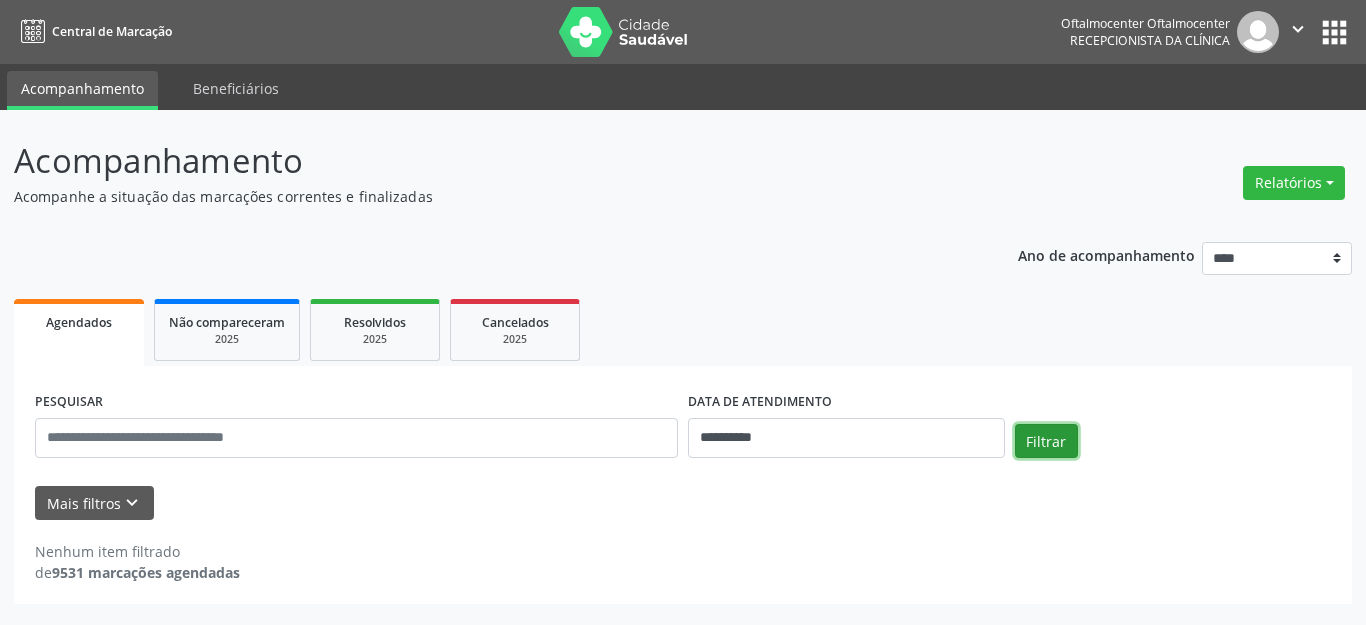 click on "Filtrar" at bounding box center [1046, 441] 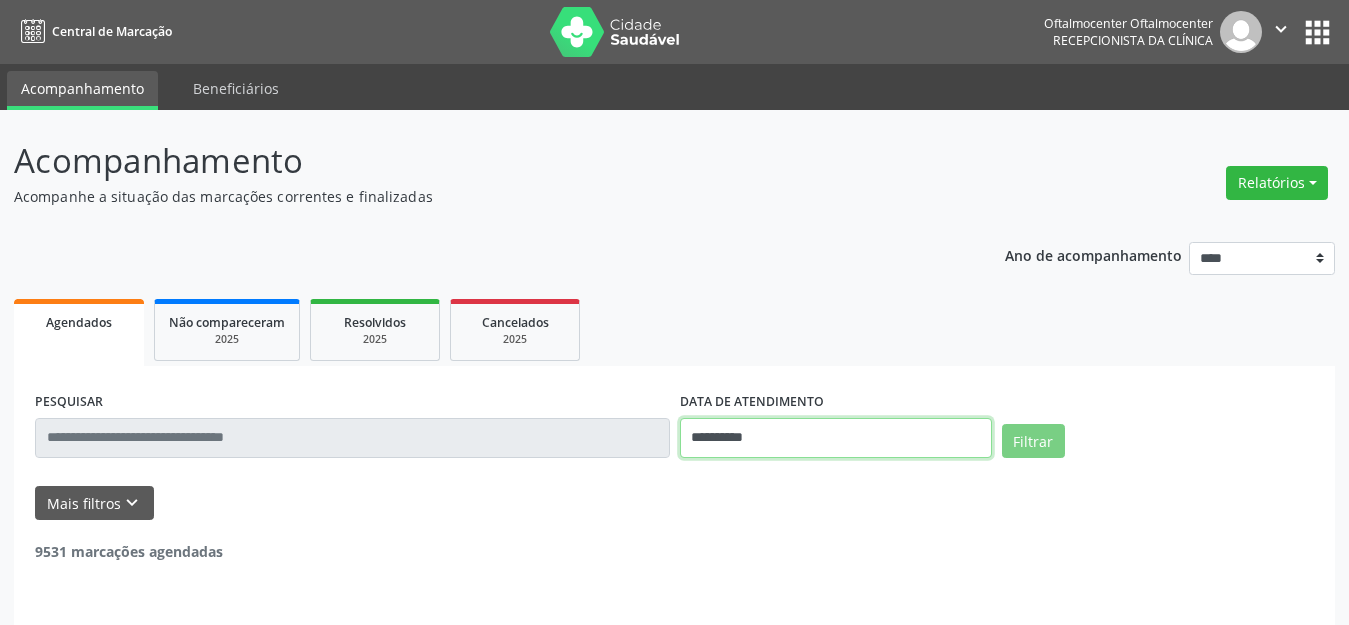 click on "**********" at bounding box center (836, 438) 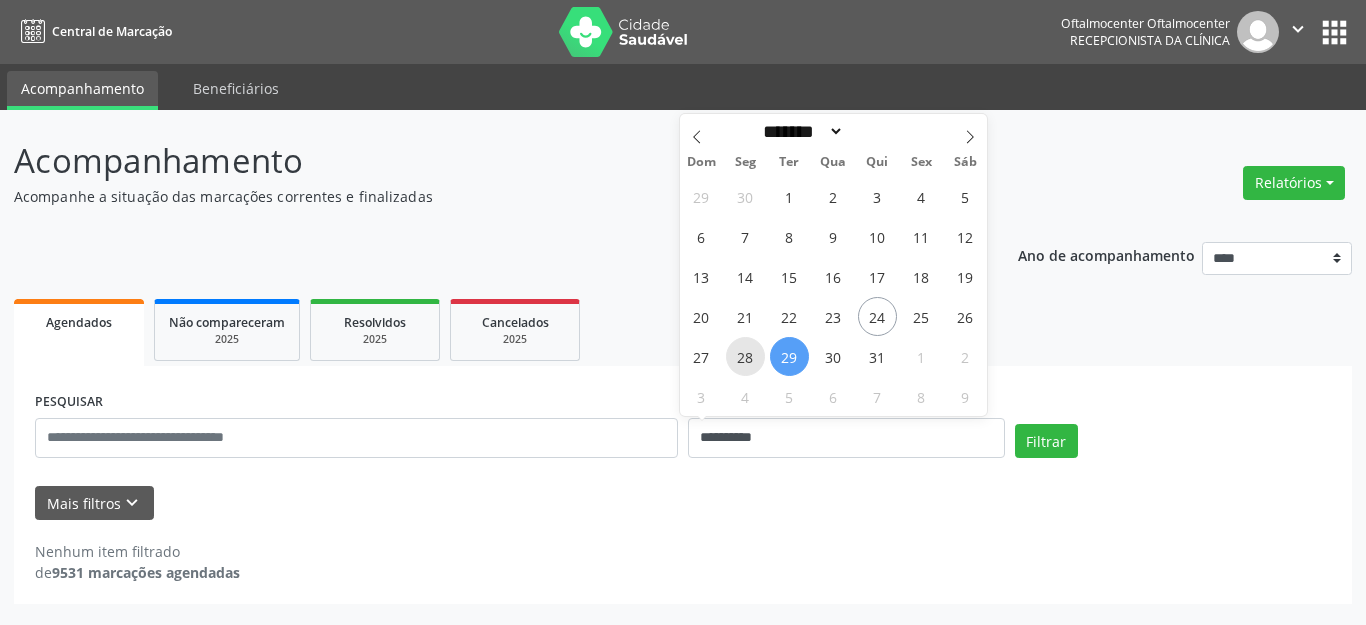 click on "28" at bounding box center (745, 356) 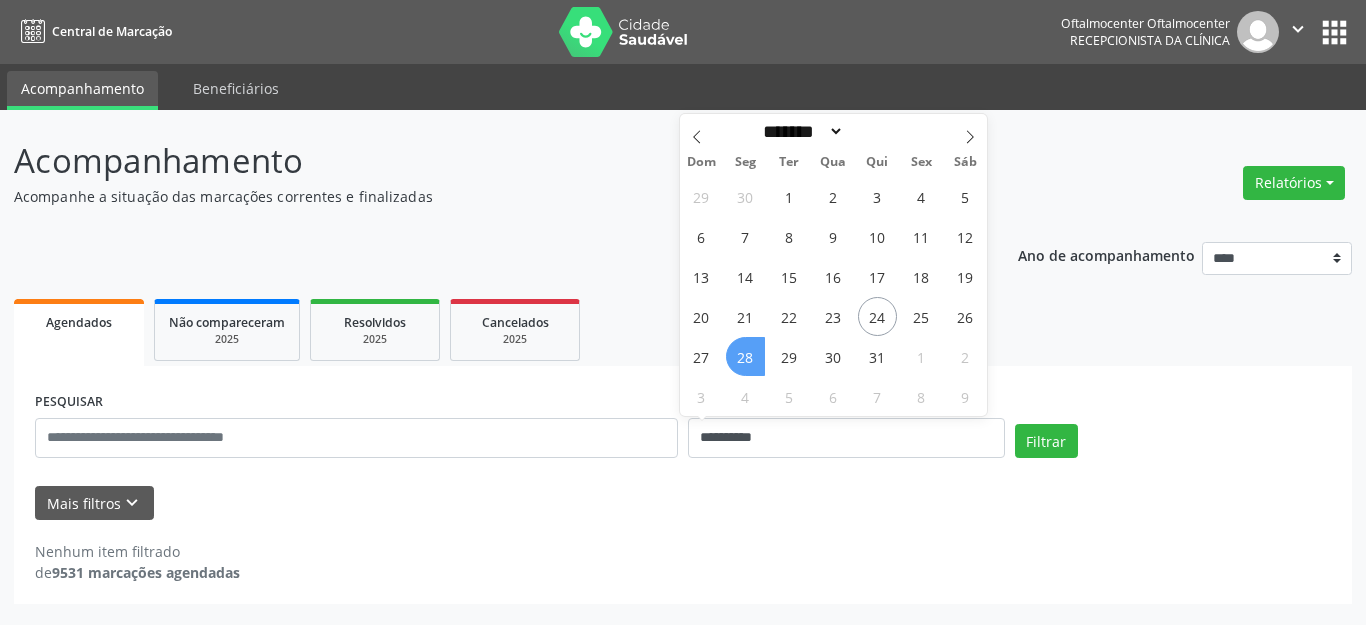 click on "28" at bounding box center (745, 356) 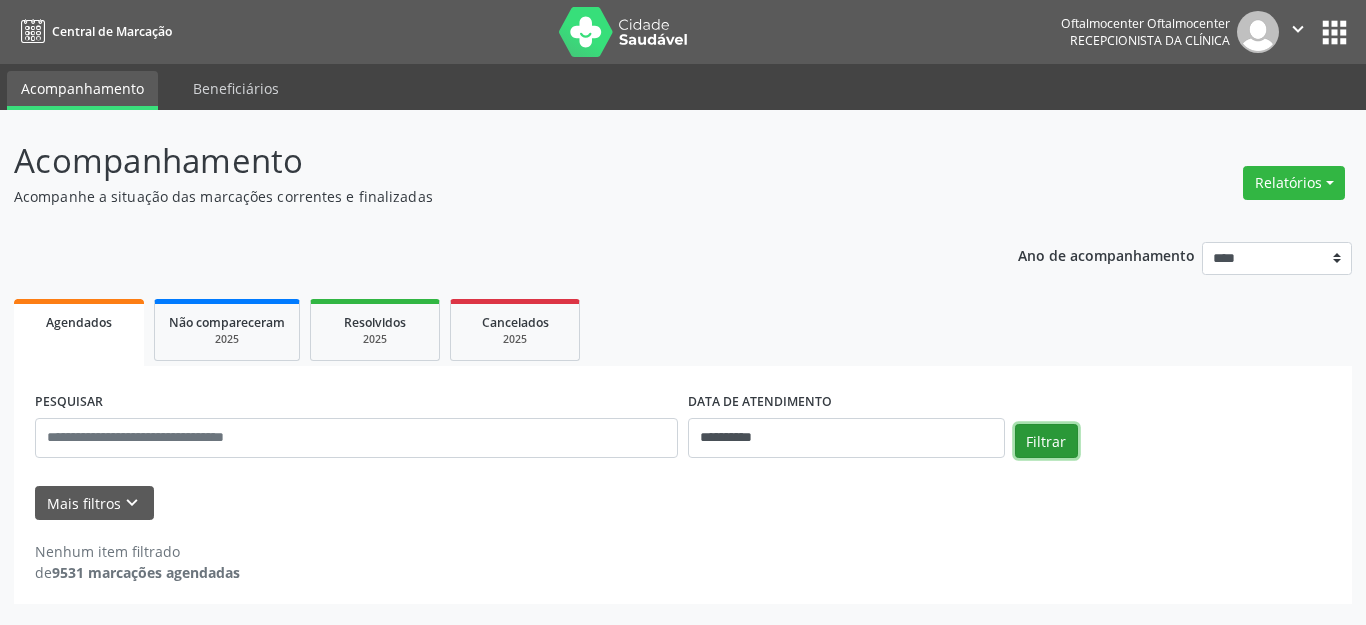 click on "Filtrar" at bounding box center [1046, 441] 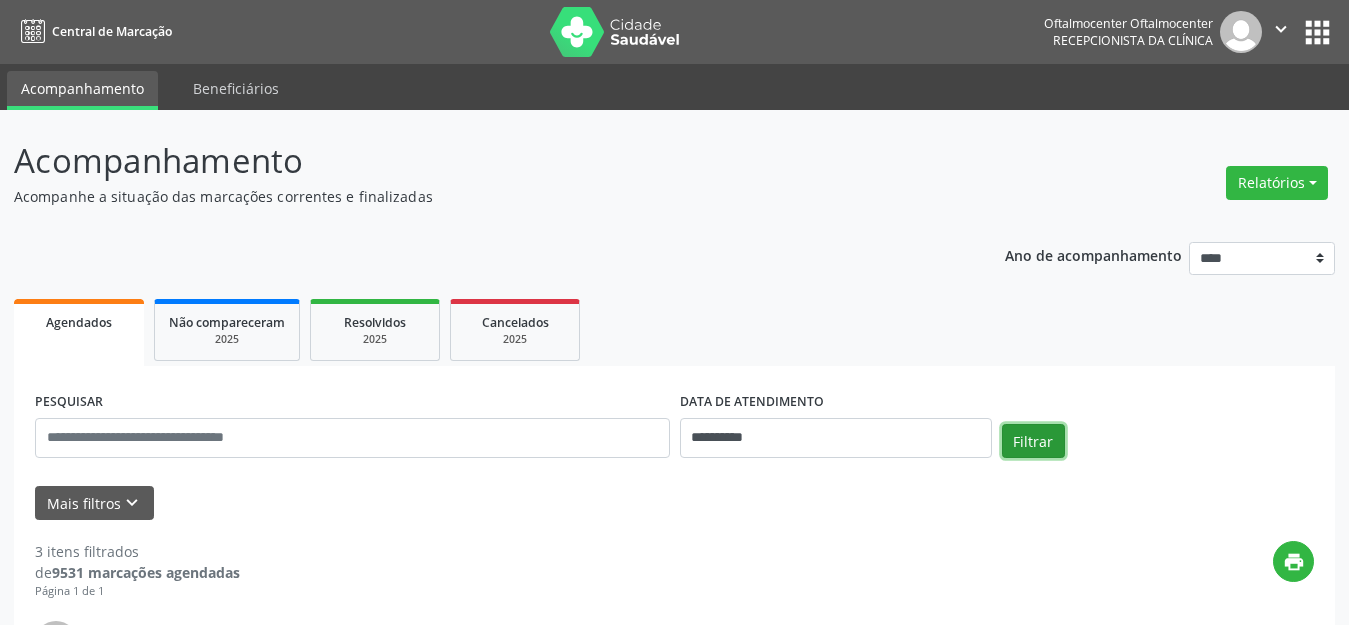 click on "Filtrar" at bounding box center (1033, 441) 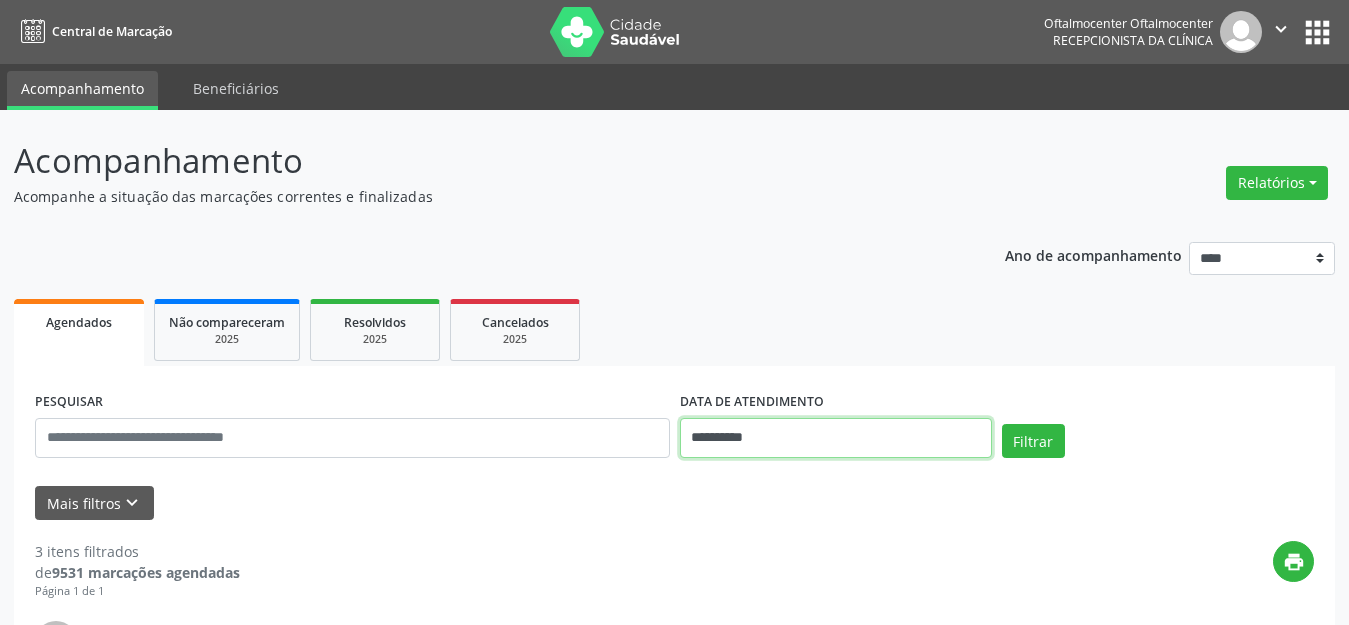 click on "**********" at bounding box center [836, 438] 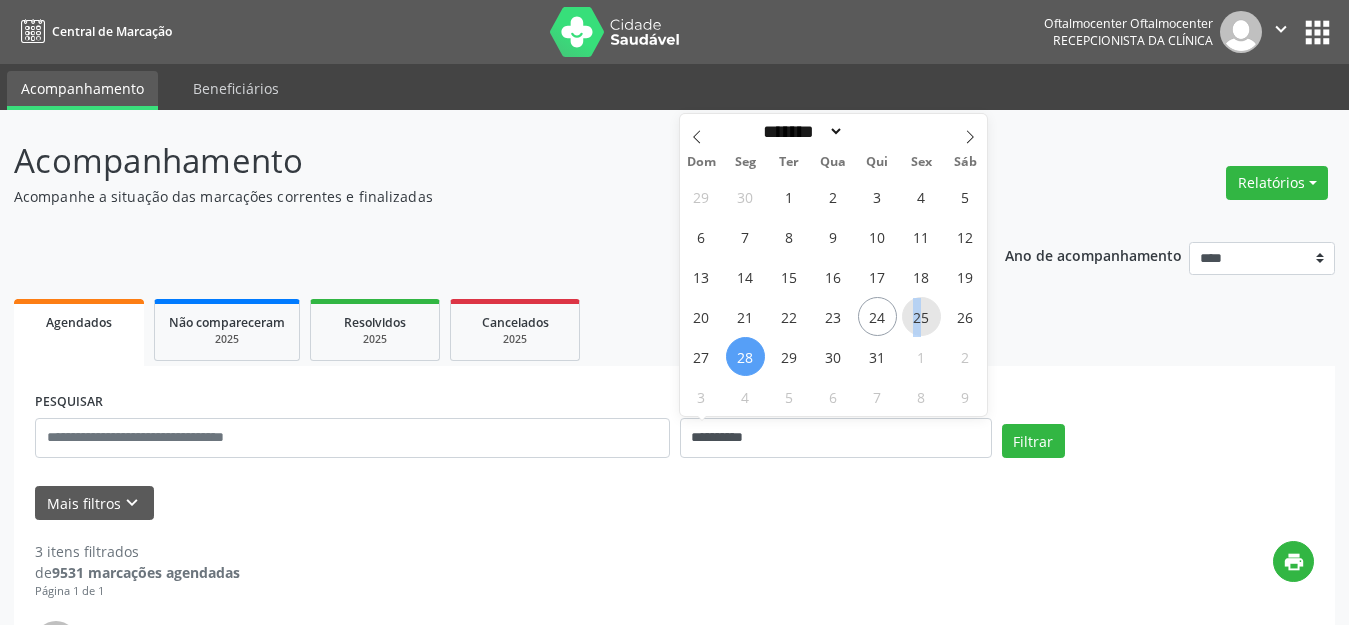 click on "25" at bounding box center (921, 316) 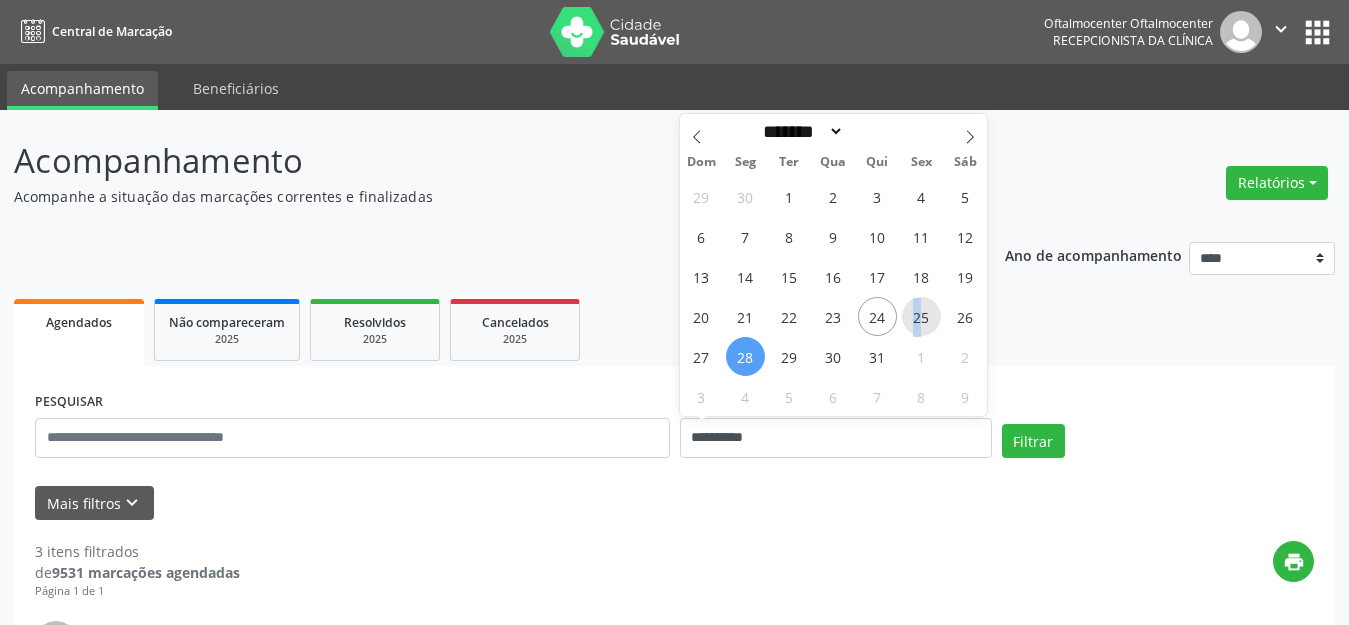 type on "**********" 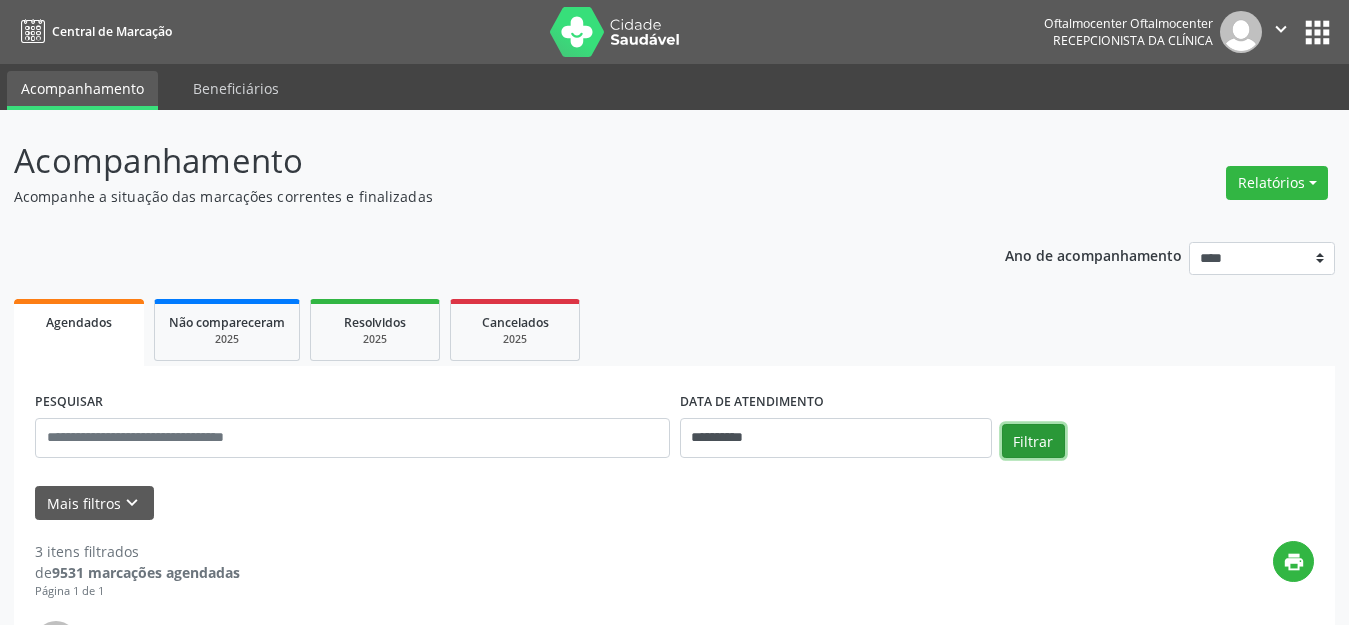 click on "Filtrar" at bounding box center (1033, 441) 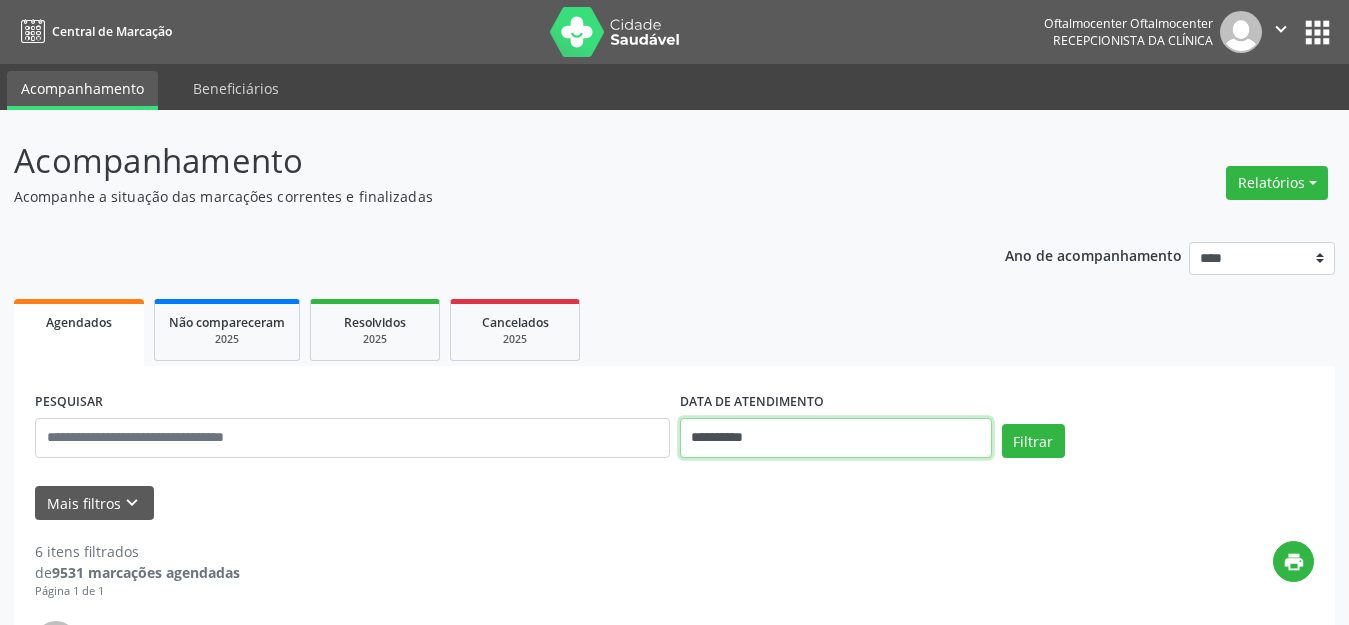 click on "**********" at bounding box center [836, 438] 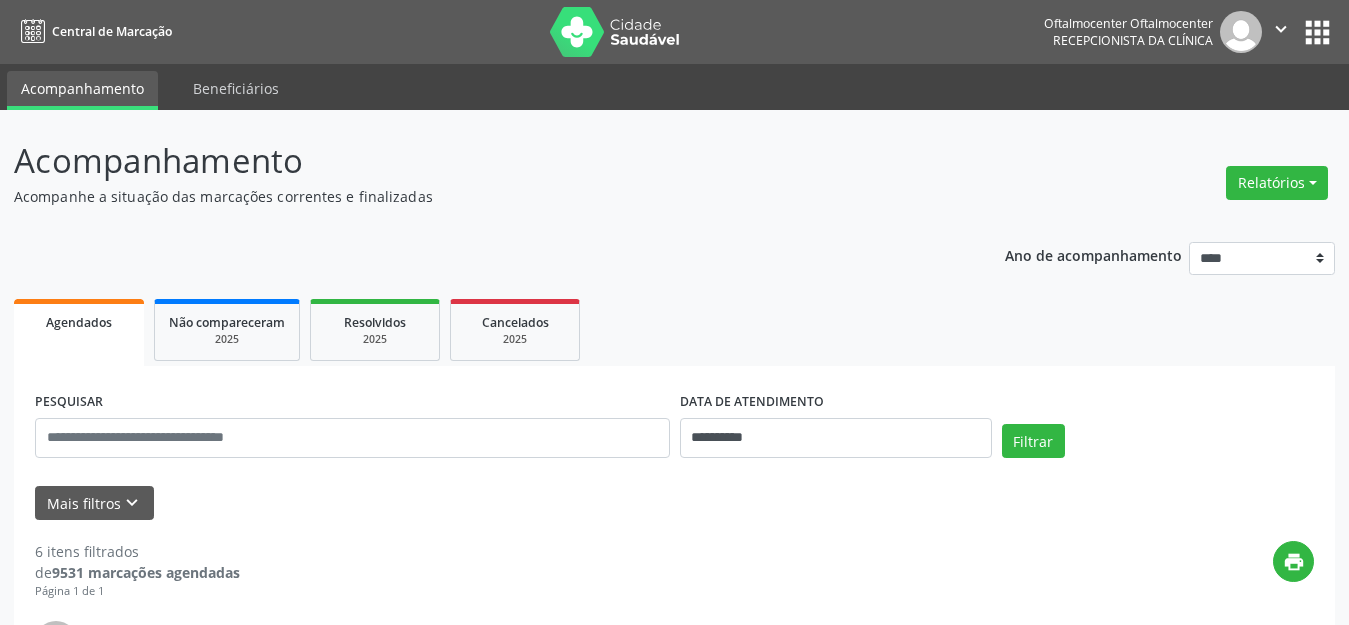 click on "Agendados   Não compareceram
2025
Resolvidos
2025
Cancelados
2025" at bounding box center [674, 330] 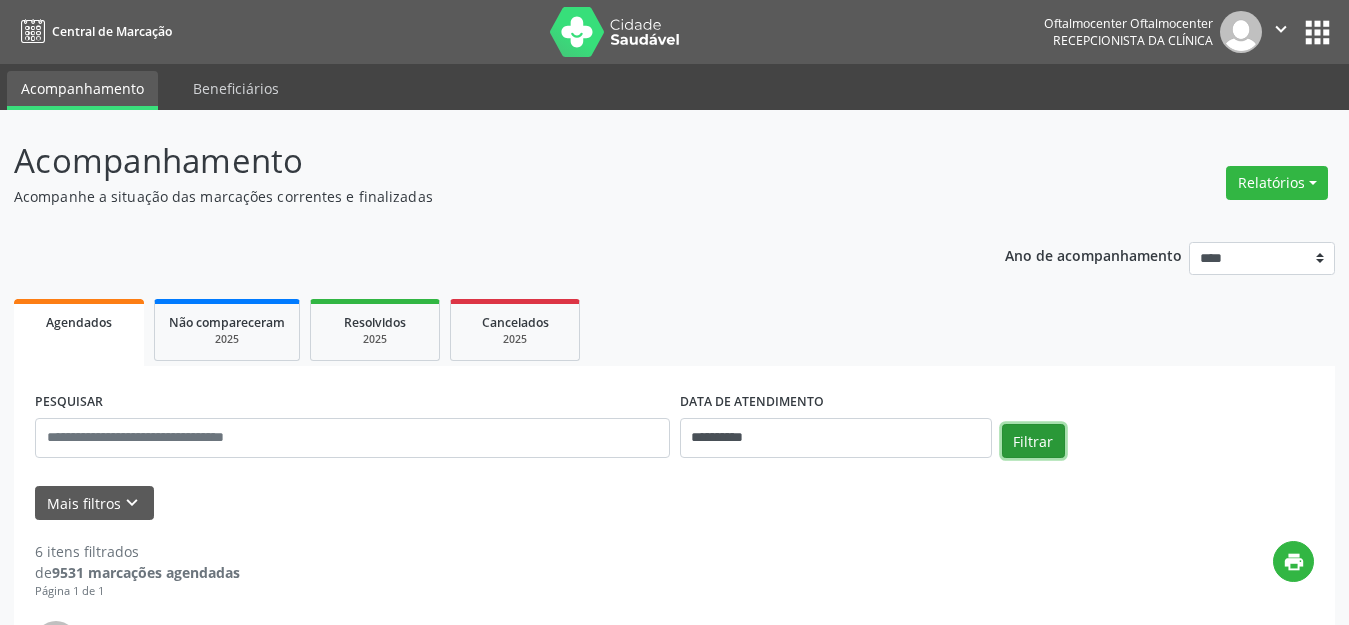 click on "Filtrar" at bounding box center (1033, 441) 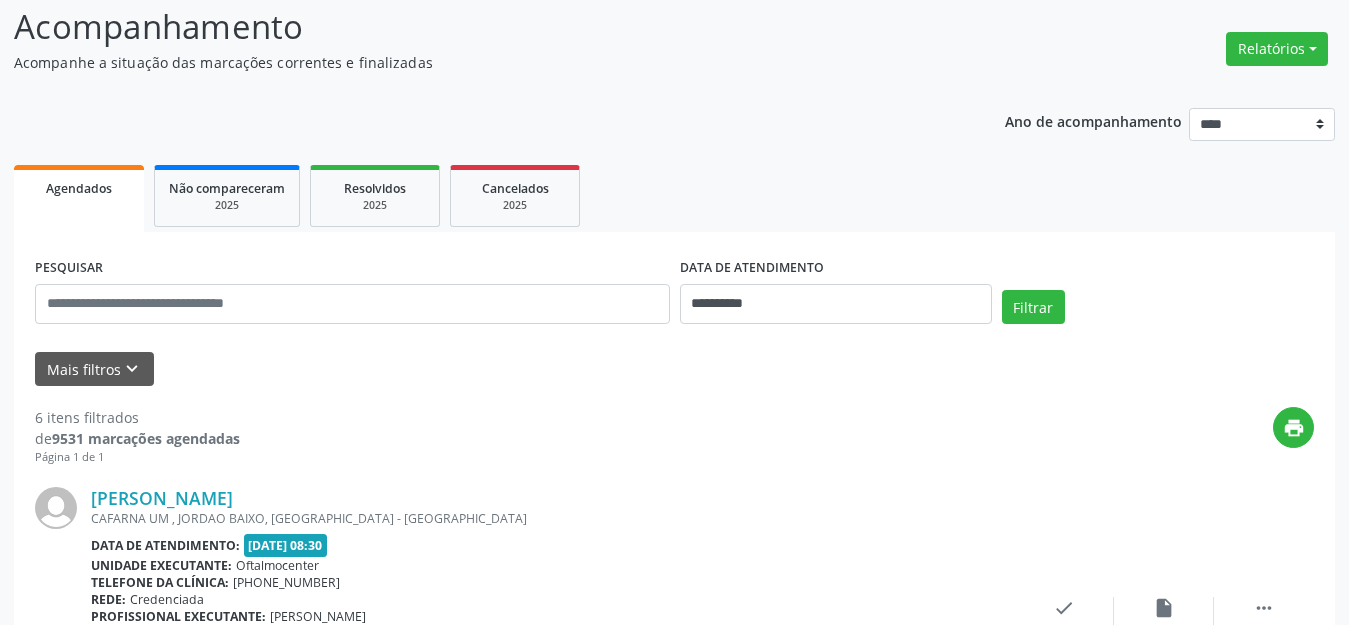 scroll, scrollTop: 0, scrollLeft: 0, axis: both 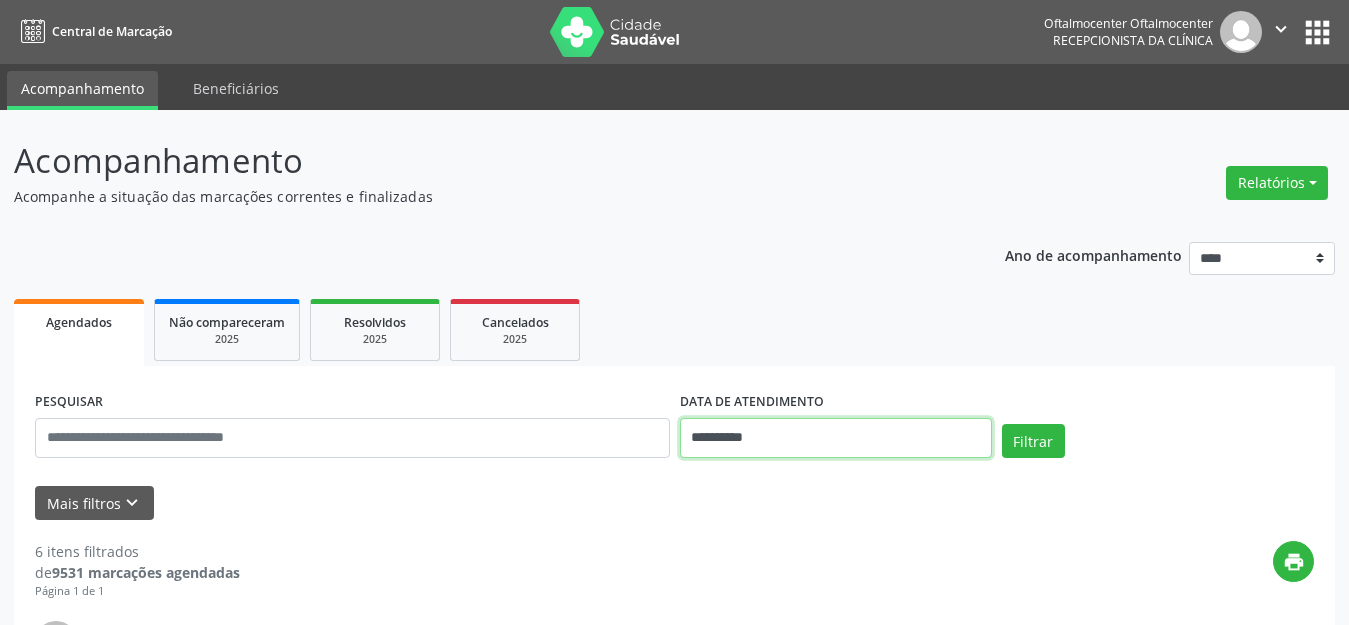 click on "**********" at bounding box center (836, 438) 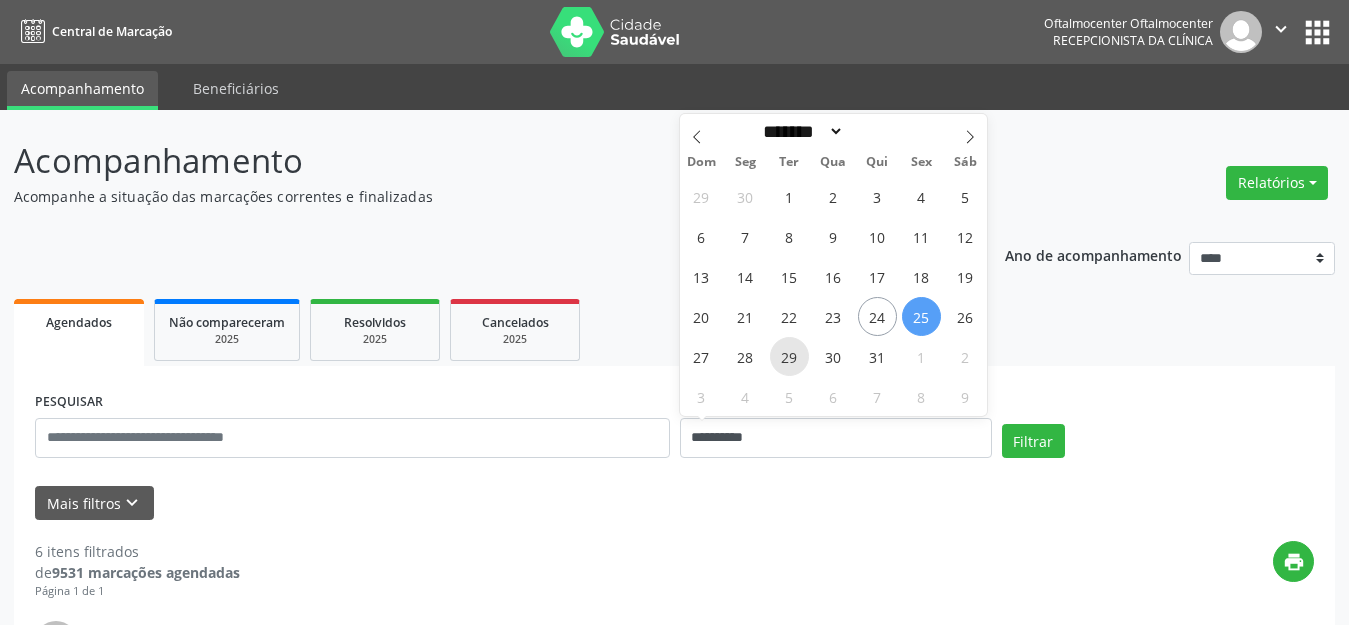 click on "29" at bounding box center (789, 356) 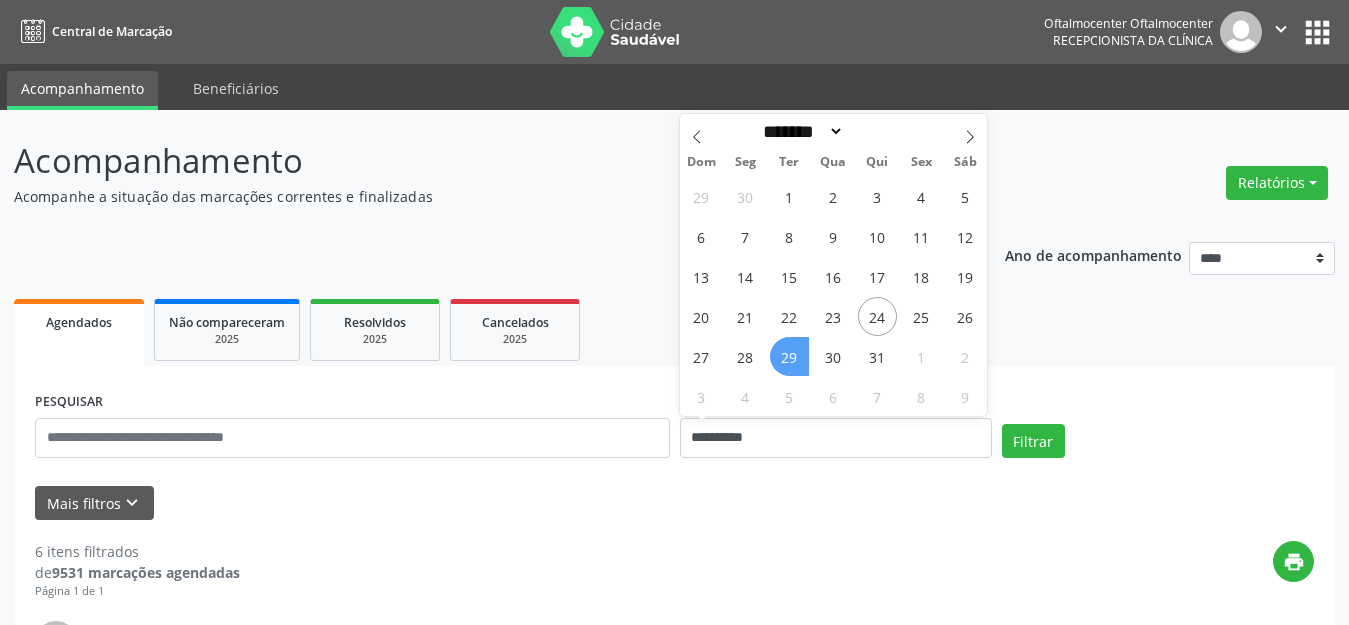 click on "29" at bounding box center (789, 356) 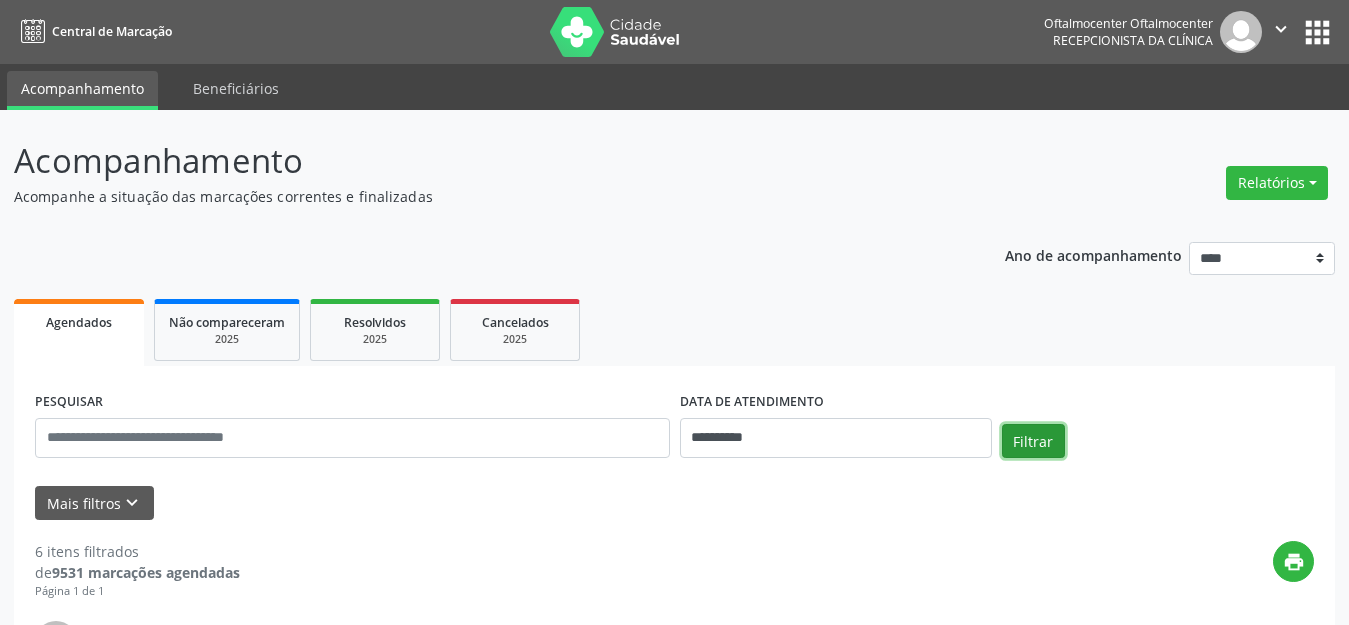 click on "Filtrar" at bounding box center [1033, 441] 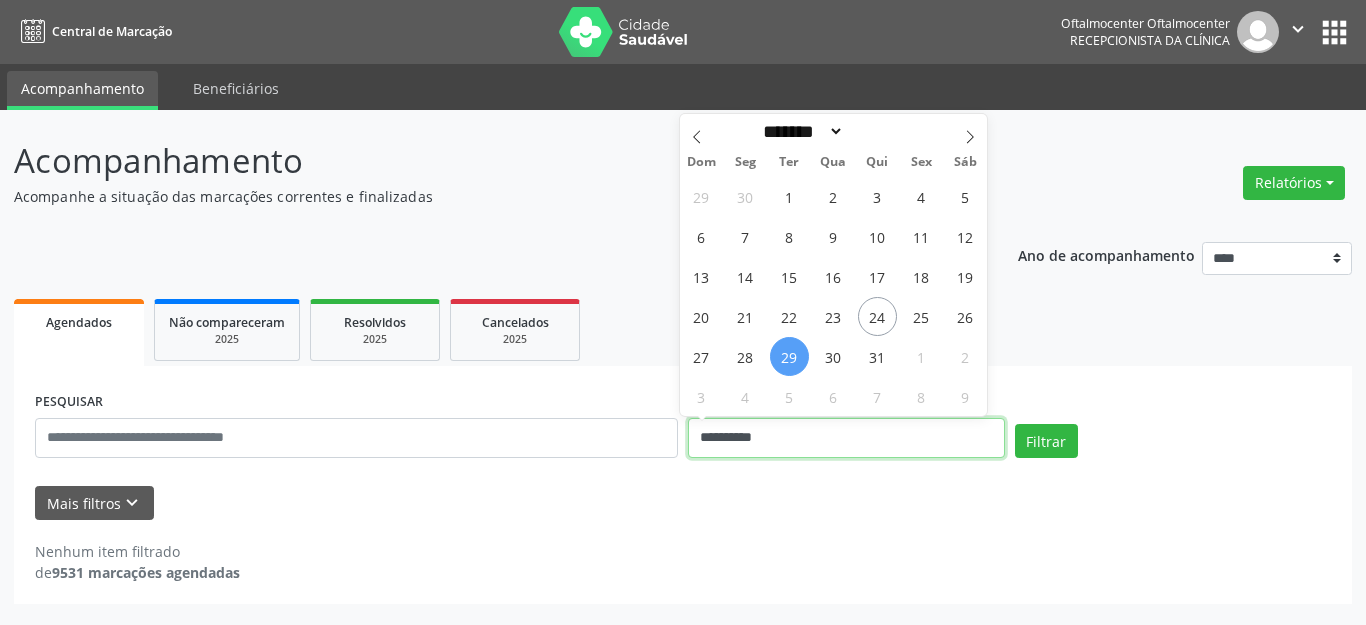 click on "**********" at bounding box center (846, 438) 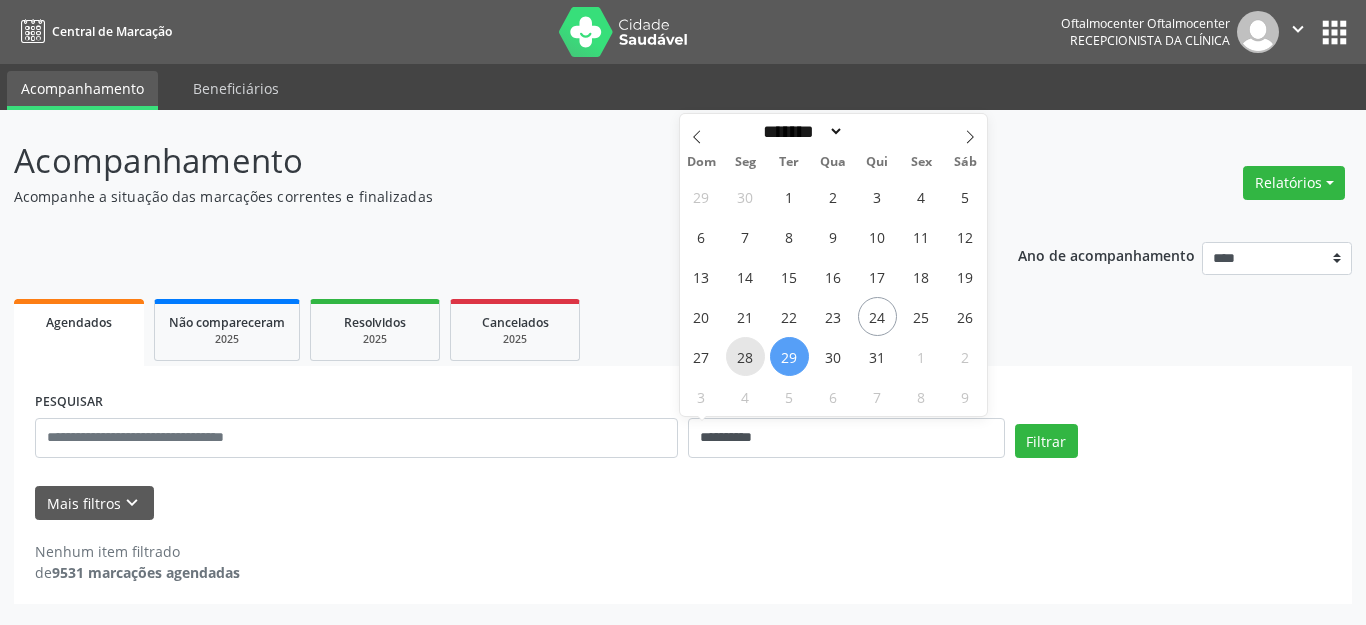 click on "28" at bounding box center [745, 356] 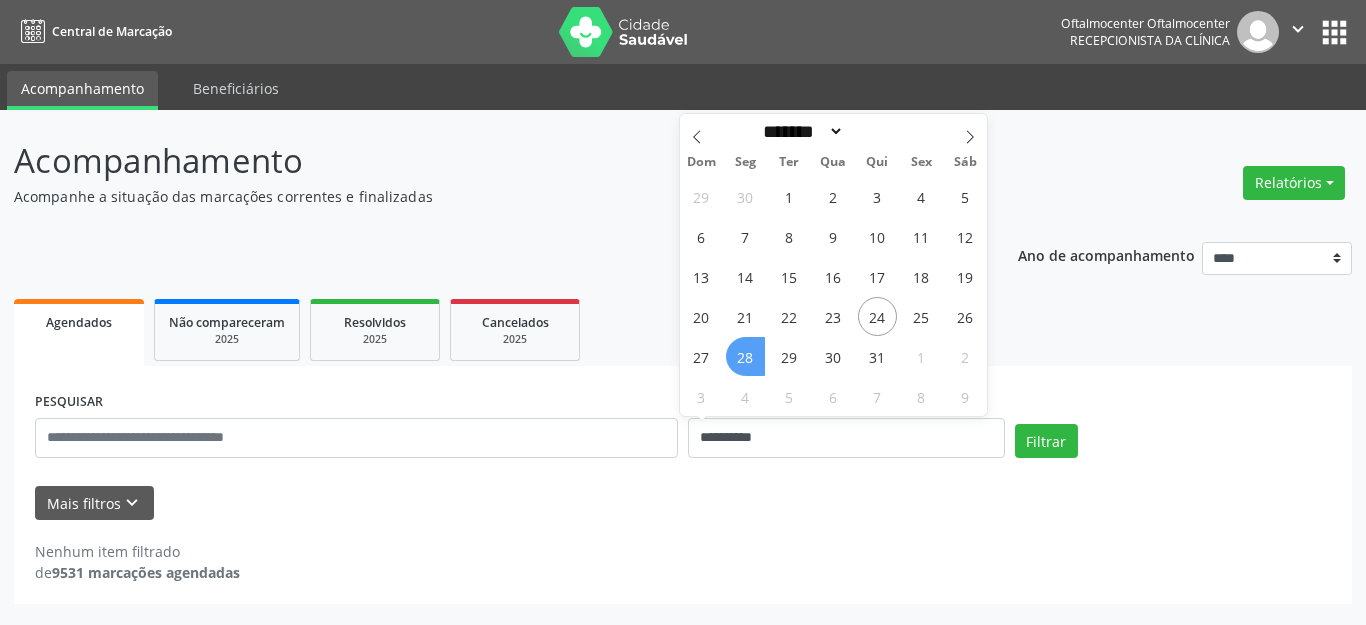 click on "28" at bounding box center (745, 356) 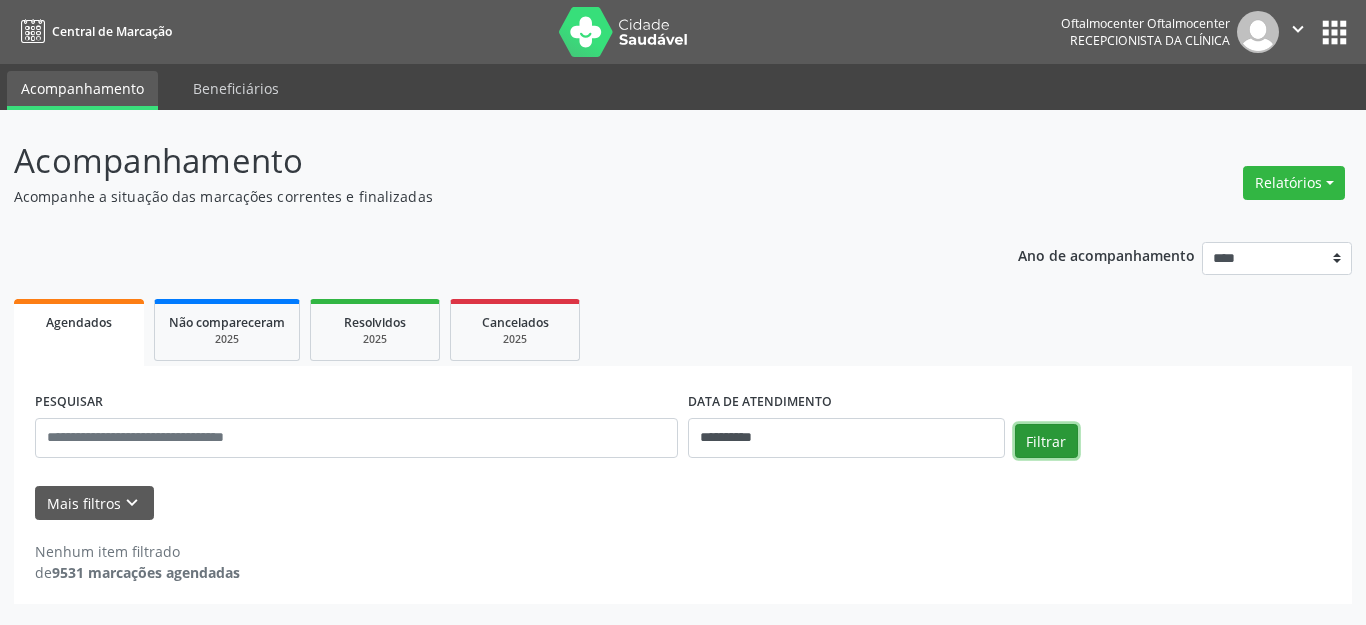 click on "Filtrar" at bounding box center (1046, 441) 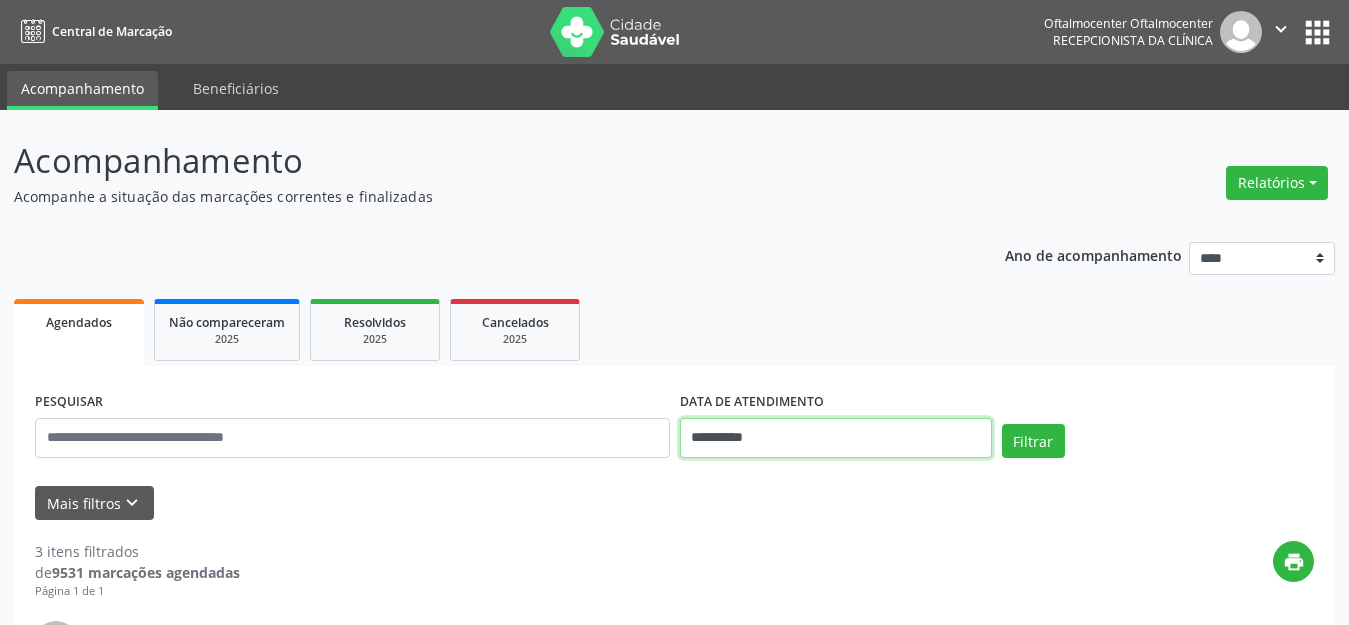 click on "**********" at bounding box center (836, 438) 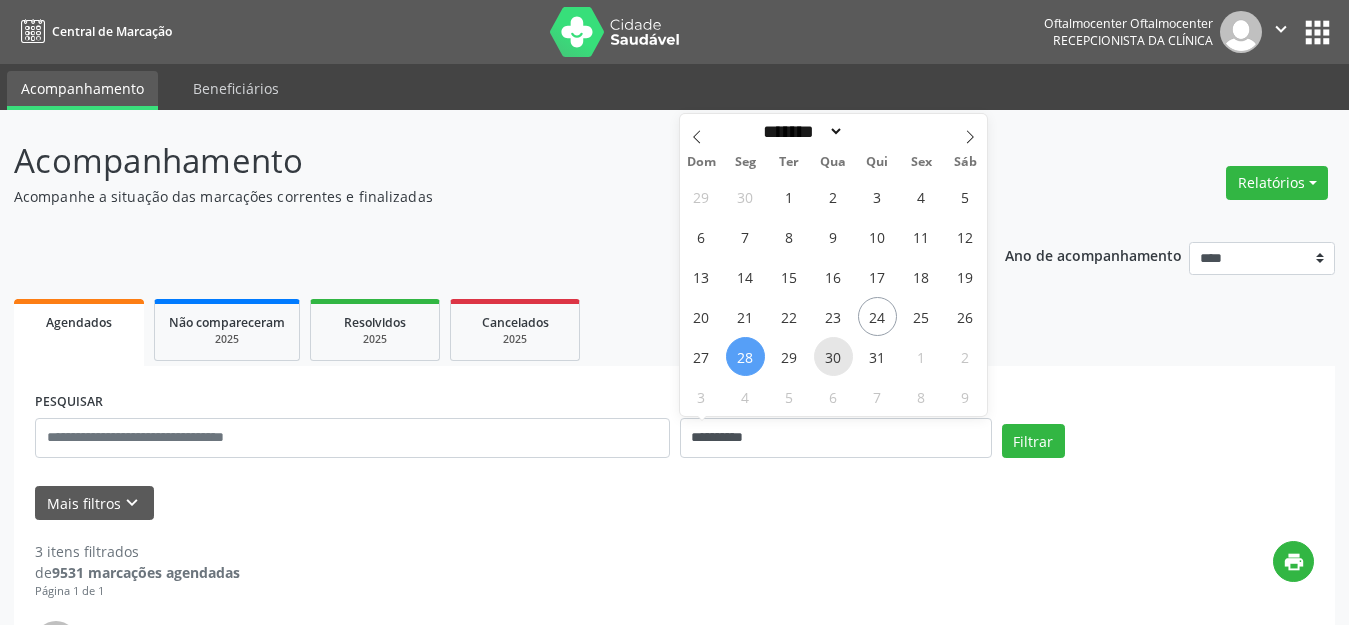 click on "30" at bounding box center [833, 356] 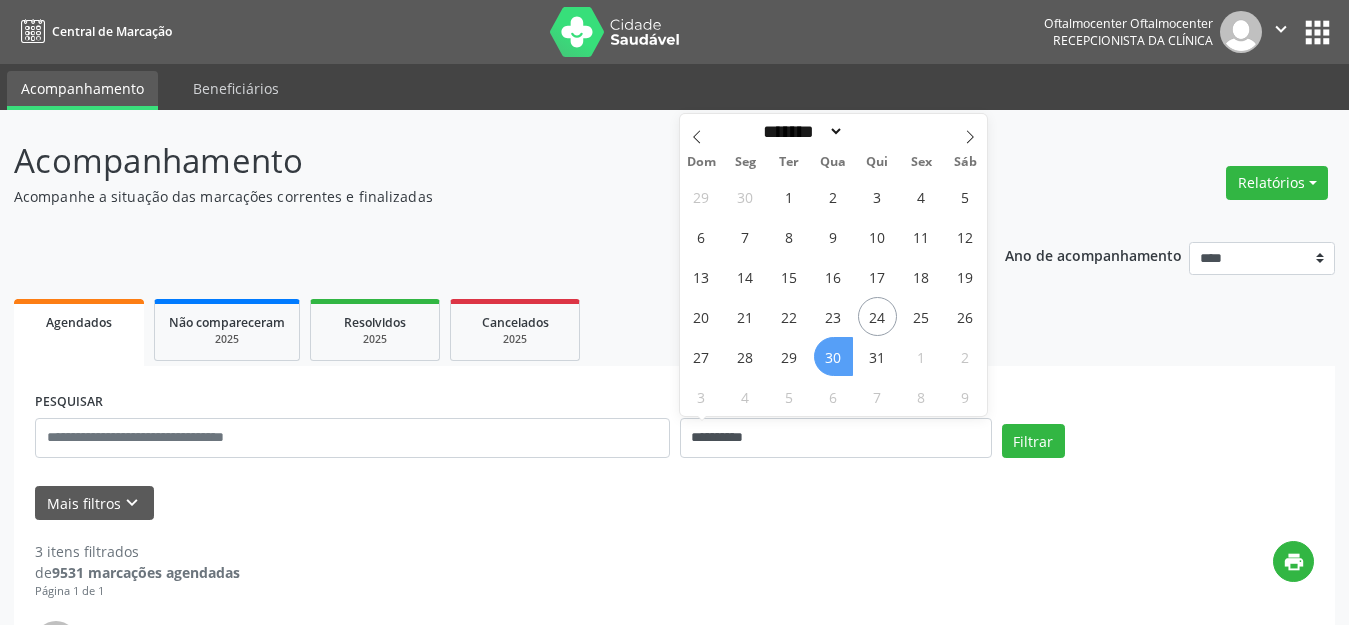 click on "30" at bounding box center (833, 356) 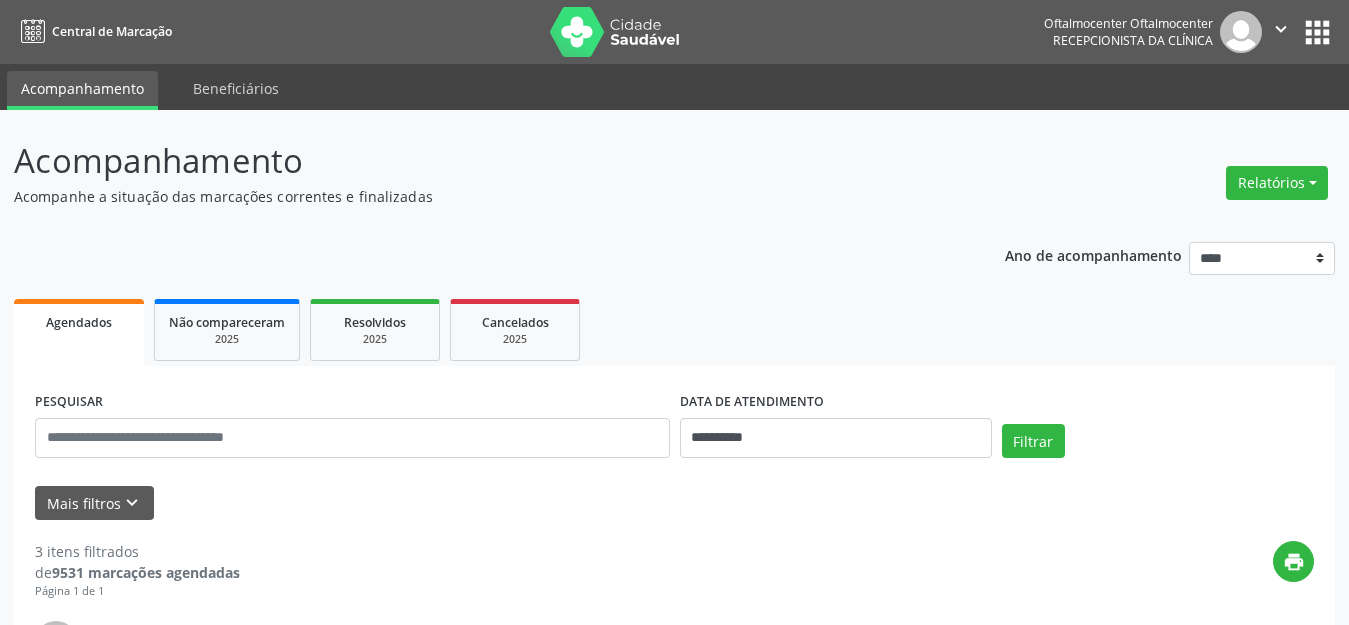 click on "Filtrar" at bounding box center [1158, 448] 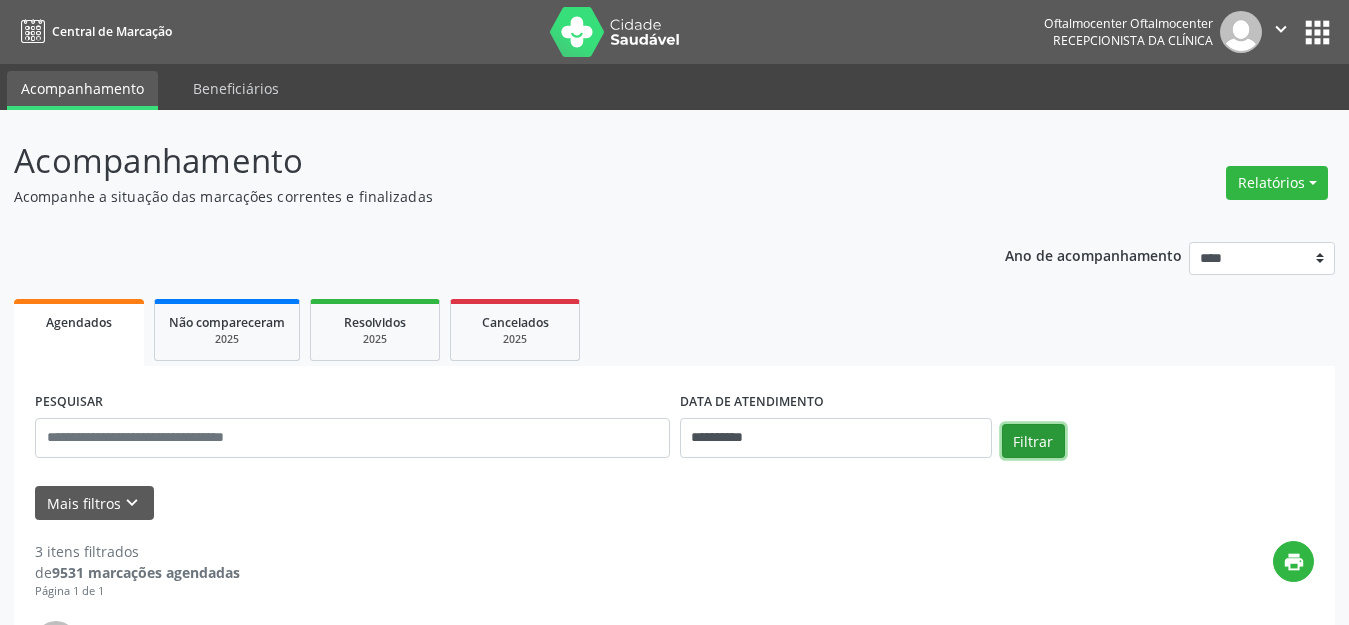 click on "Filtrar" at bounding box center [1033, 441] 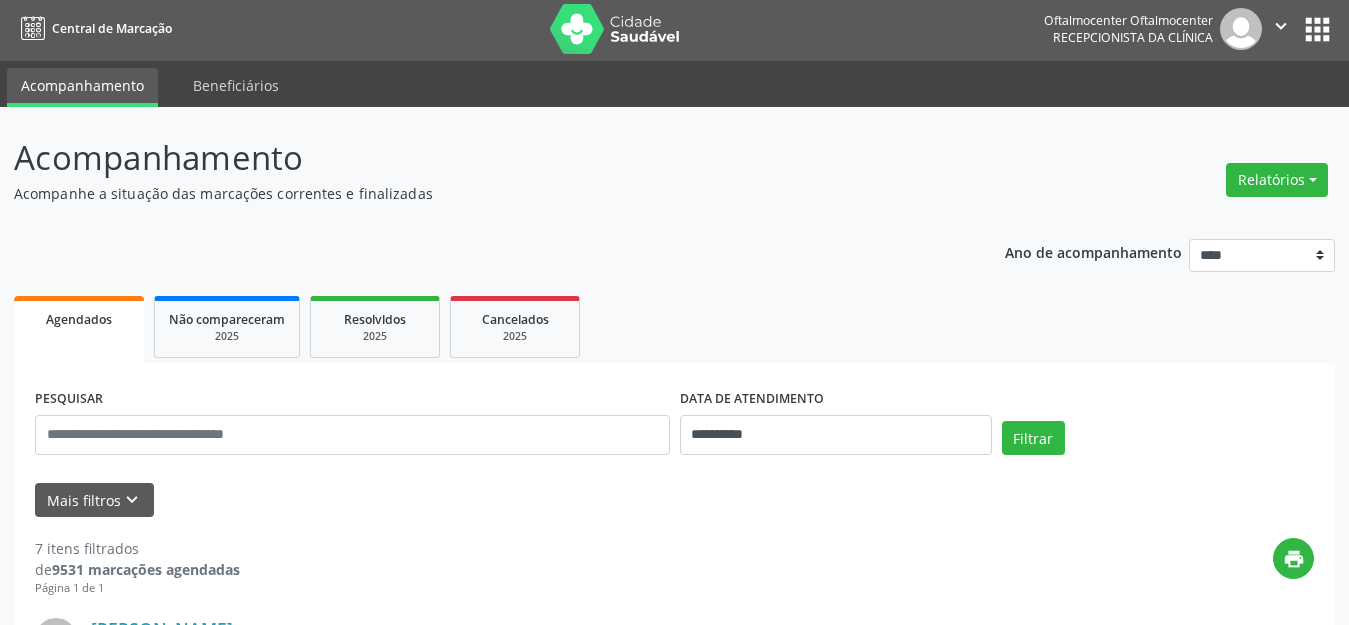 scroll, scrollTop: 0, scrollLeft: 0, axis: both 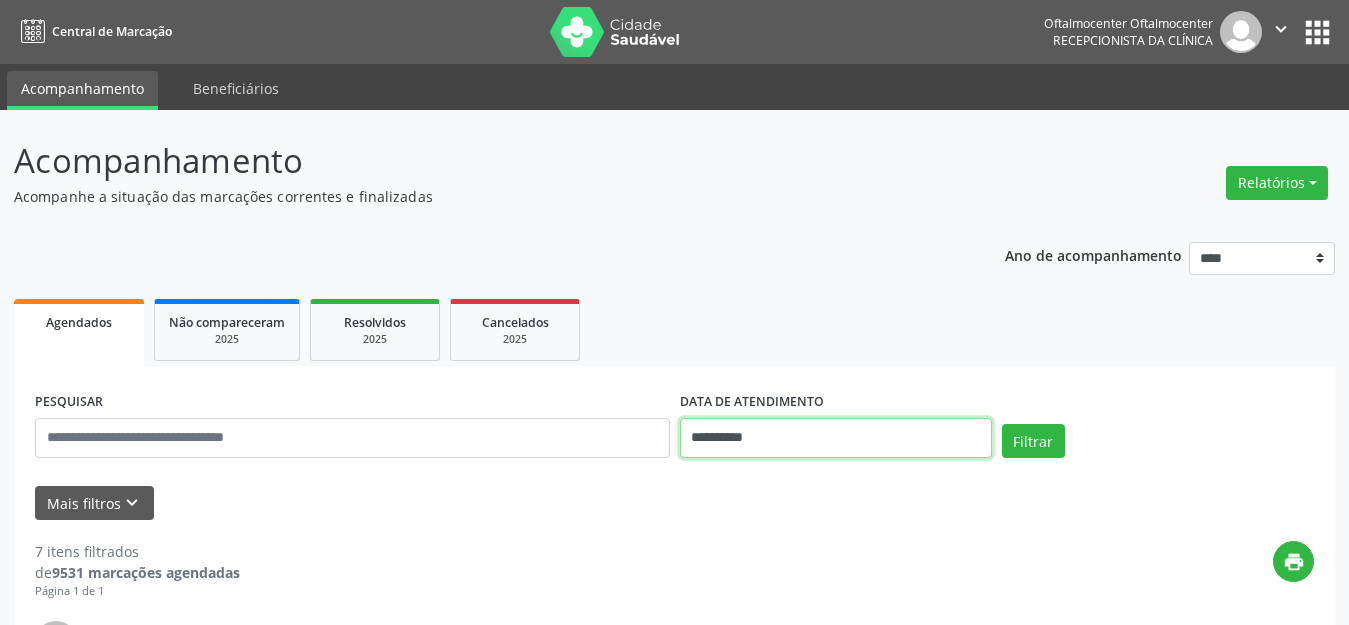 click on "**********" at bounding box center [836, 438] 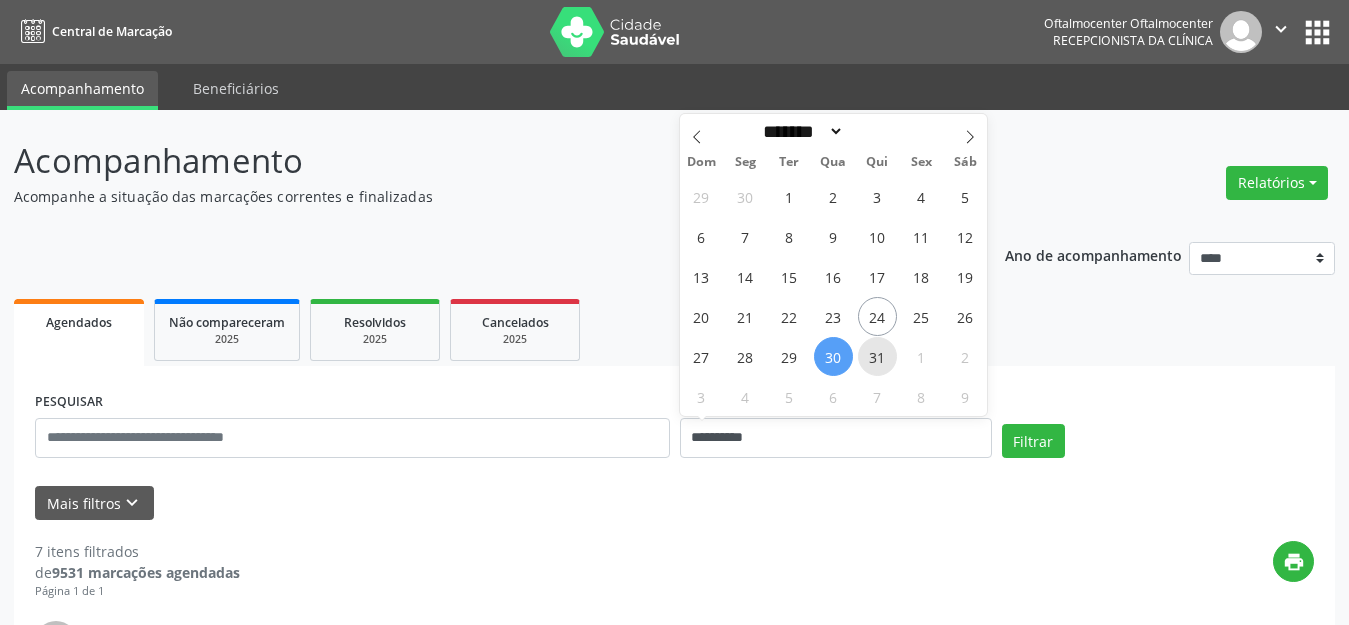 click on "31" at bounding box center [877, 356] 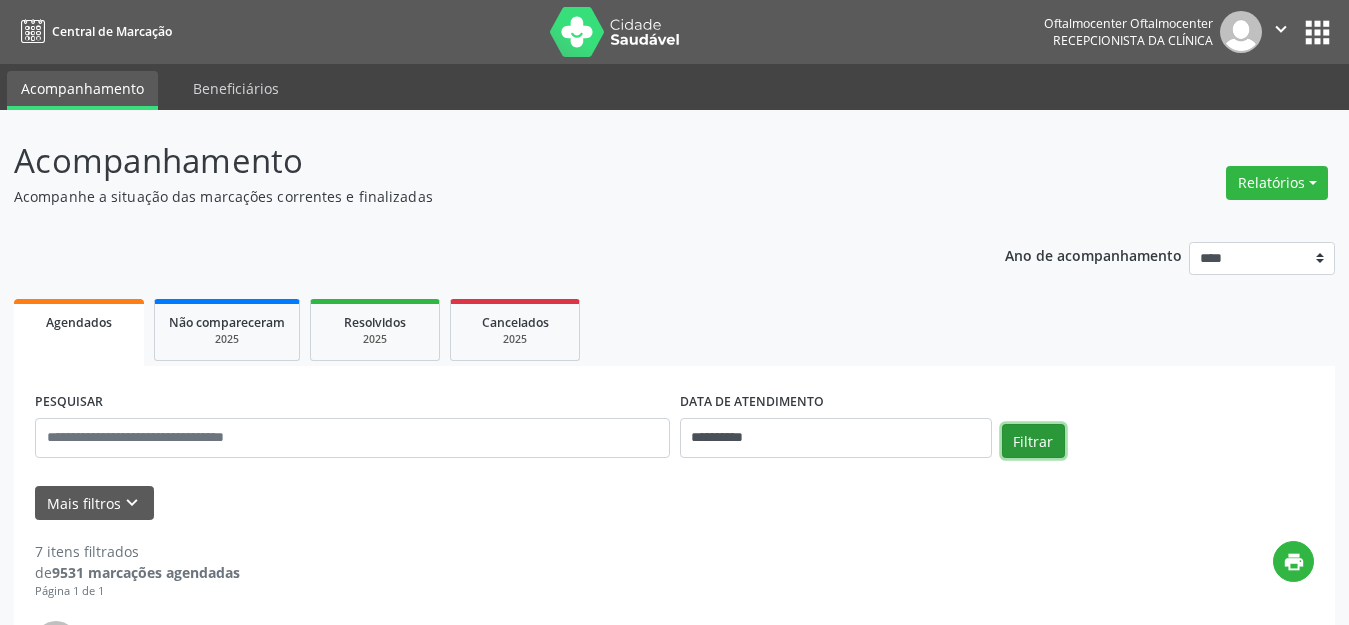 click on "Filtrar" at bounding box center [1033, 441] 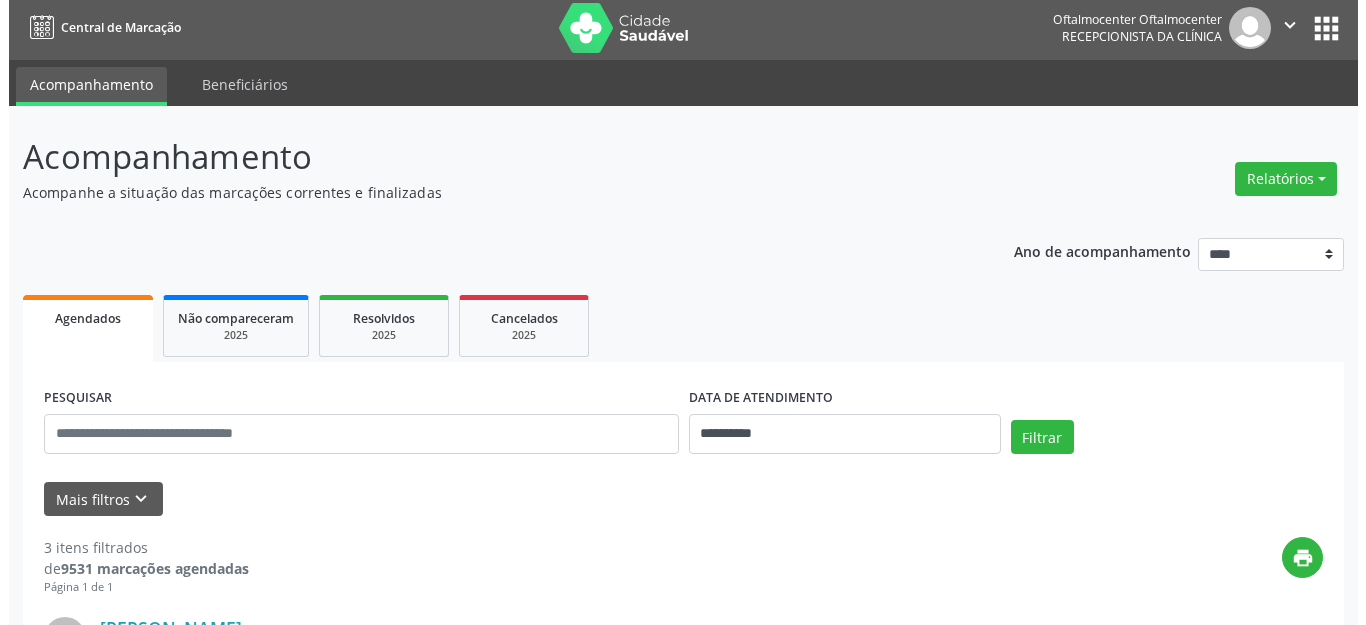 scroll, scrollTop: 0, scrollLeft: 0, axis: both 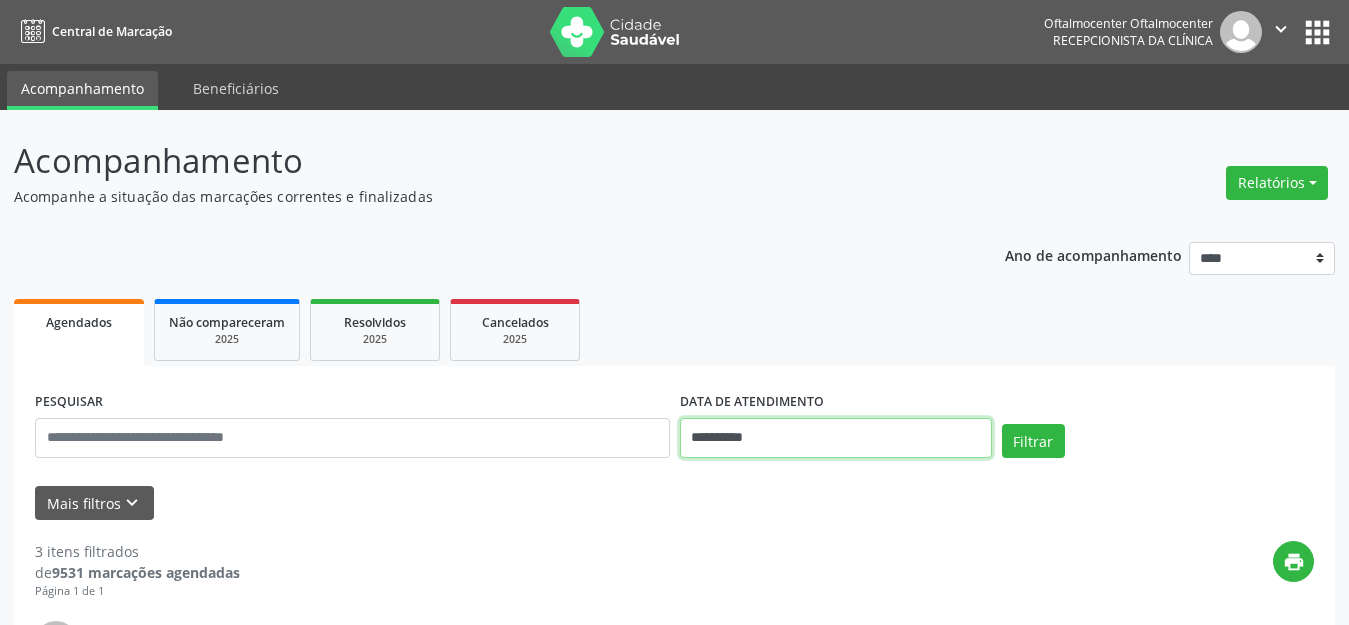 click on "**********" at bounding box center (836, 438) 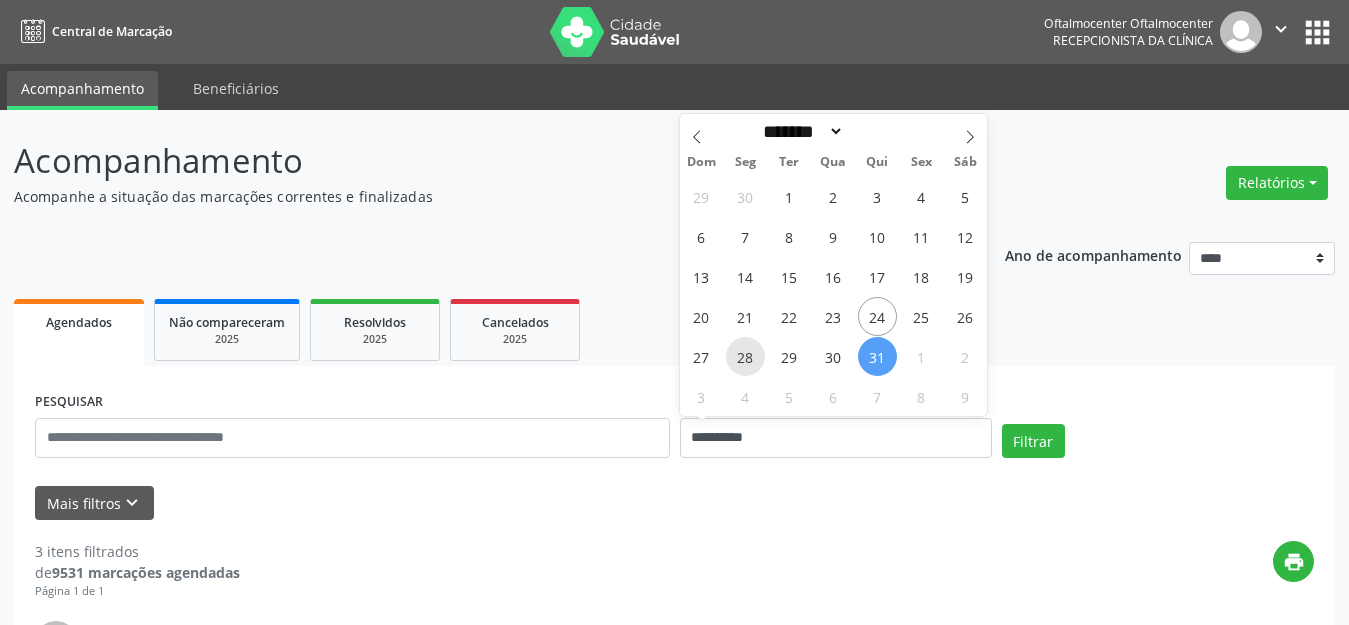 click on "28" at bounding box center [745, 356] 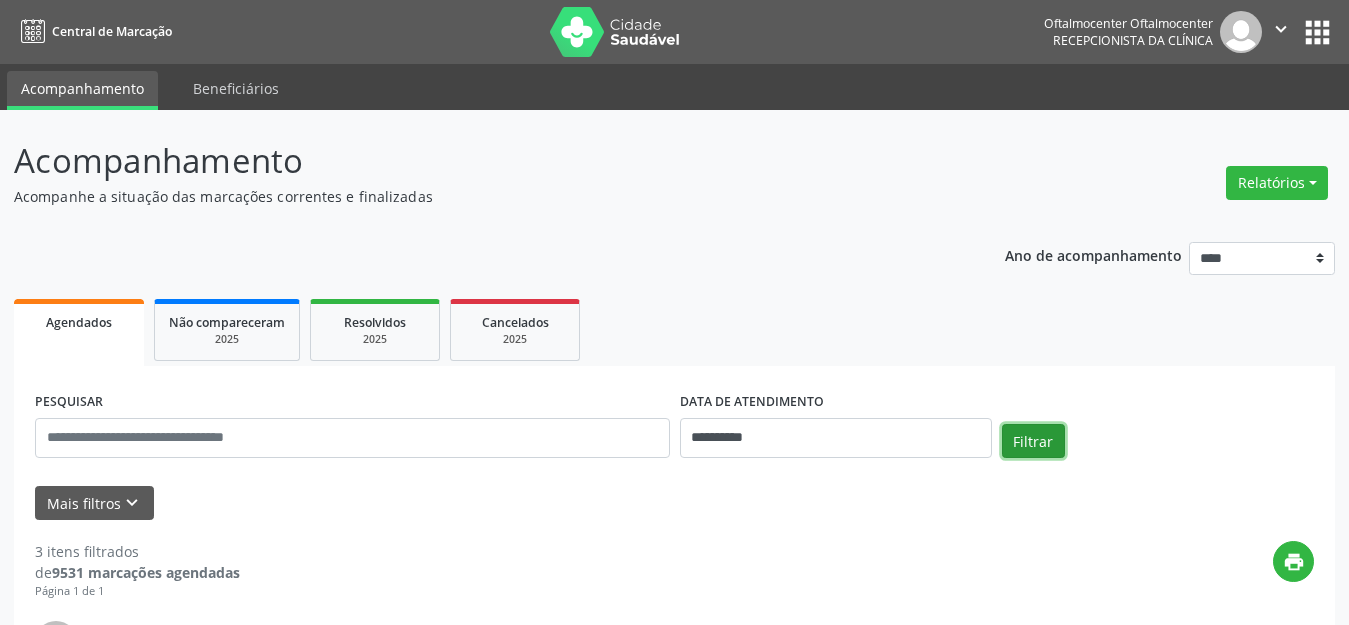 click on "Filtrar" at bounding box center (1033, 441) 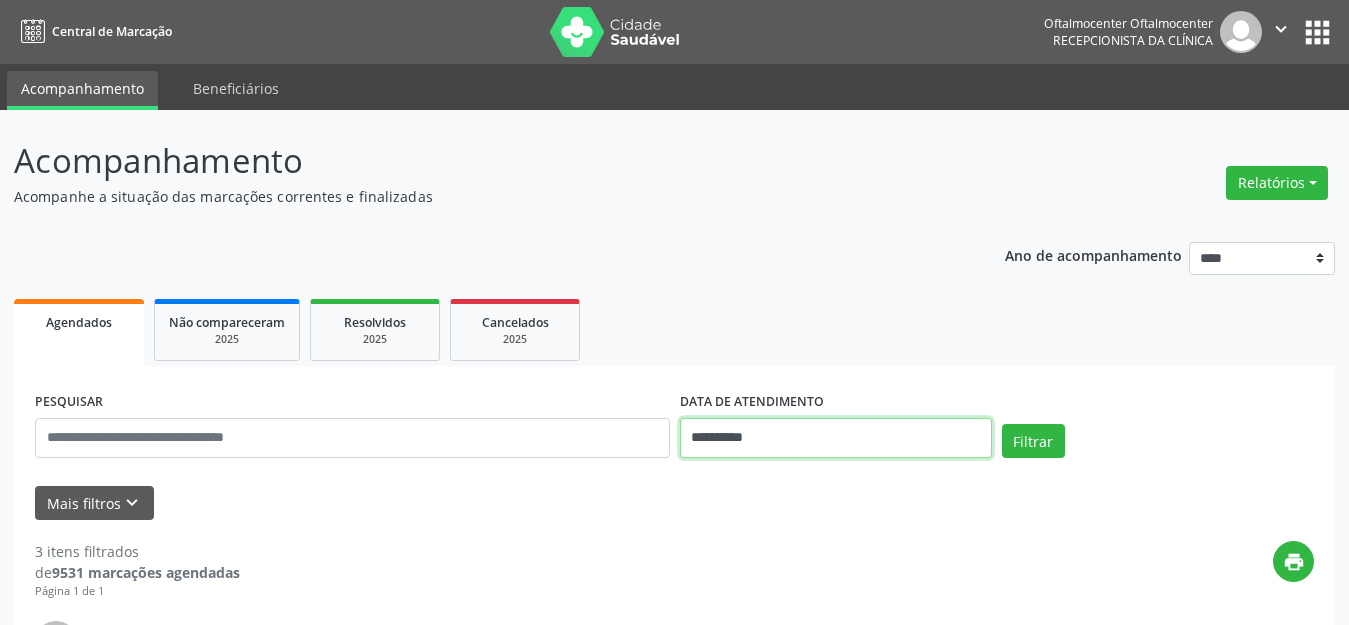 click on "**********" at bounding box center (836, 438) 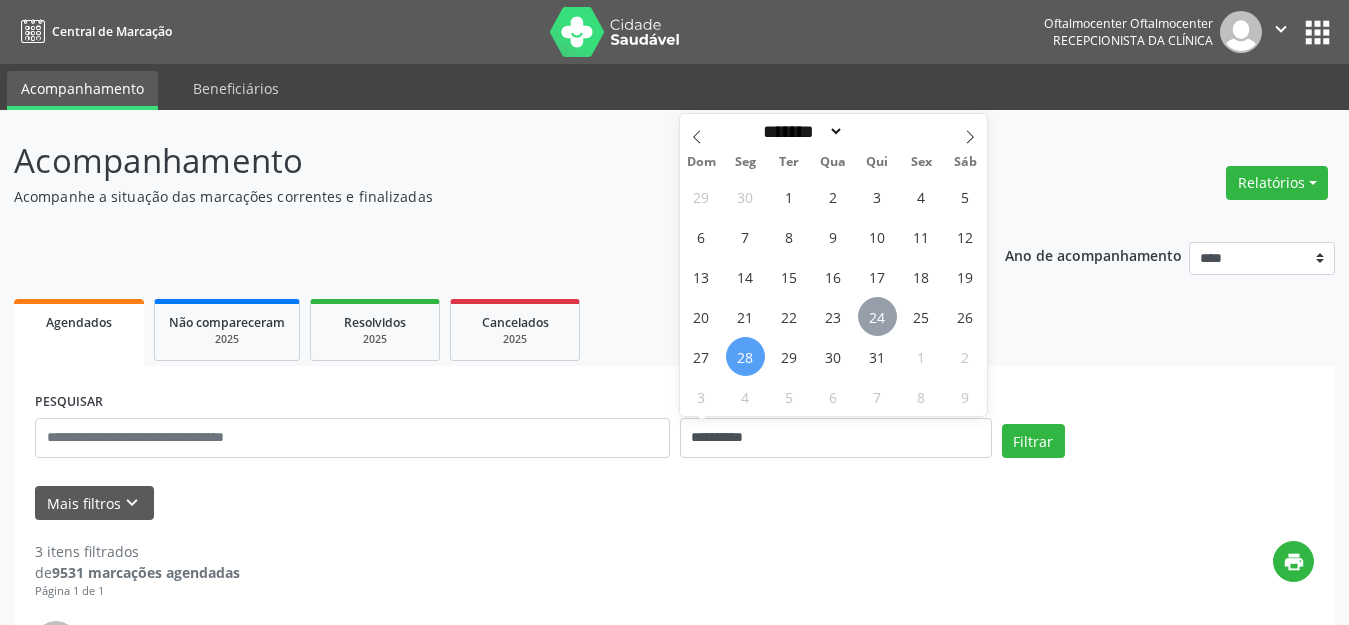 click on "24" at bounding box center [877, 316] 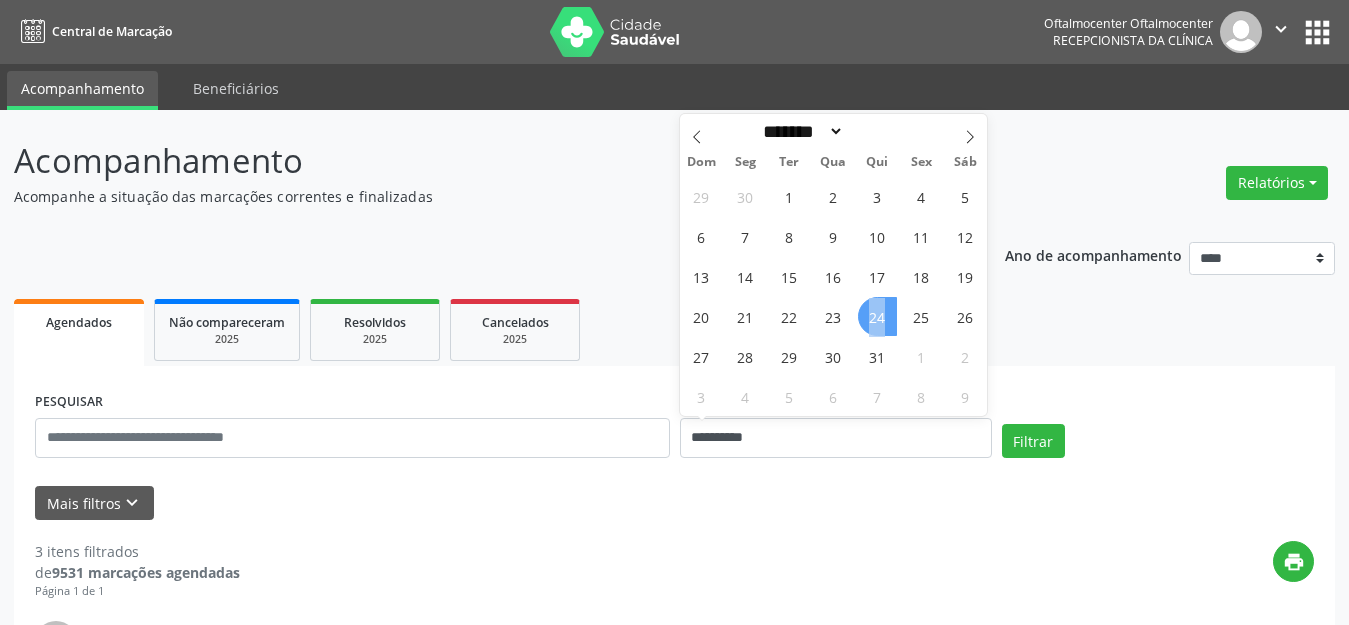 click on "24" at bounding box center (877, 316) 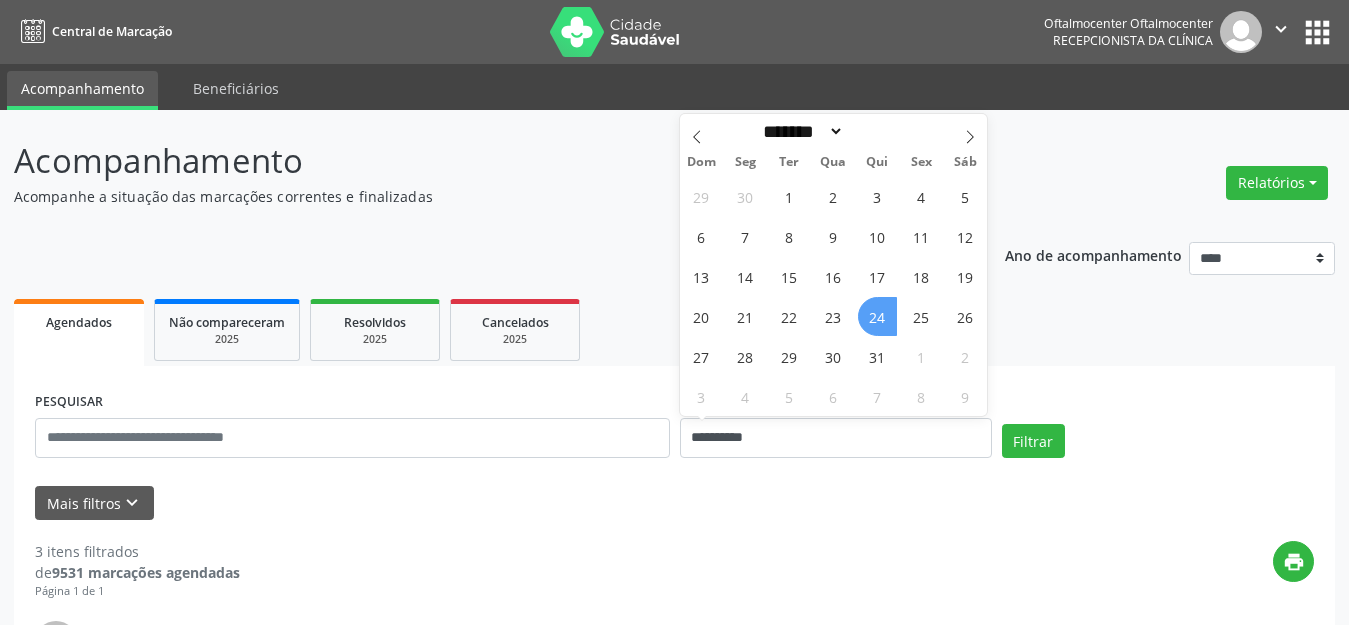 select on "*" 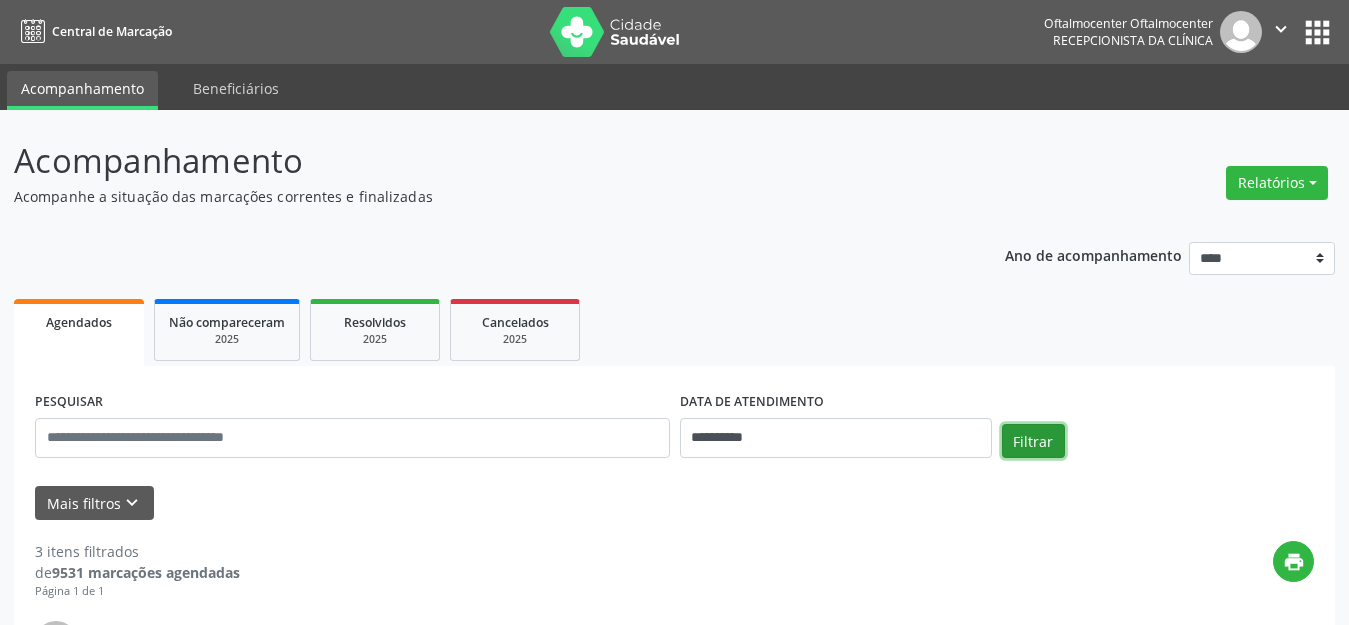 click on "Filtrar" at bounding box center (1033, 441) 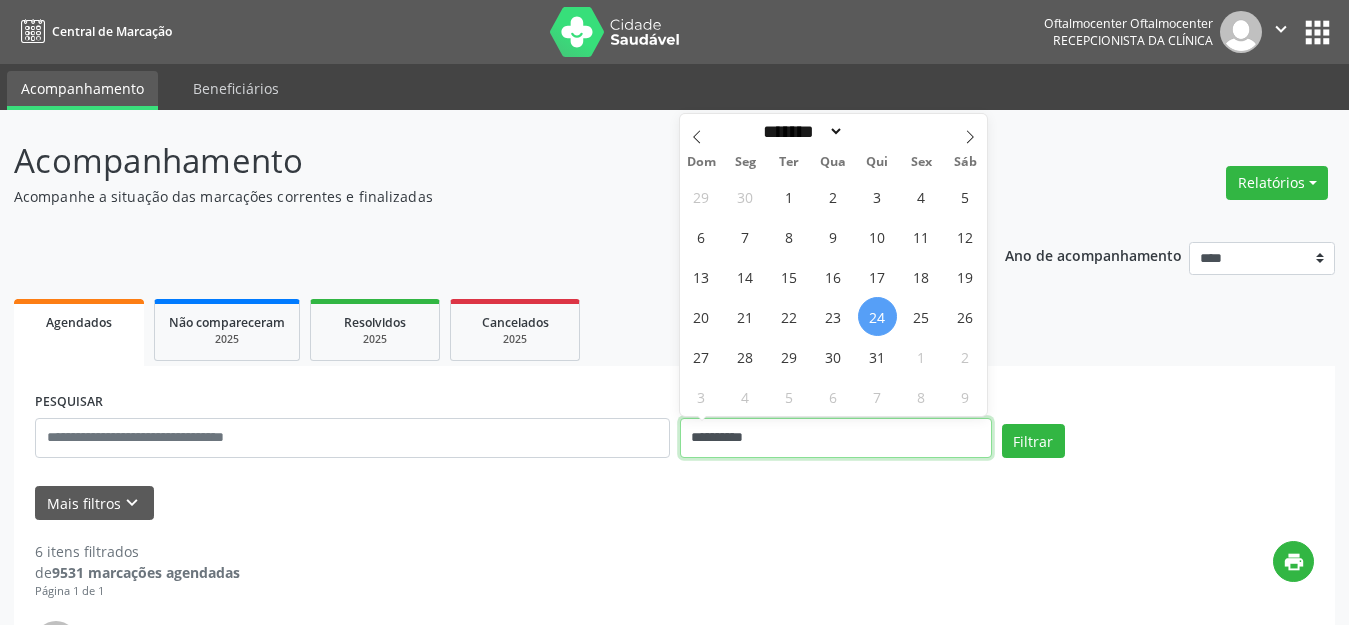 click on "**********" at bounding box center (836, 438) 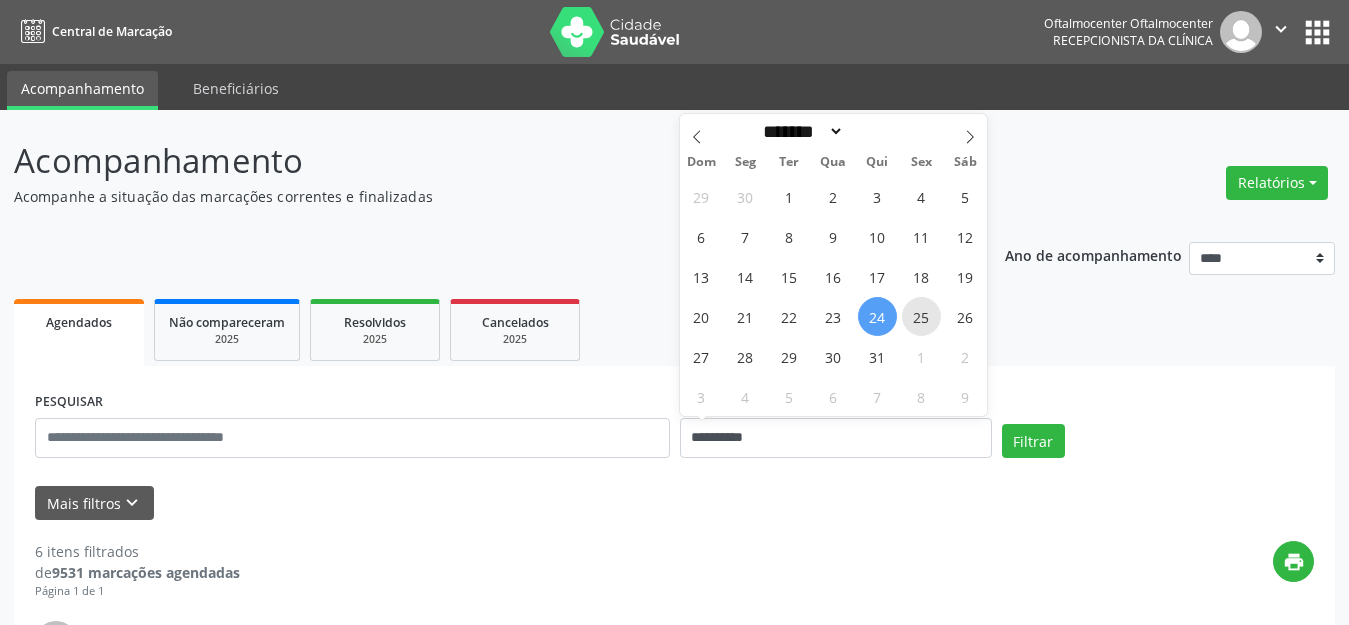 click on "25" at bounding box center [921, 316] 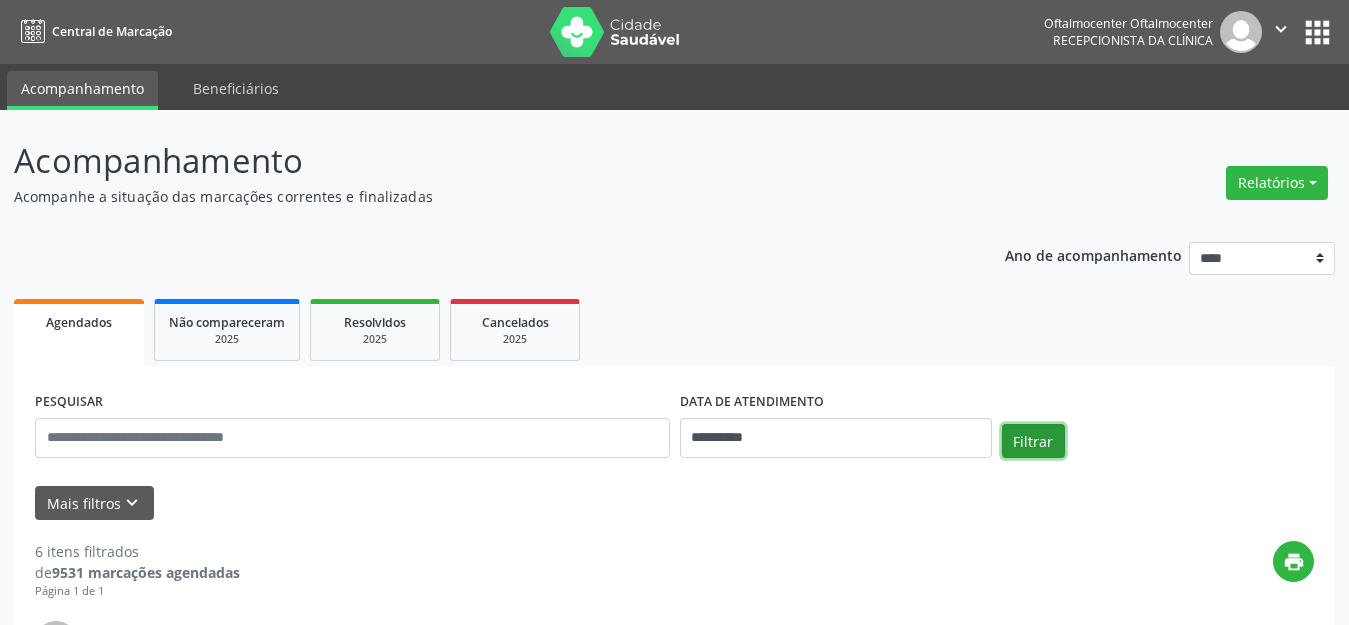 click on "Filtrar" at bounding box center (1033, 441) 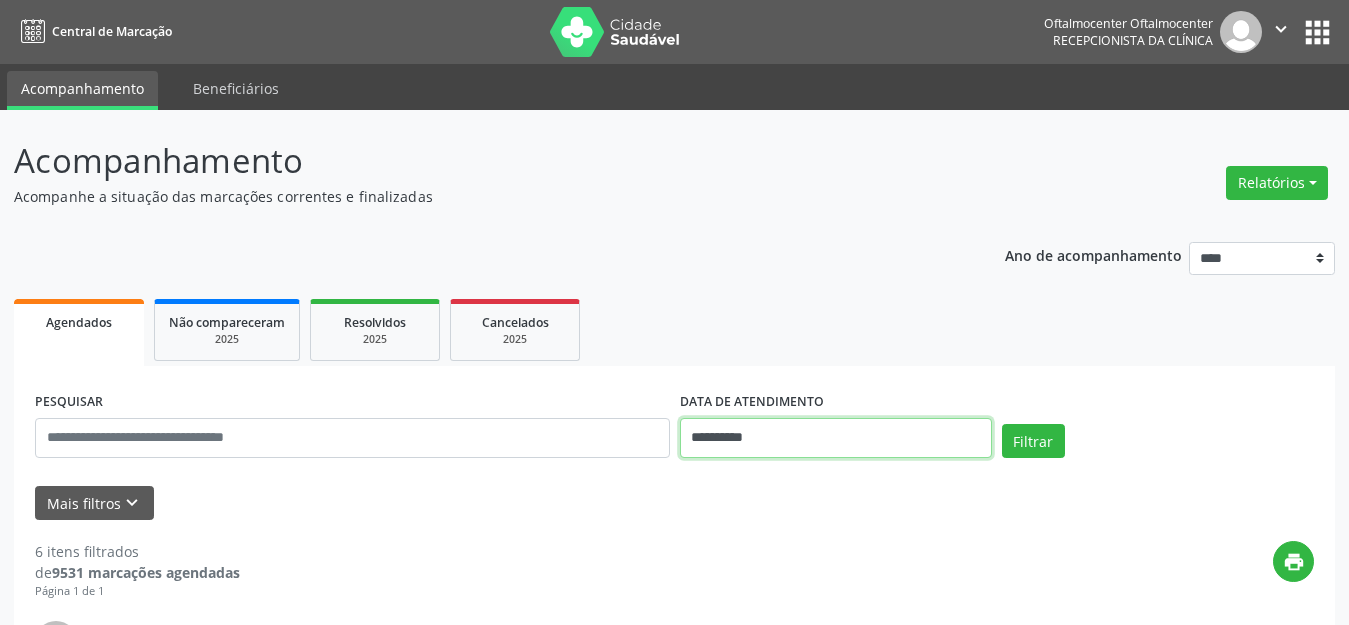 click on "**********" at bounding box center [836, 438] 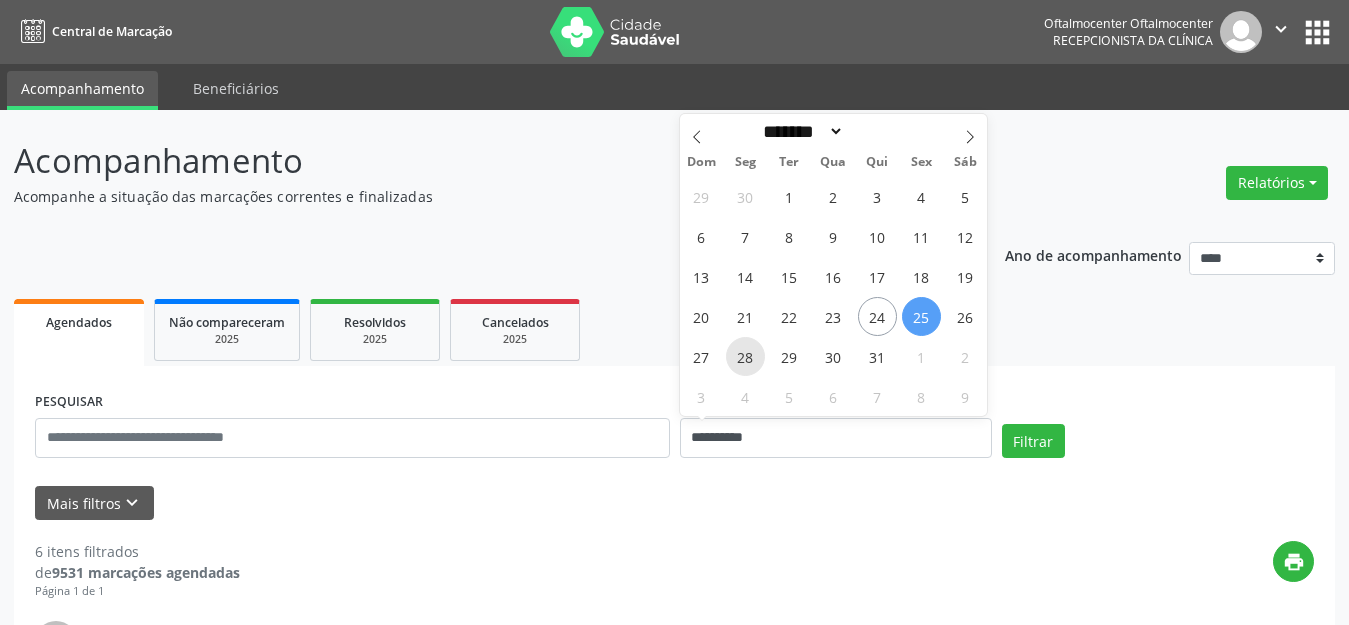 click on "28" at bounding box center [745, 356] 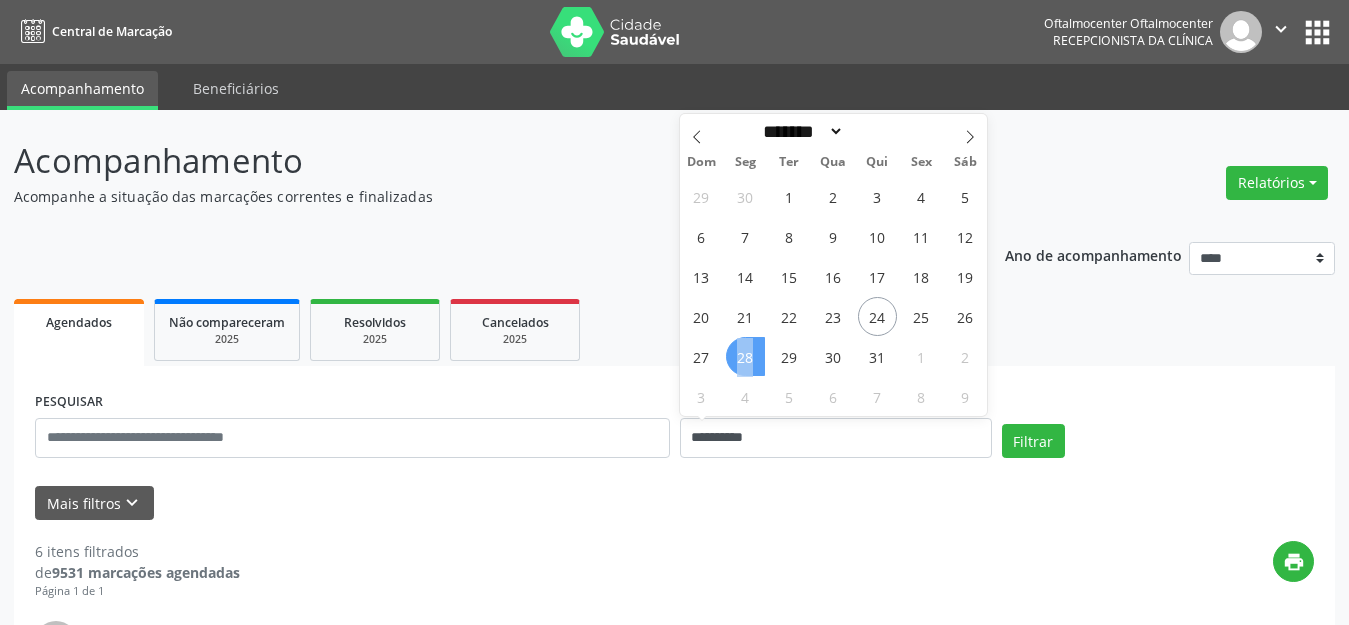 click on "28" at bounding box center (745, 356) 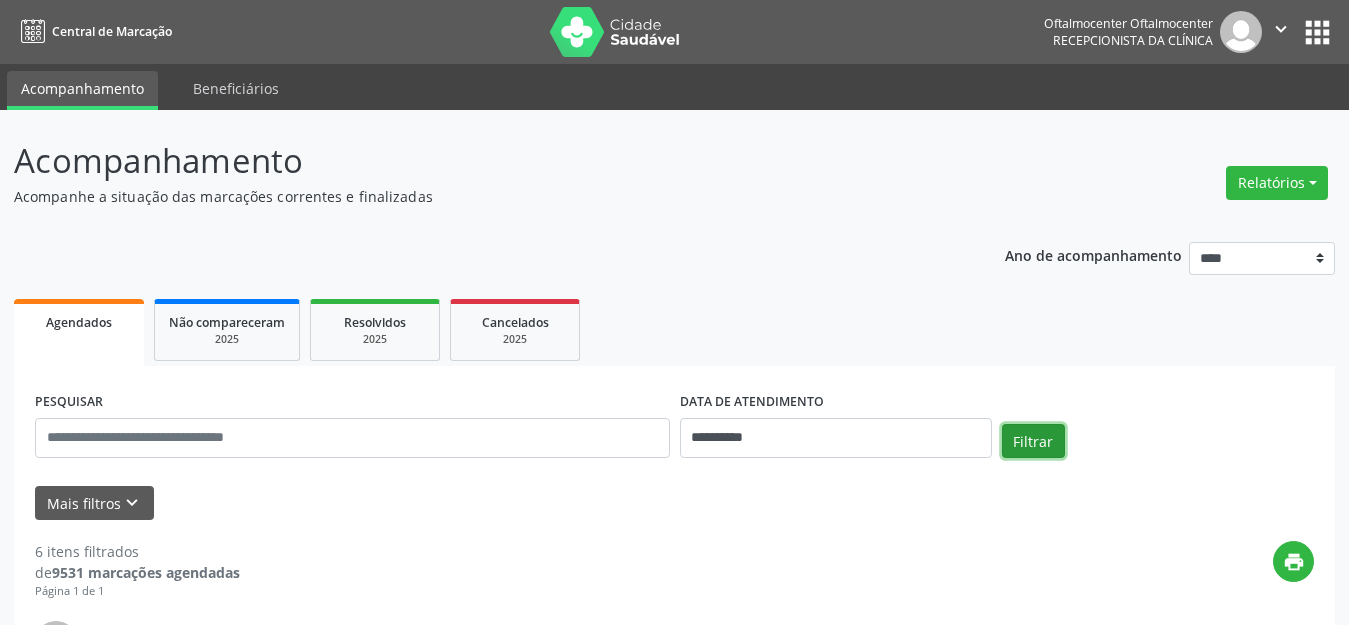 click on "Filtrar" at bounding box center (1033, 441) 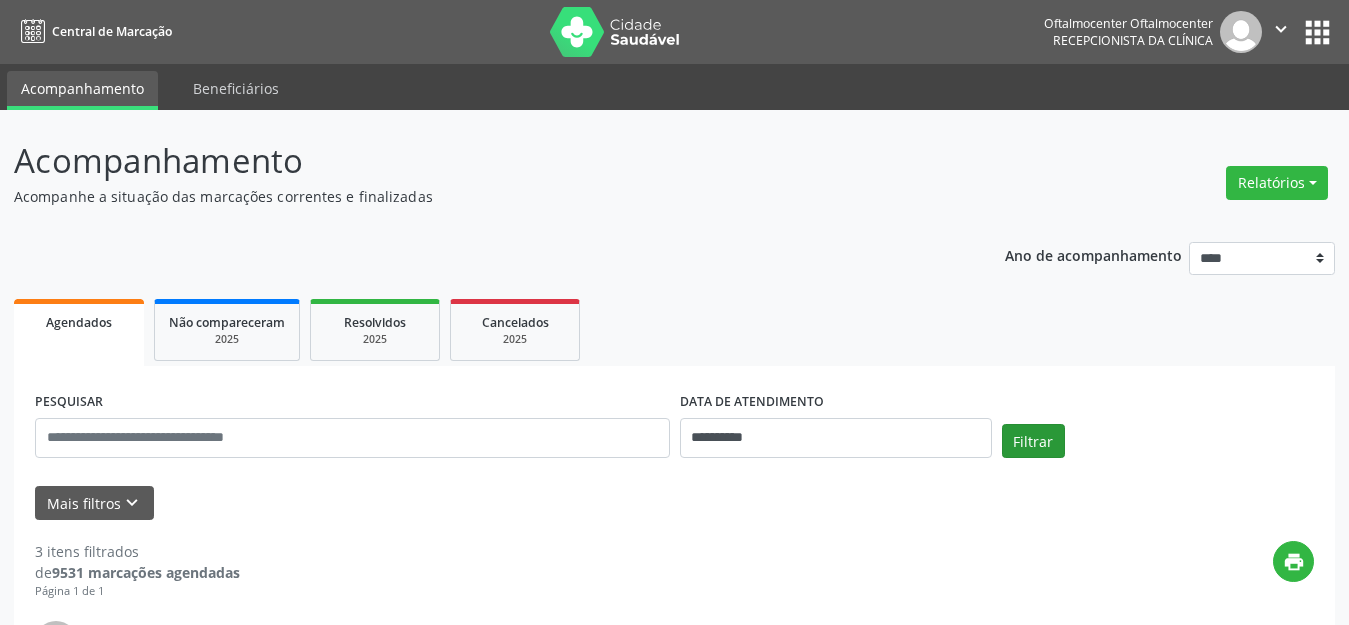 click on "Filtrar" at bounding box center (1158, 448) 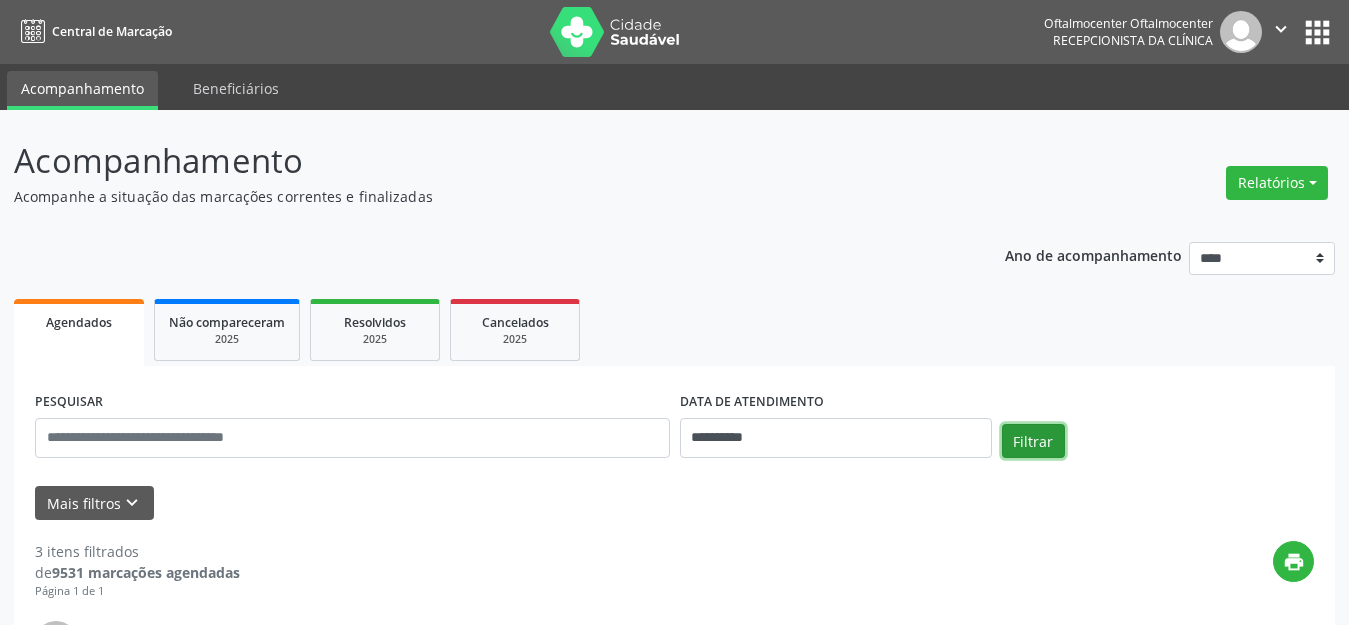 click on "Filtrar" at bounding box center [1033, 441] 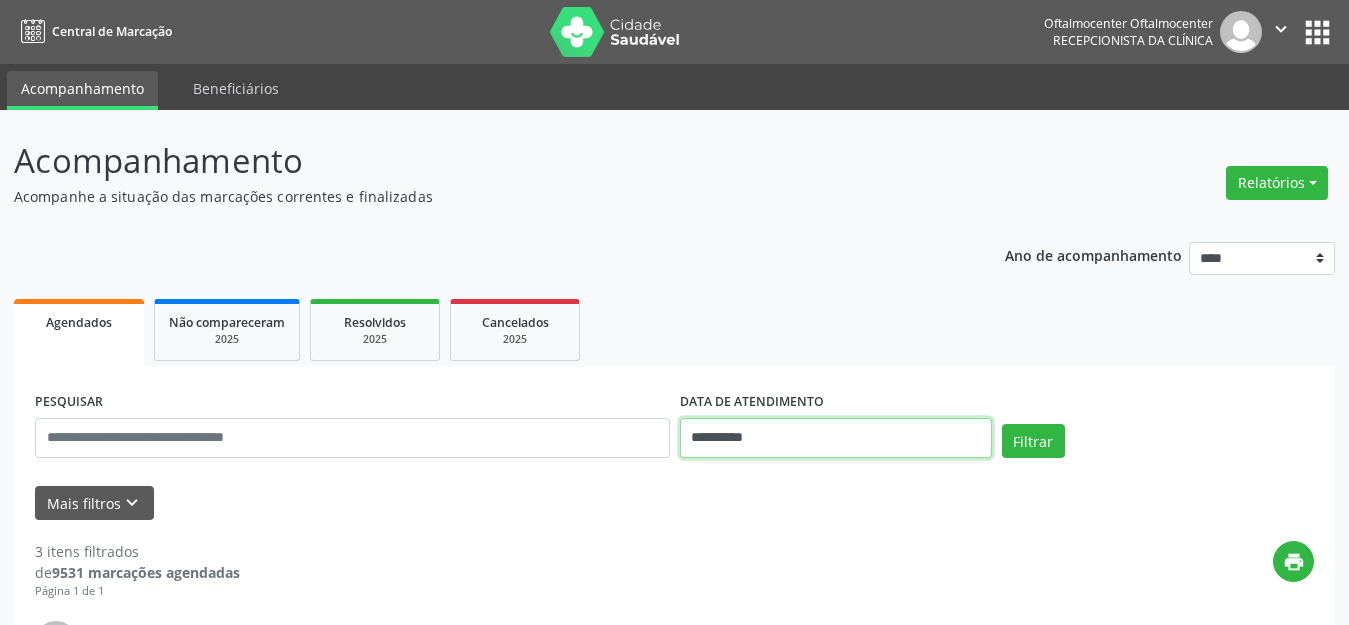 click on "**********" at bounding box center (836, 438) 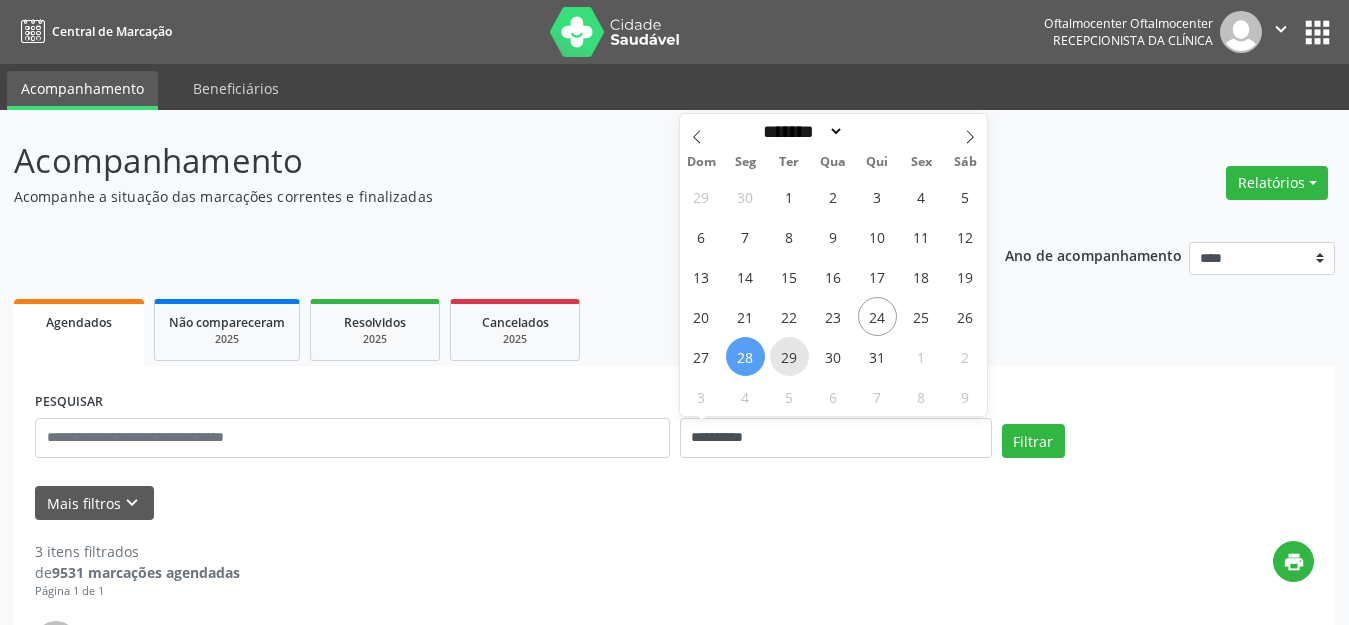 click on "29" at bounding box center [789, 356] 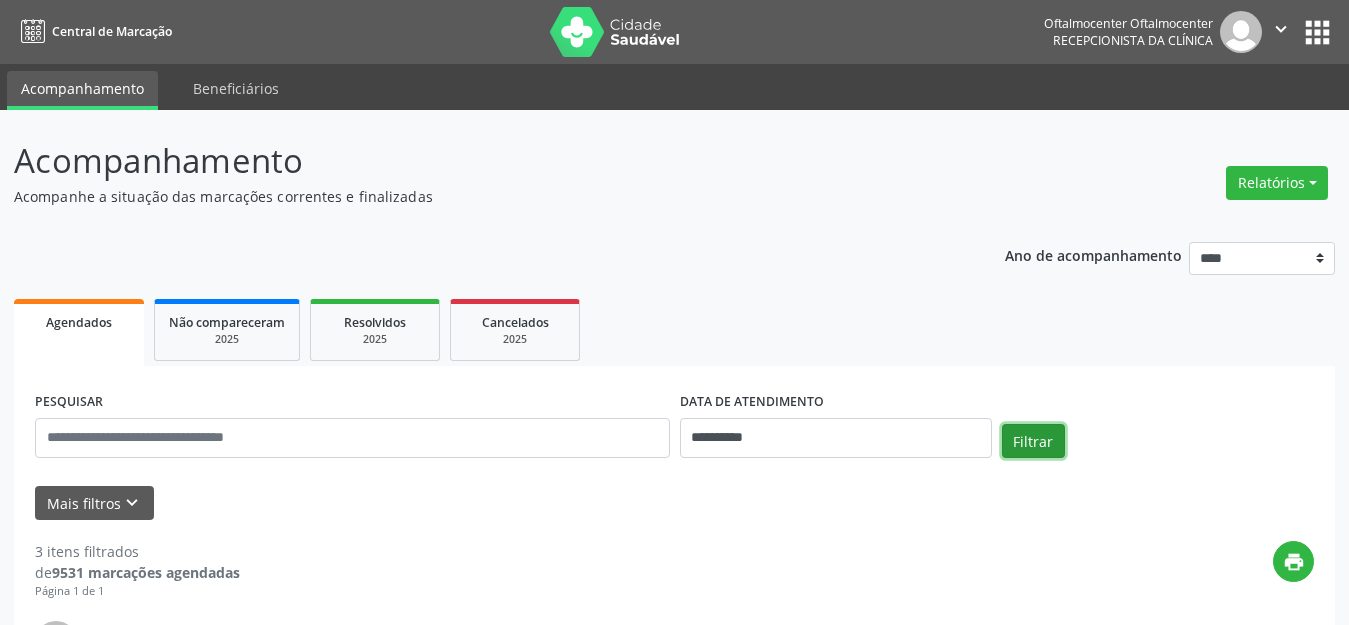 click on "Filtrar" at bounding box center (1033, 441) 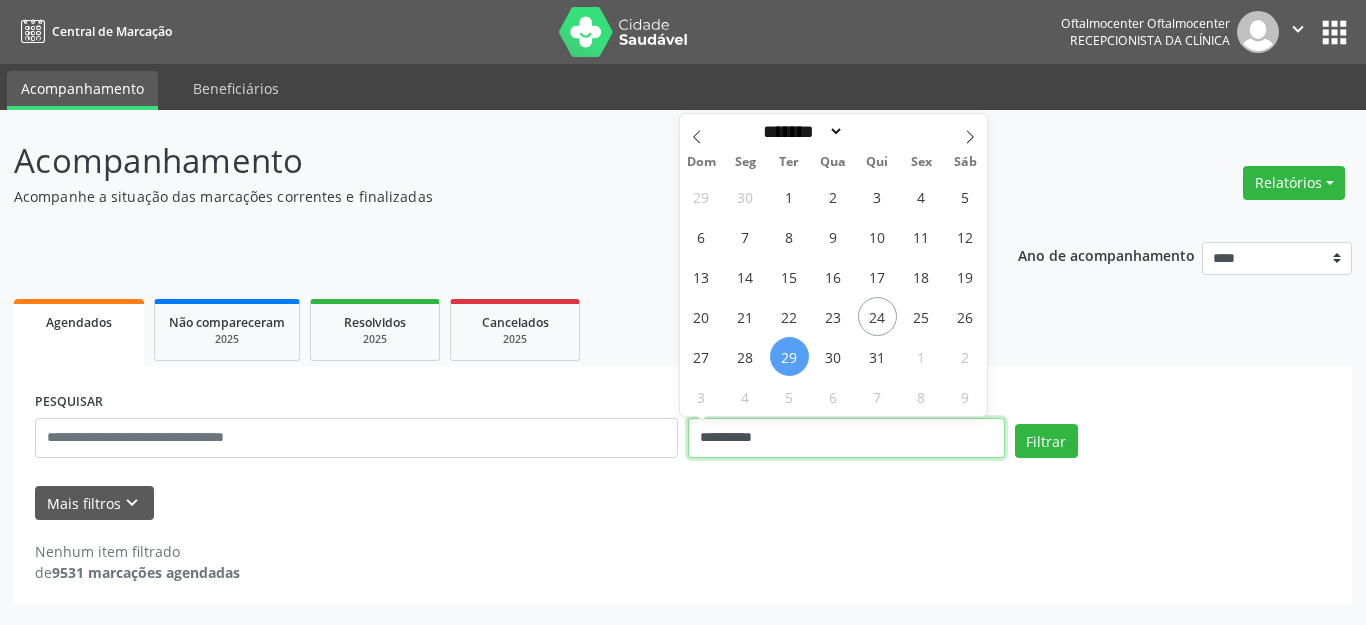 click on "**********" at bounding box center [846, 438] 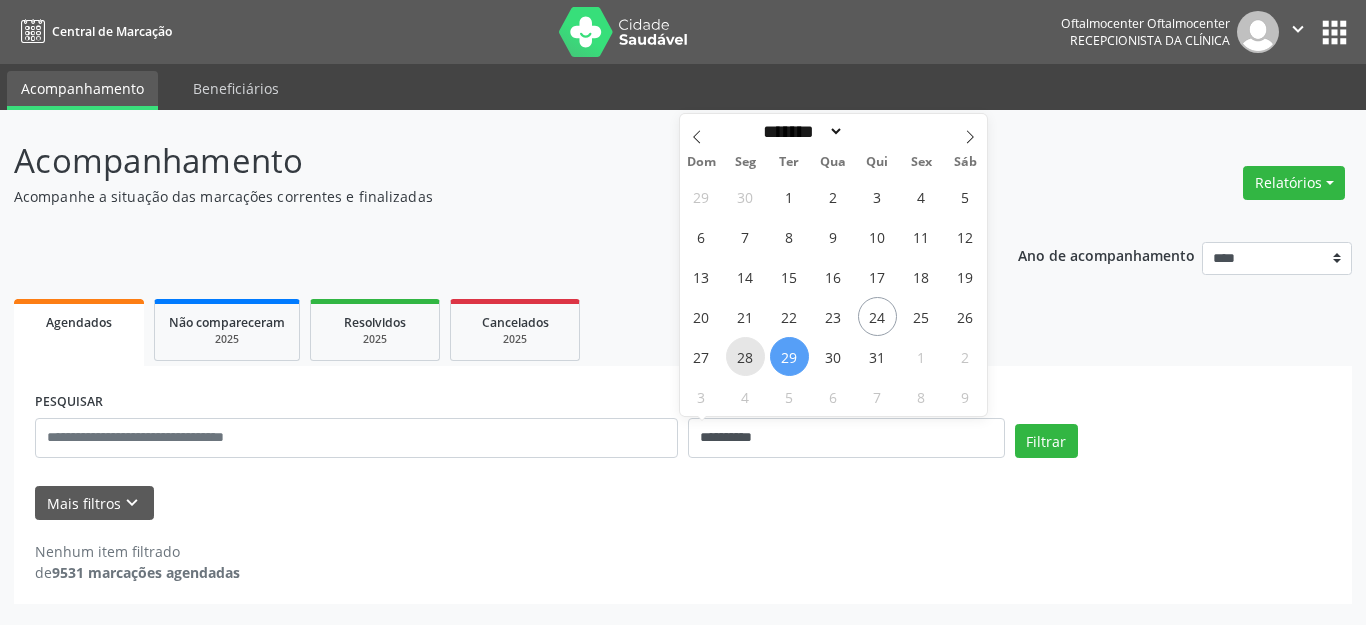 click on "28" at bounding box center [745, 356] 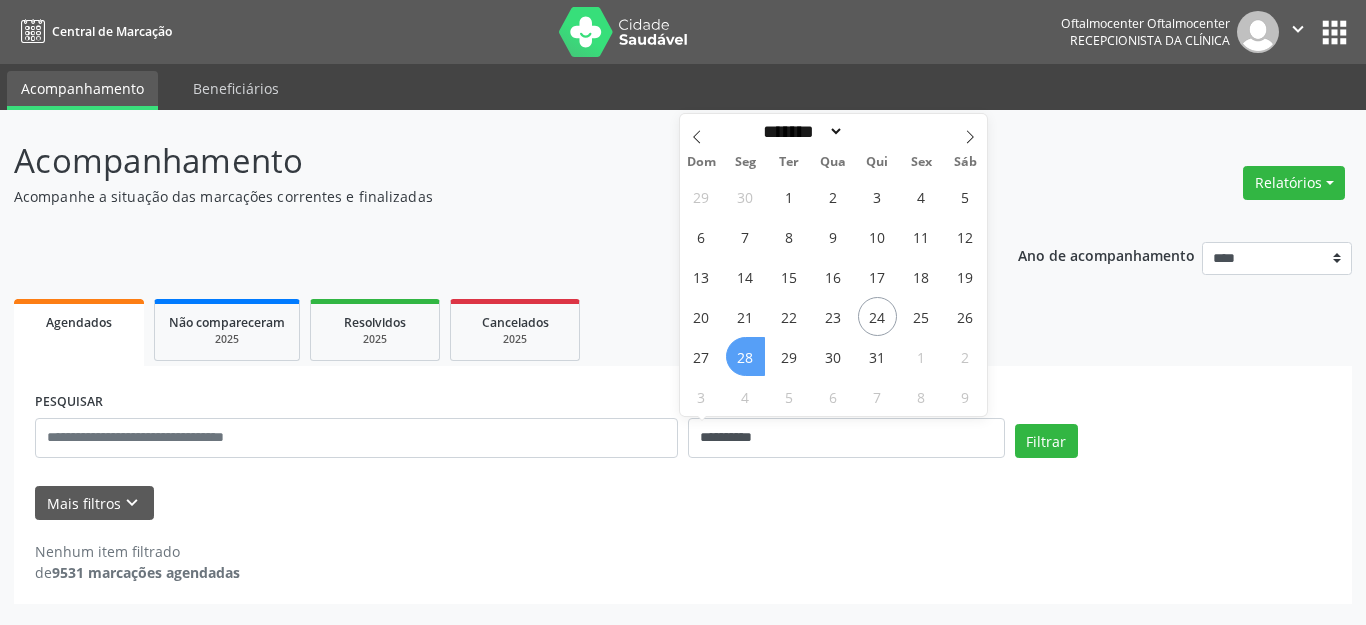 click on "28" at bounding box center [745, 356] 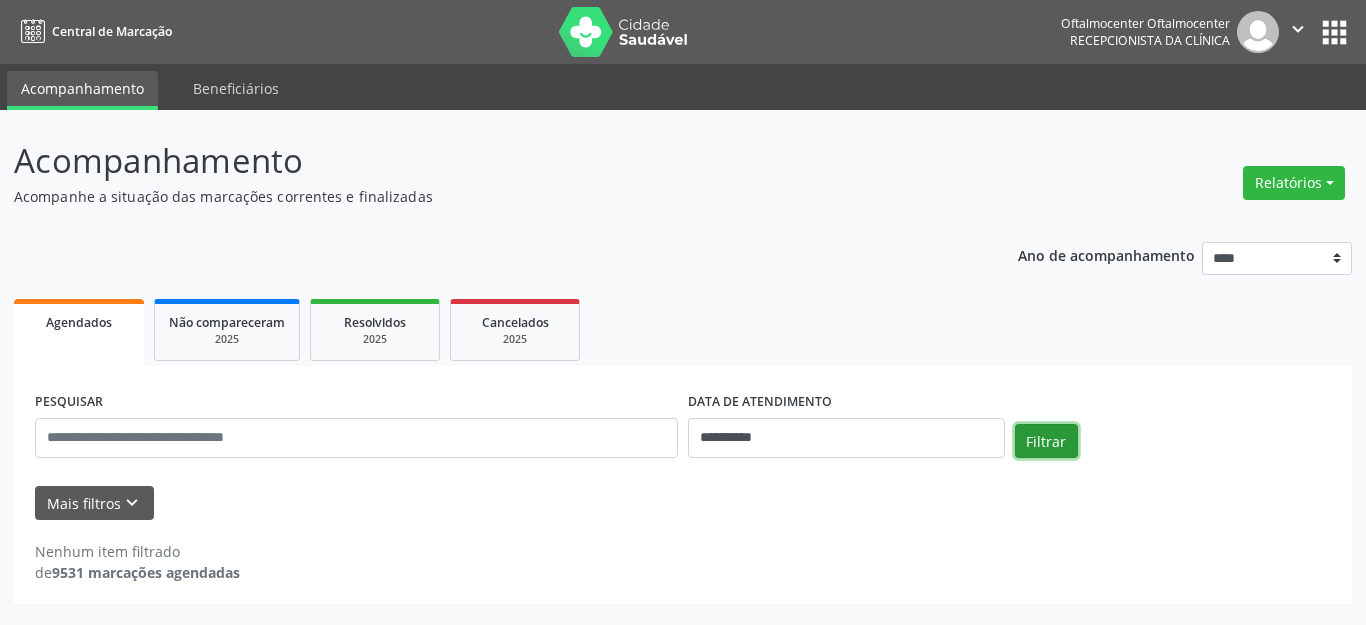 click on "Filtrar" at bounding box center [1046, 441] 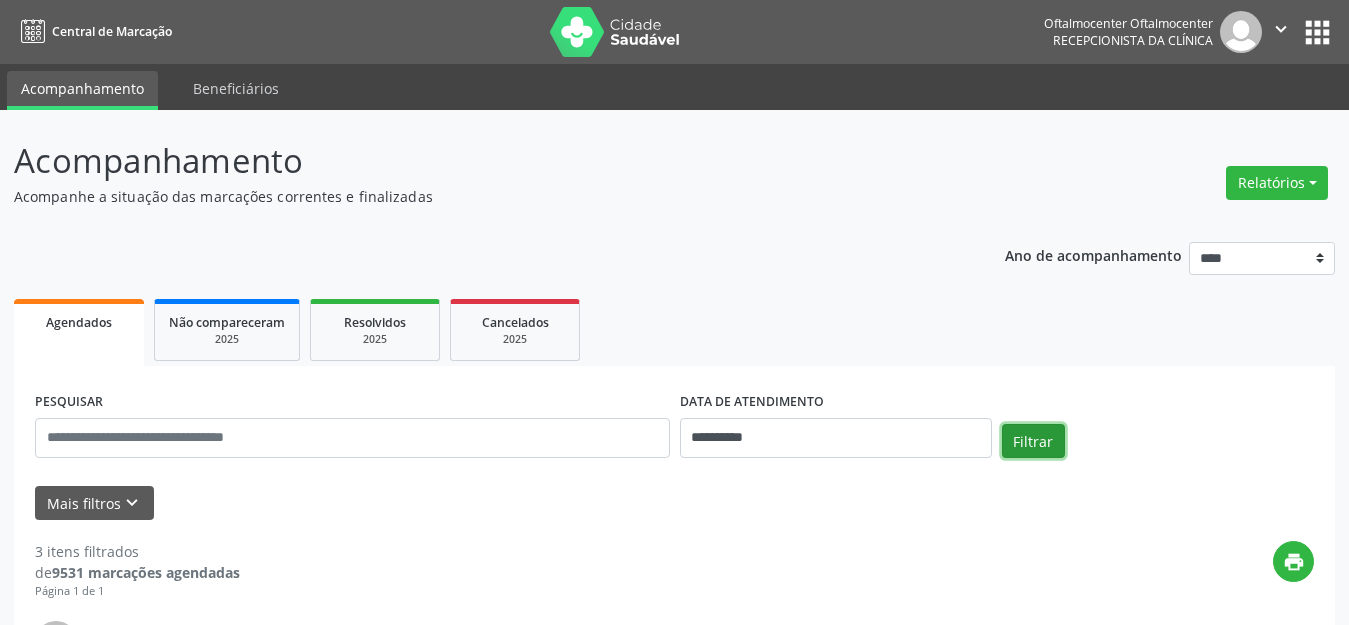 click on "Filtrar" at bounding box center (1033, 441) 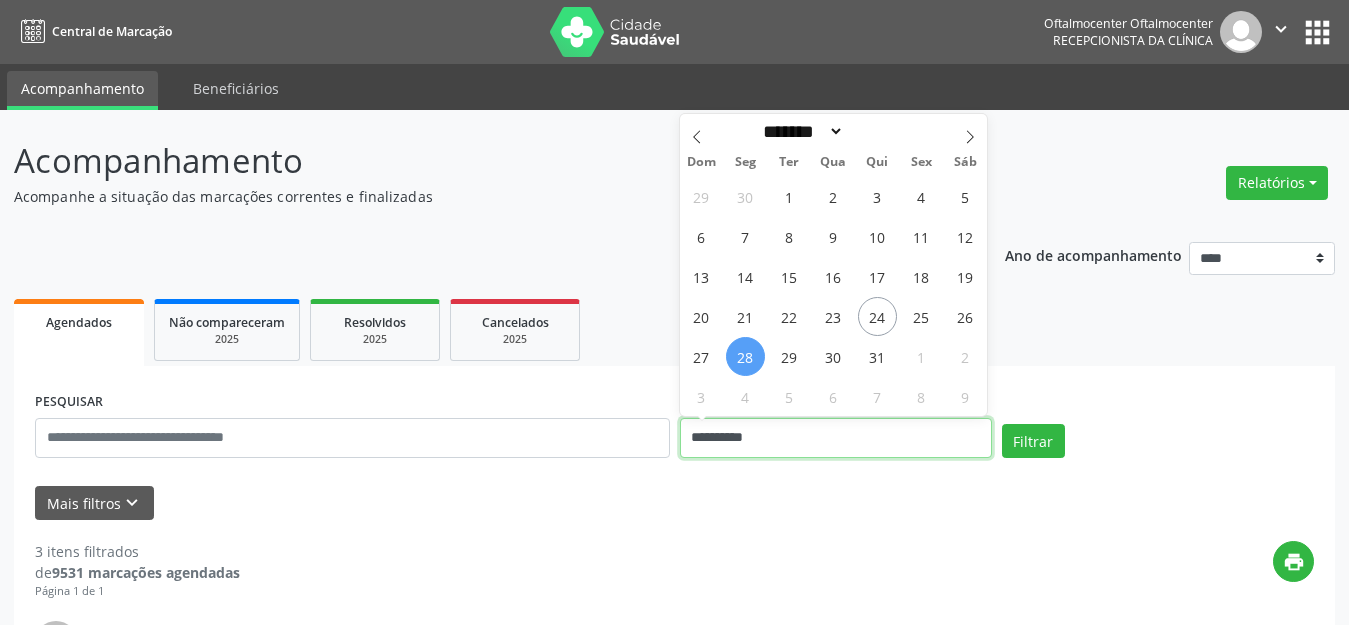 click on "**********" at bounding box center (836, 438) 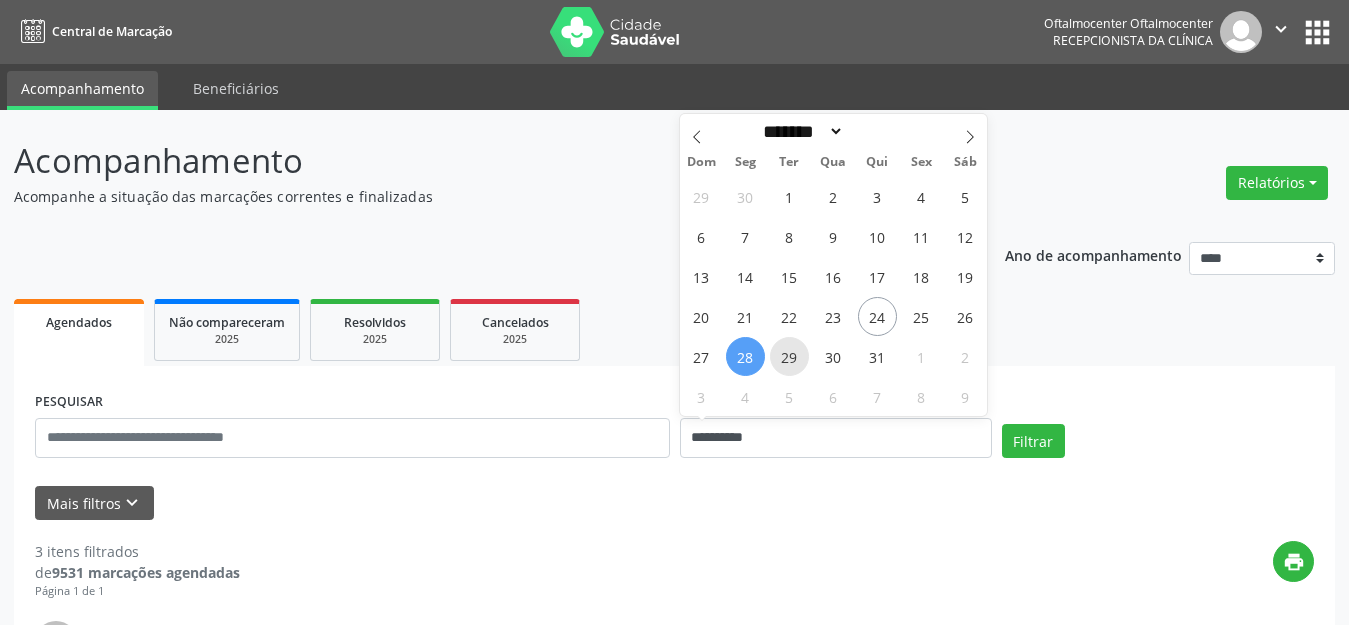 click on "29" at bounding box center (789, 356) 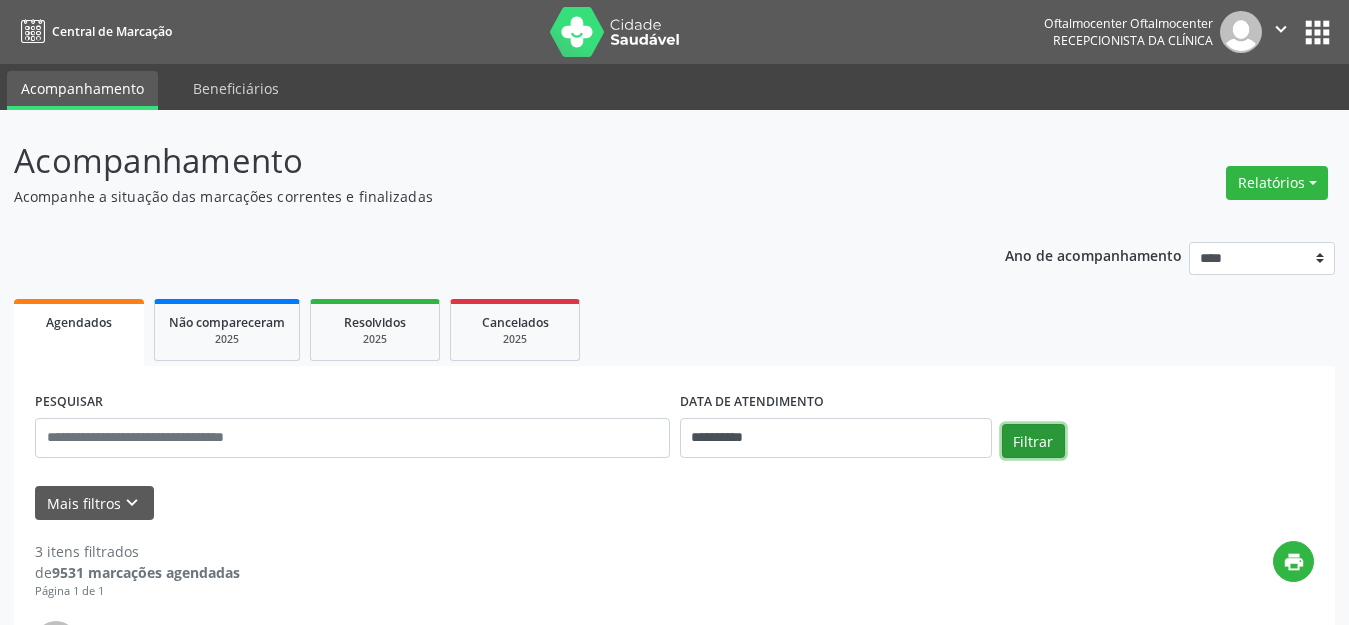 click on "Filtrar" at bounding box center [1033, 441] 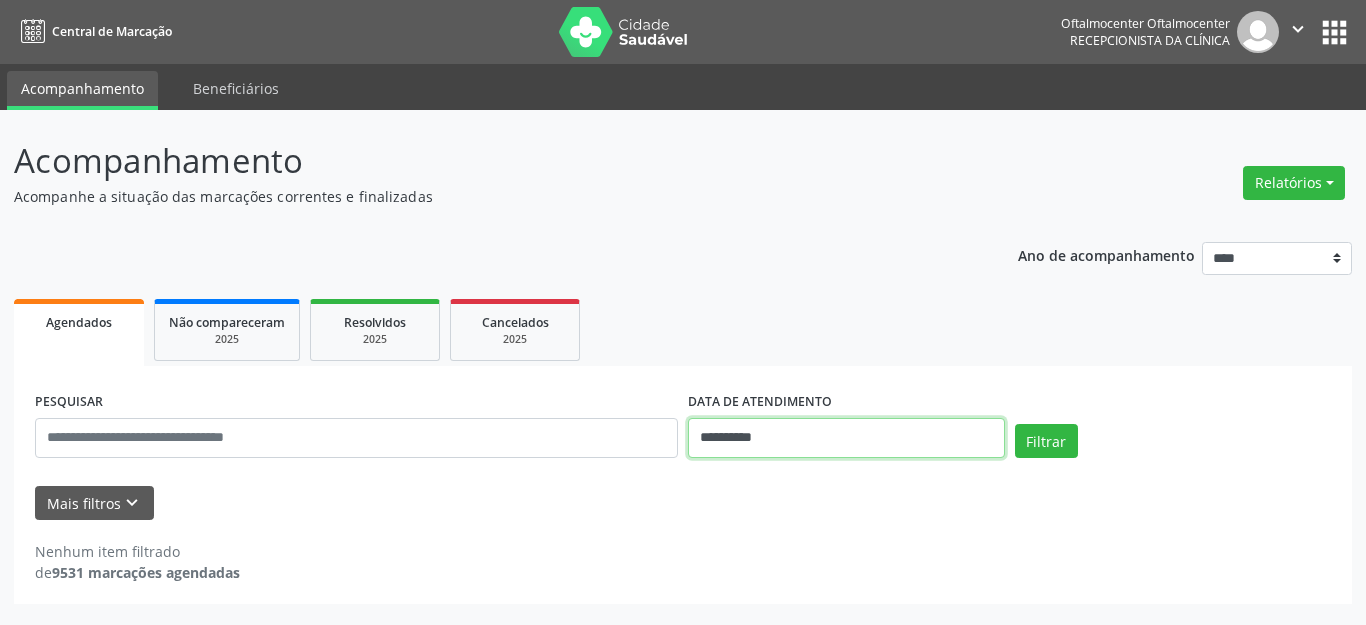 click on "**********" at bounding box center [846, 438] 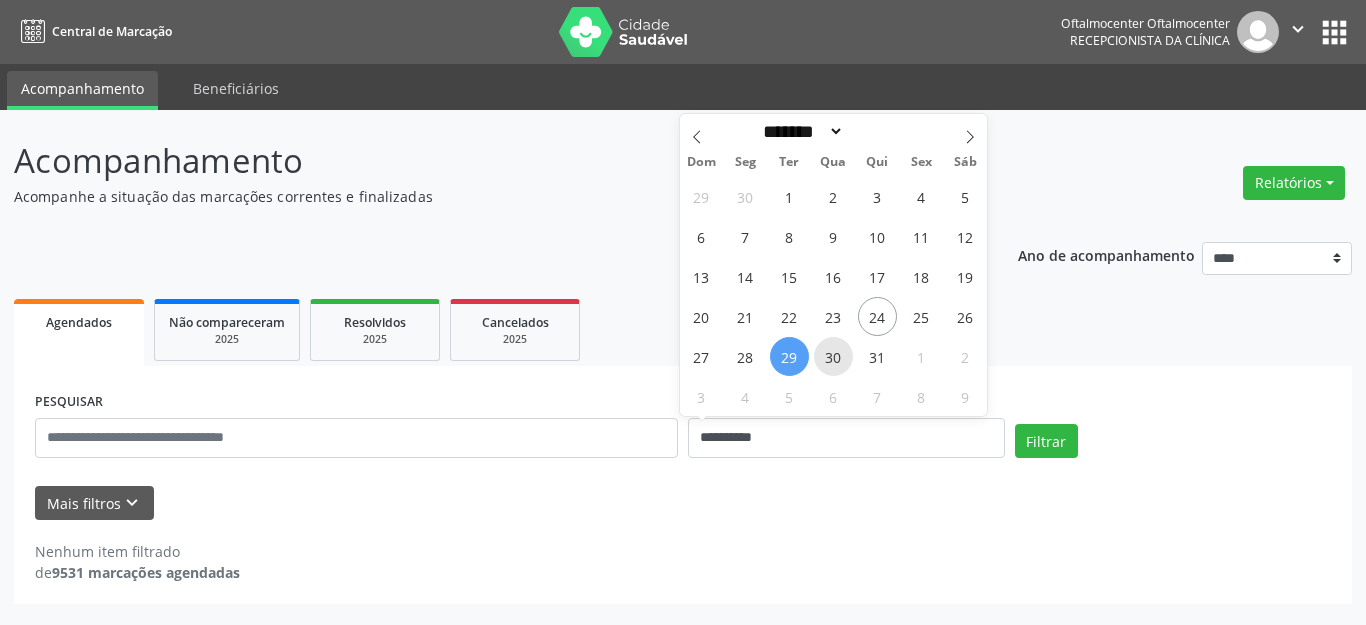 click on "30" at bounding box center [833, 356] 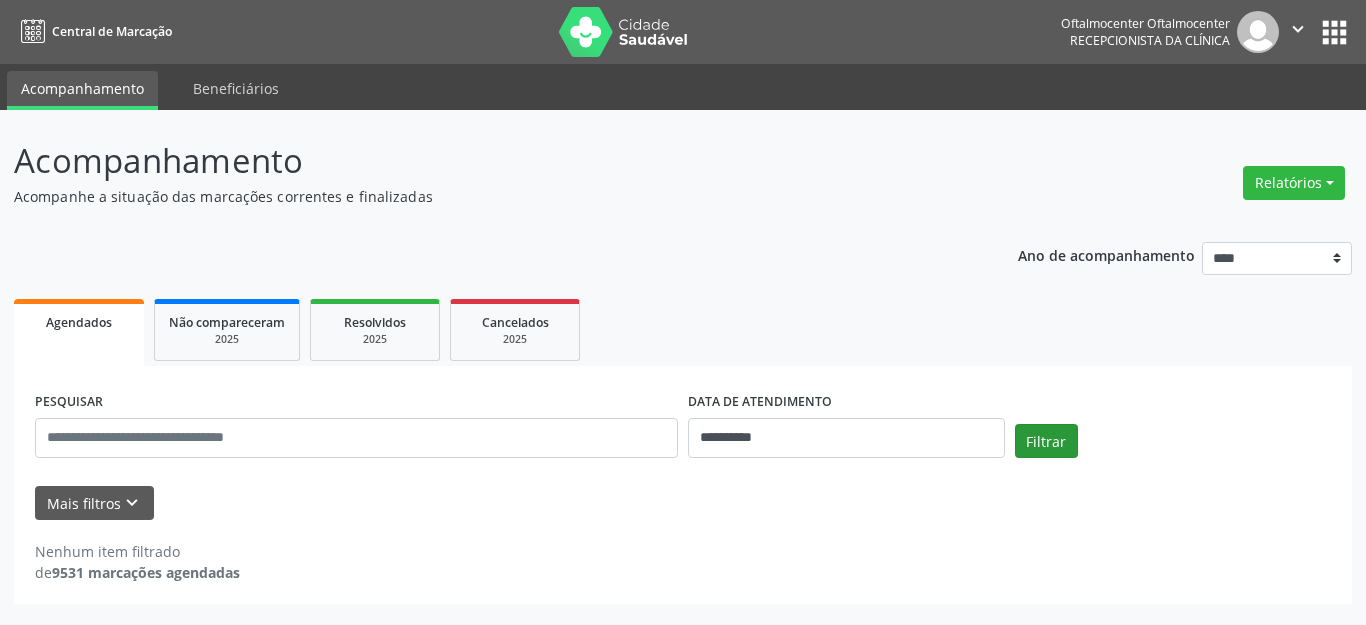 drag, startPoint x: 1067, startPoint y: 461, endPoint x: 1061, endPoint y: 449, distance: 13.416408 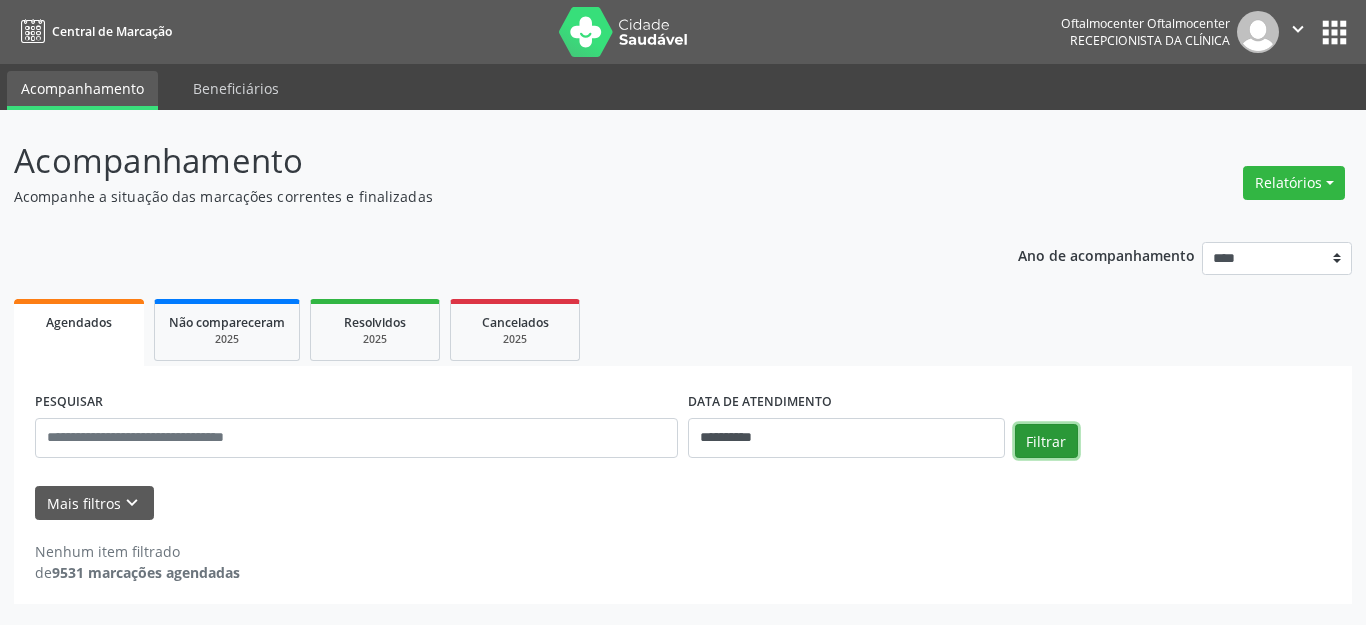 click on "Filtrar" at bounding box center [1046, 441] 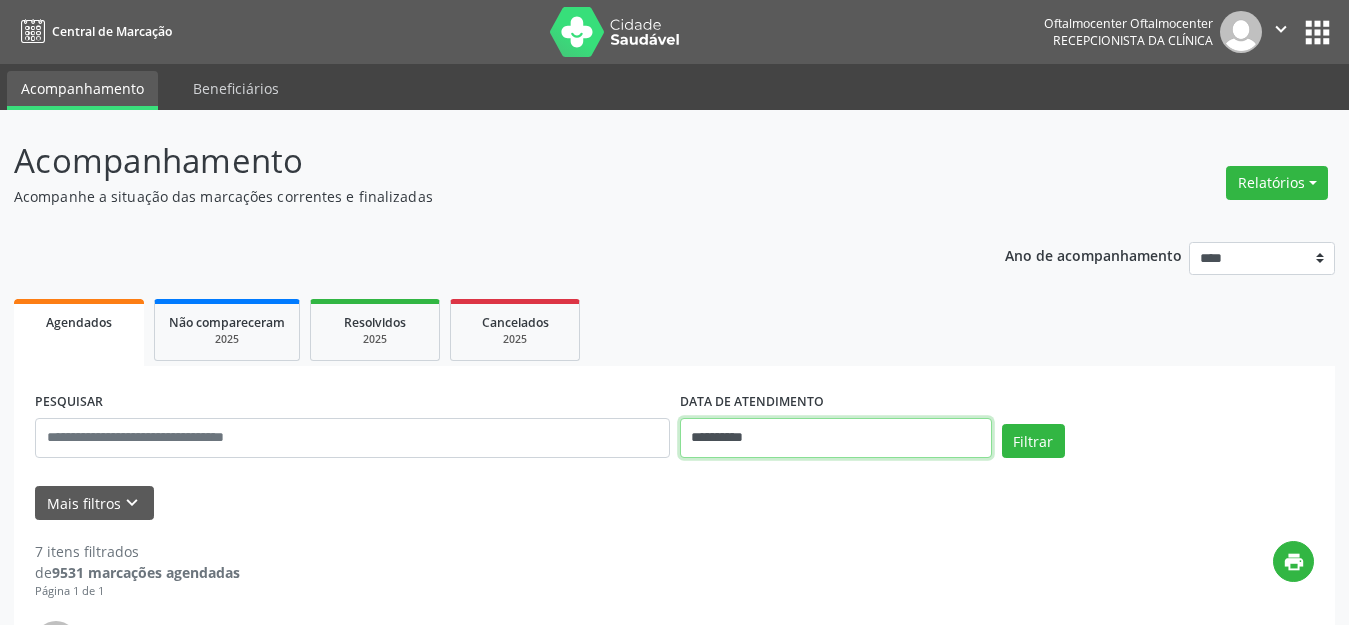 click on "**********" at bounding box center [836, 438] 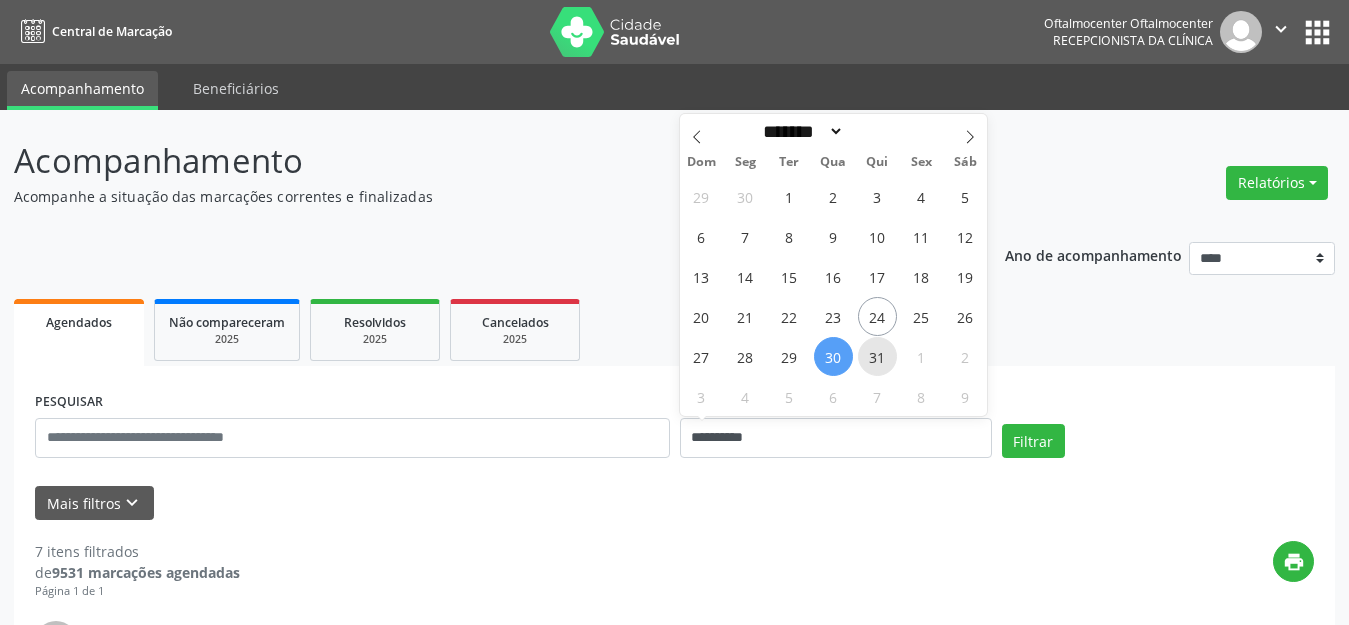 click on "31" at bounding box center [877, 356] 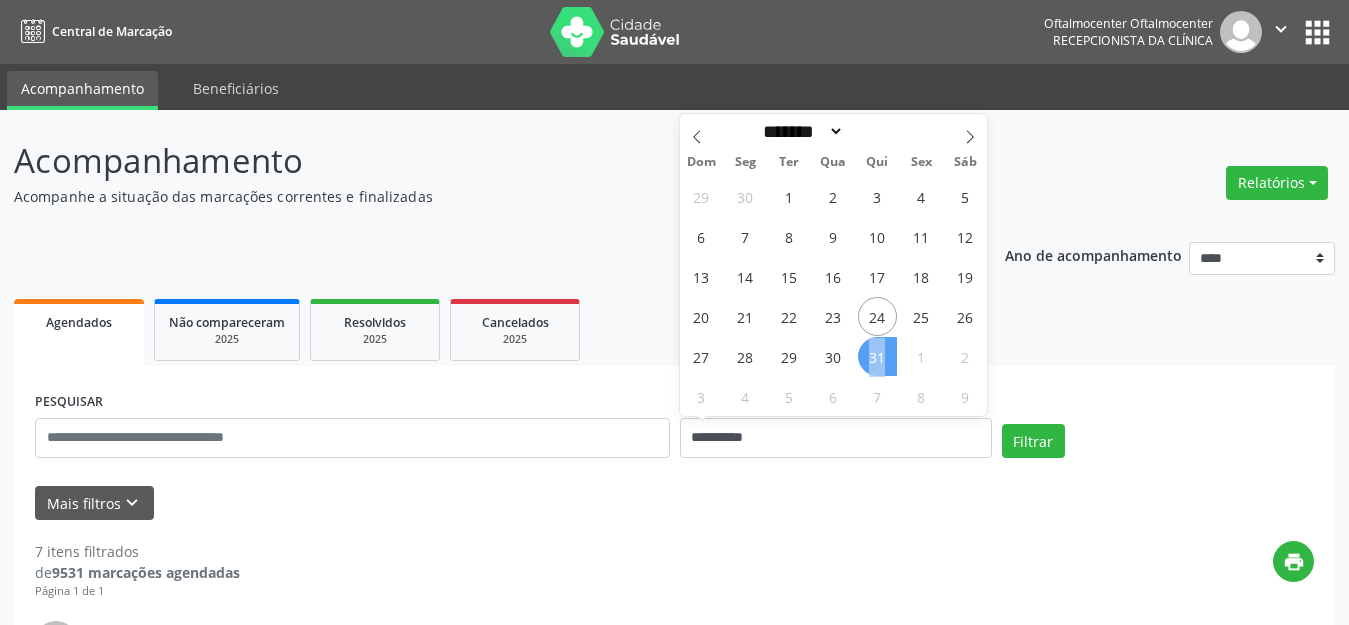 click on "31" at bounding box center (877, 356) 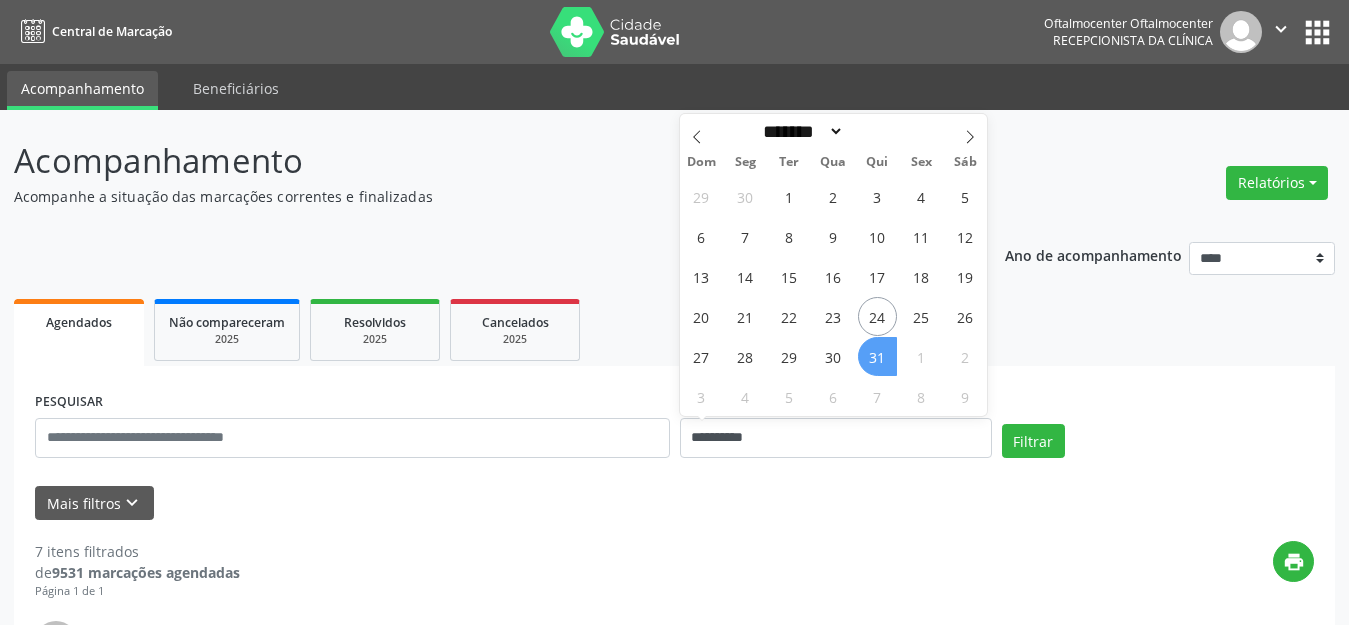 select on "*" 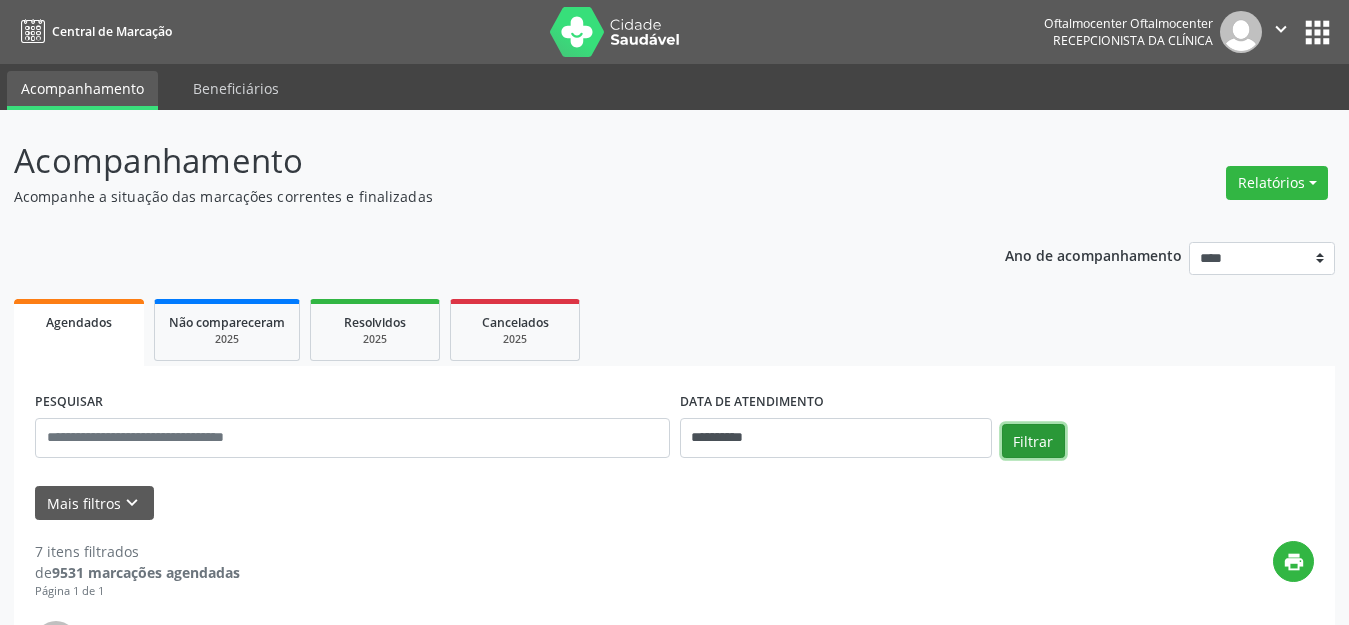 click on "Filtrar" at bounding box center [1033, 441] 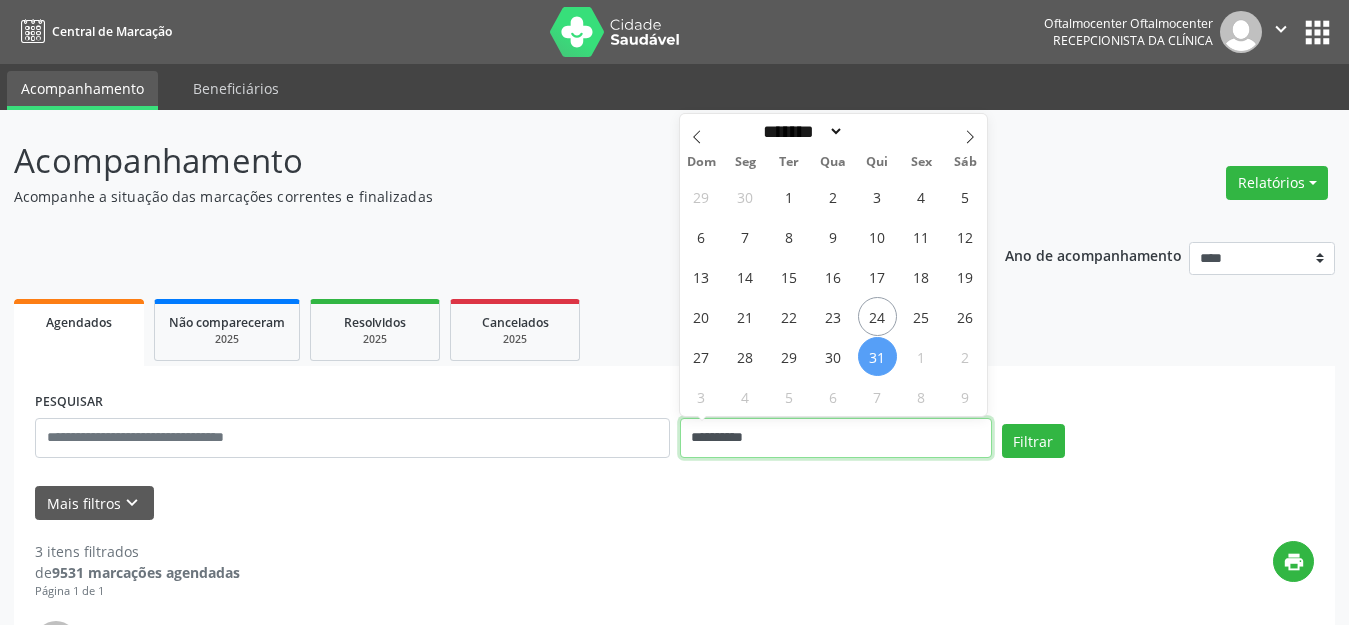 click on "**********" at bounding box center [836, 438] 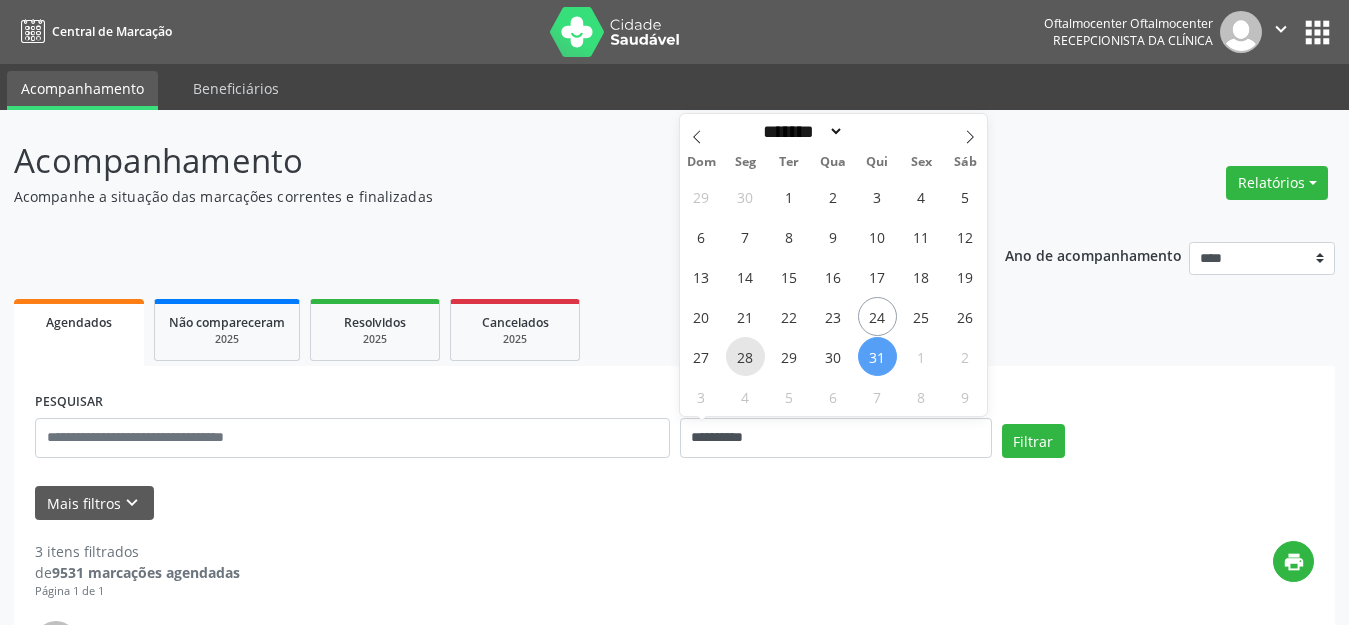 click on "28" at bounding box center [745, 356] 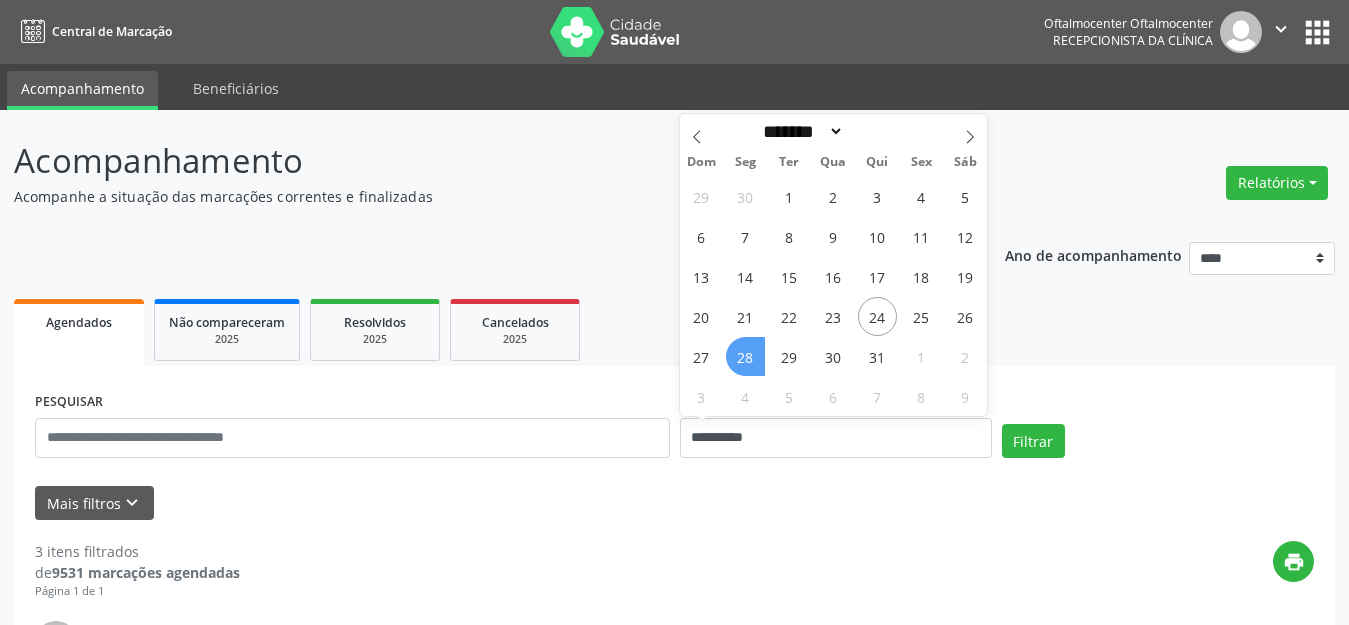 click on "28" at bounding box center (745, 356) 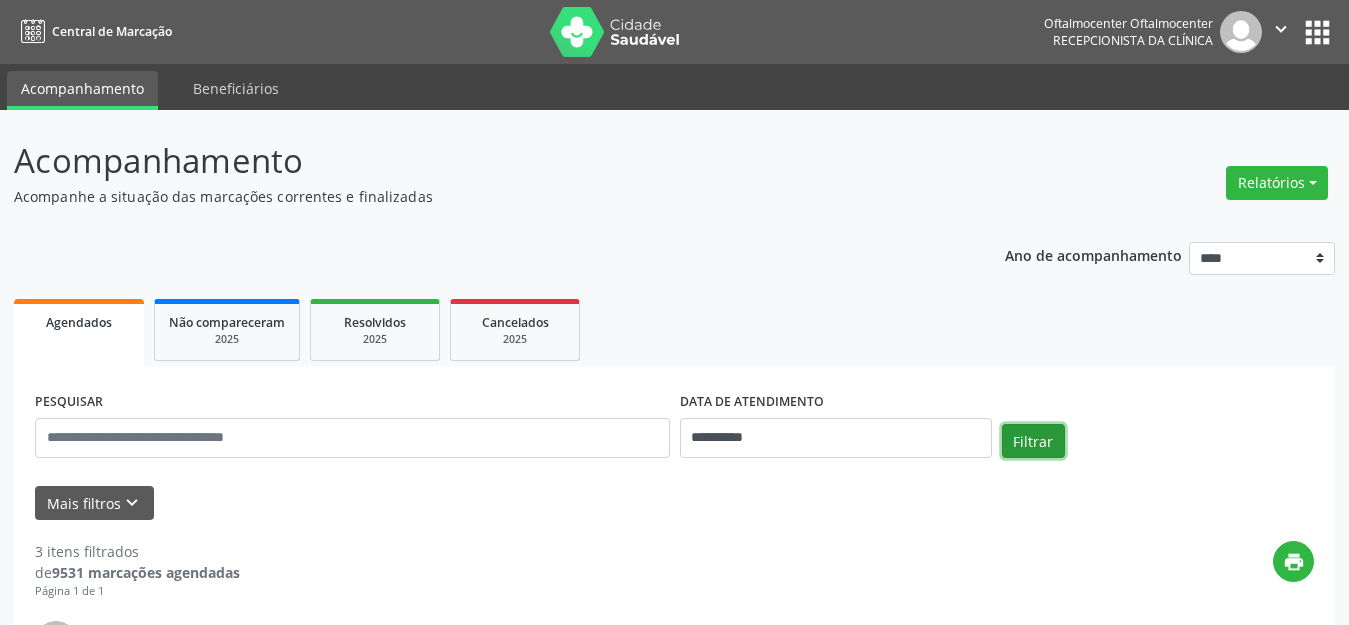 click on "Filtrar" at bounding box center (1033, 441) 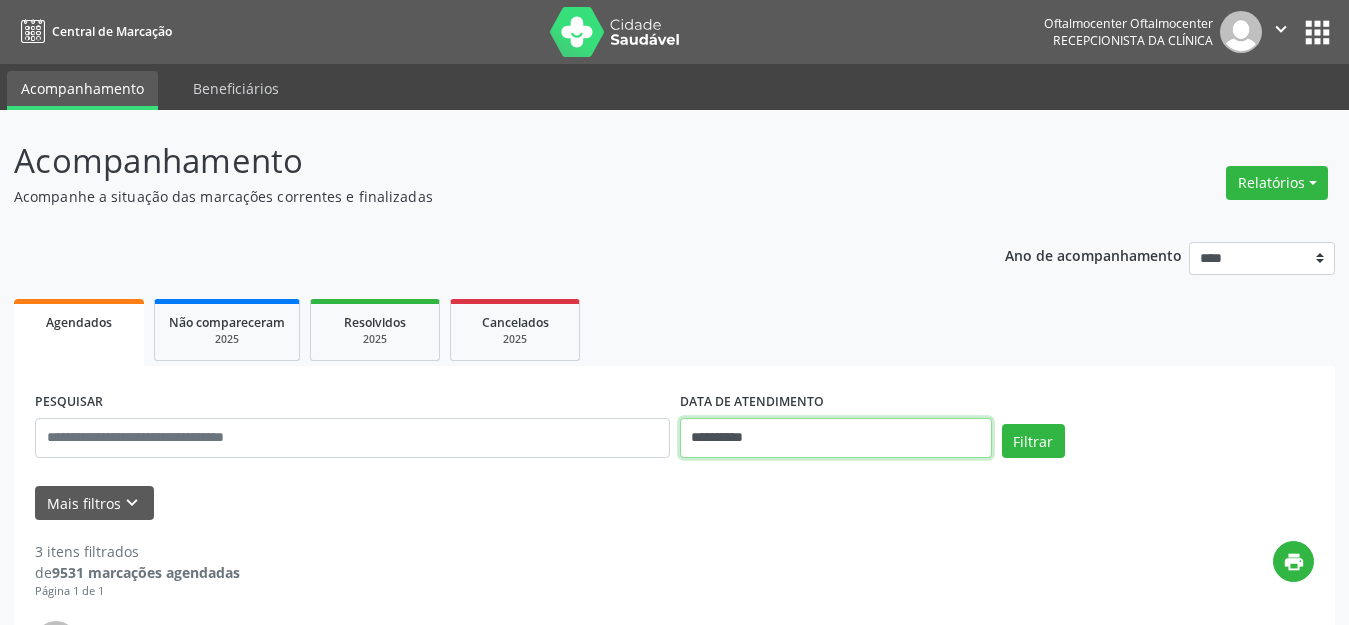 click on "**********" at bounding box center [836, 438] 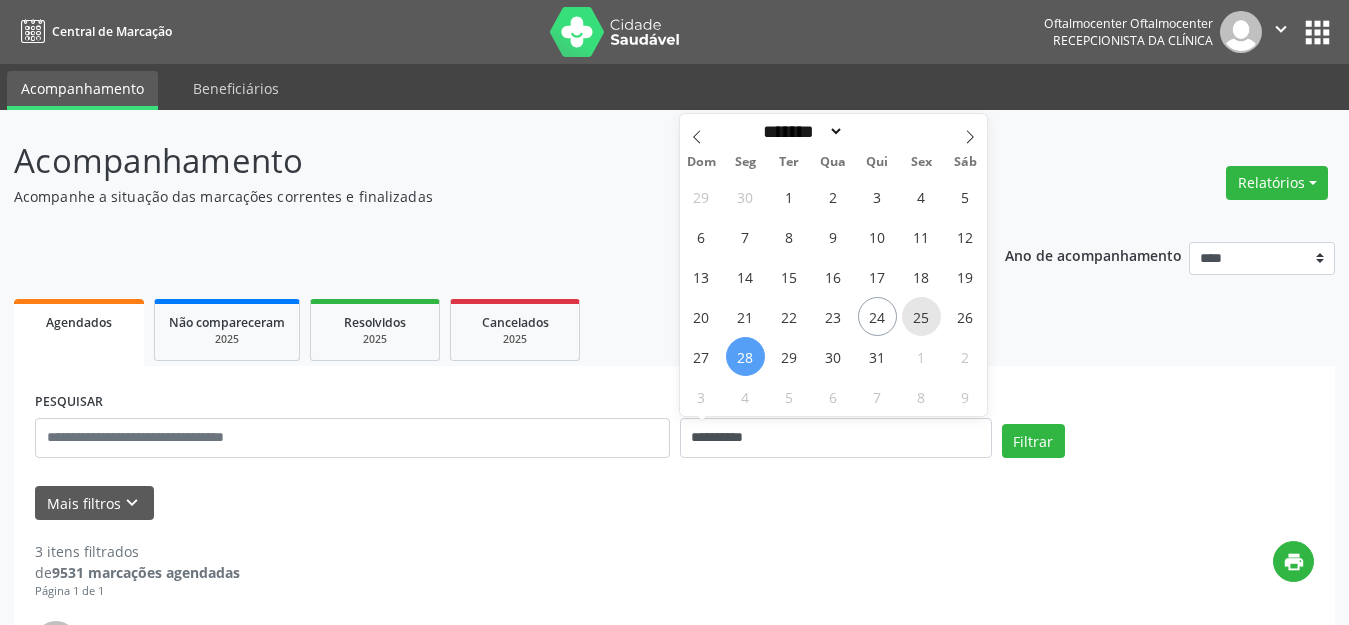 click on "25" at bounding box center [921, 316] 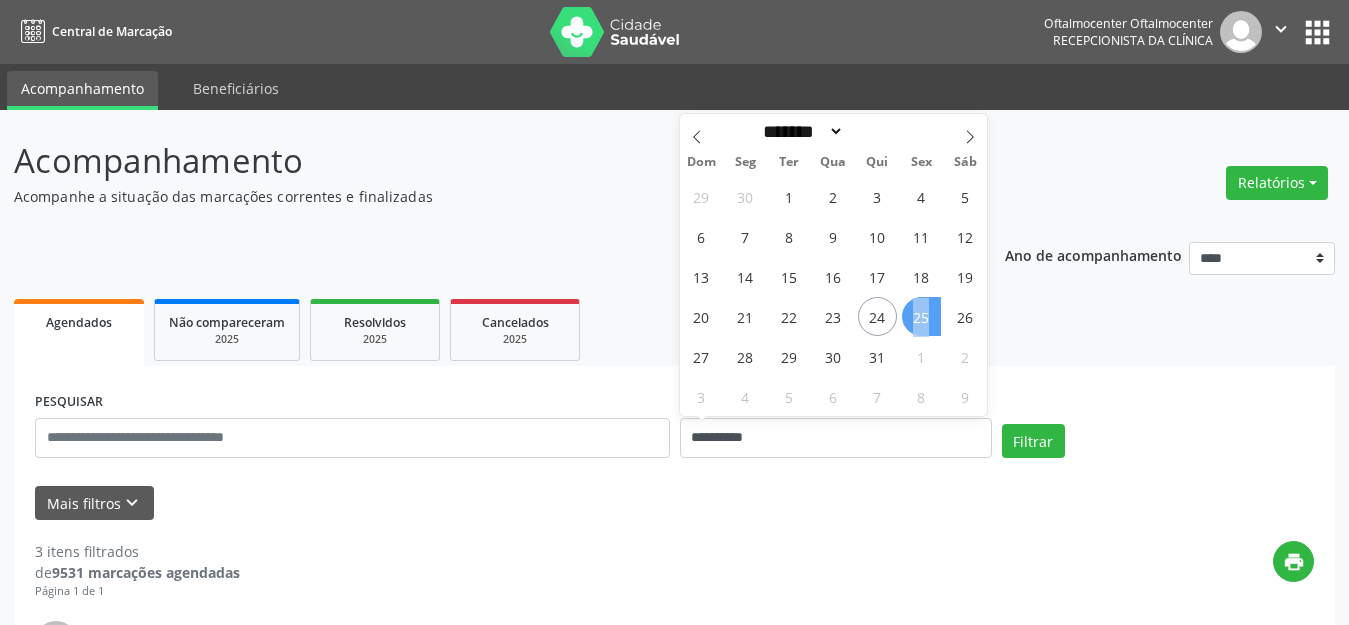 click on "25" at bounding box center [921, 316] 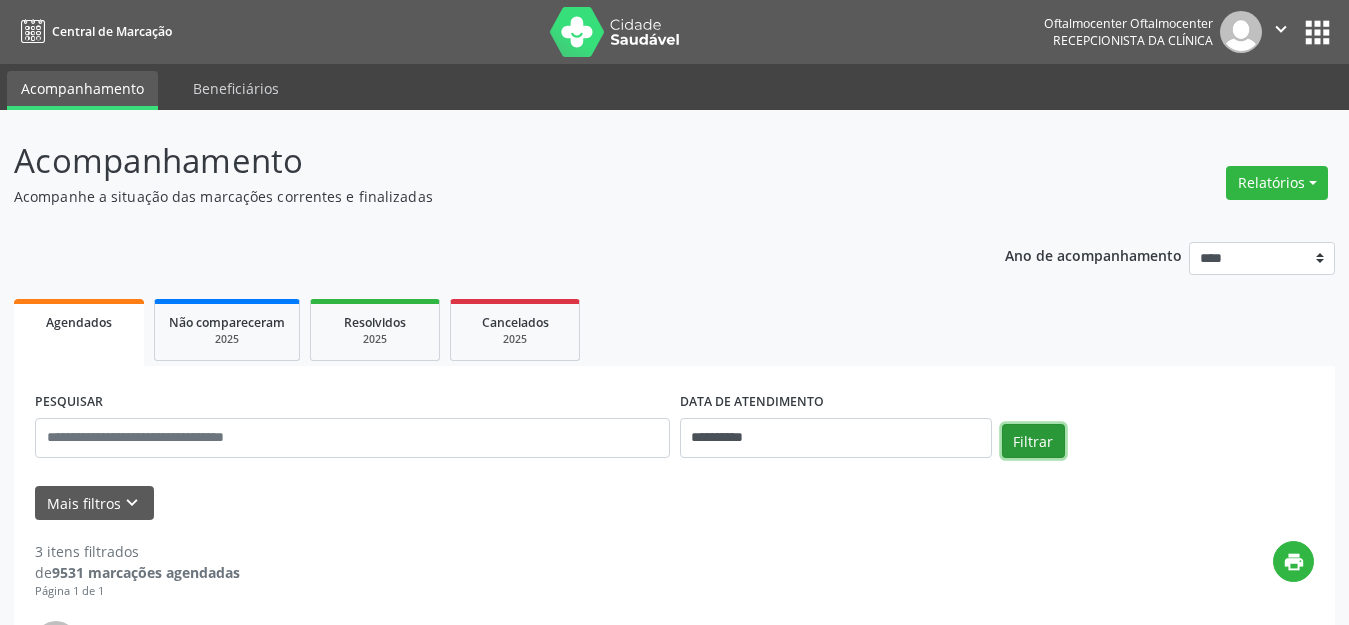 click on "Filtrar" at bounding box center (1033, 441) 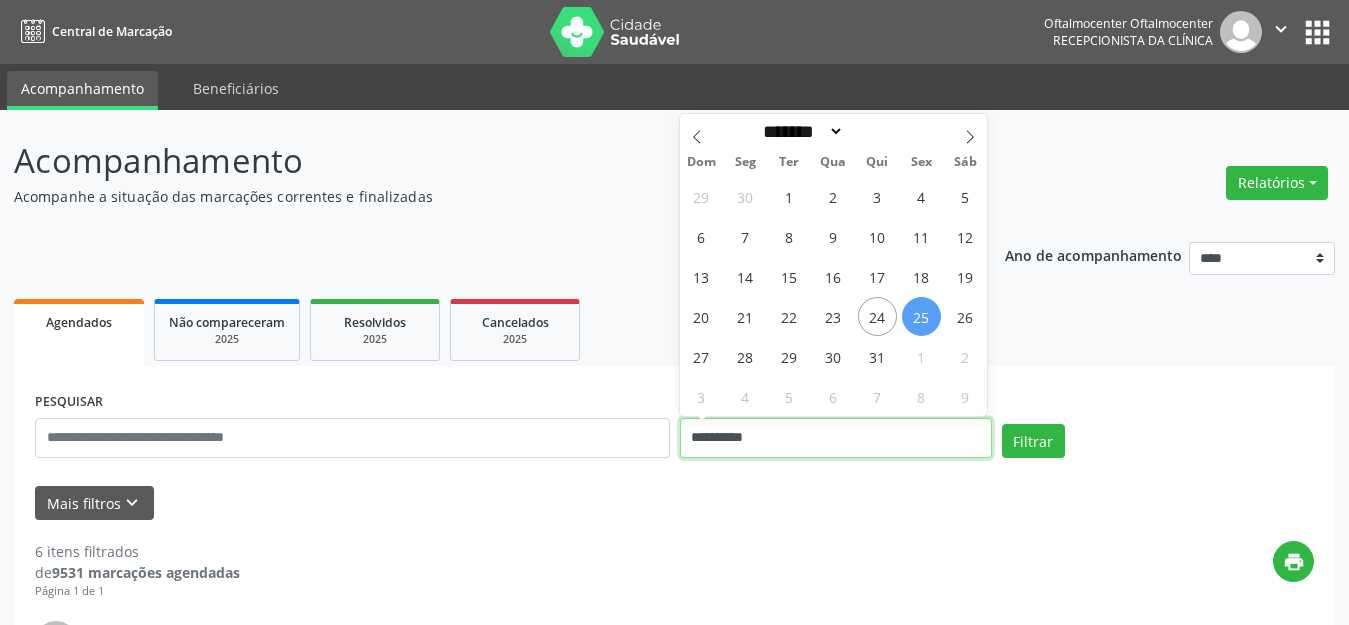 click on "**********" at bounding box center [836, 438] 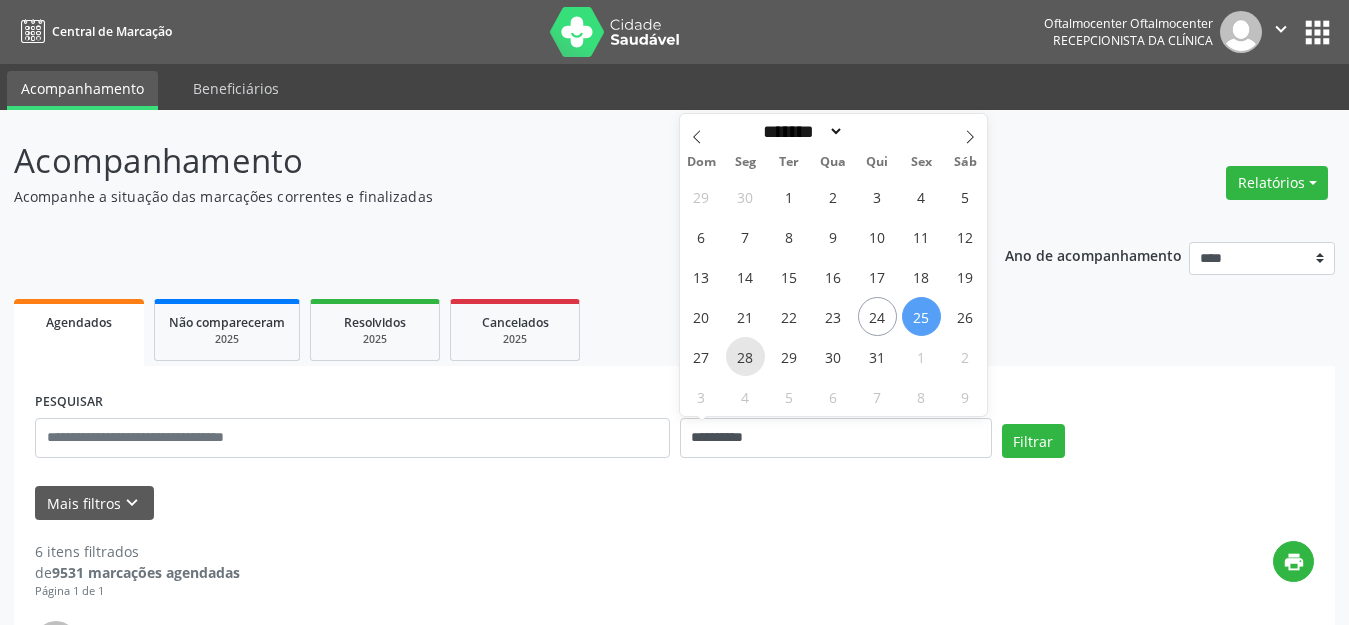 click on "28" at bounding box center [745, 356] 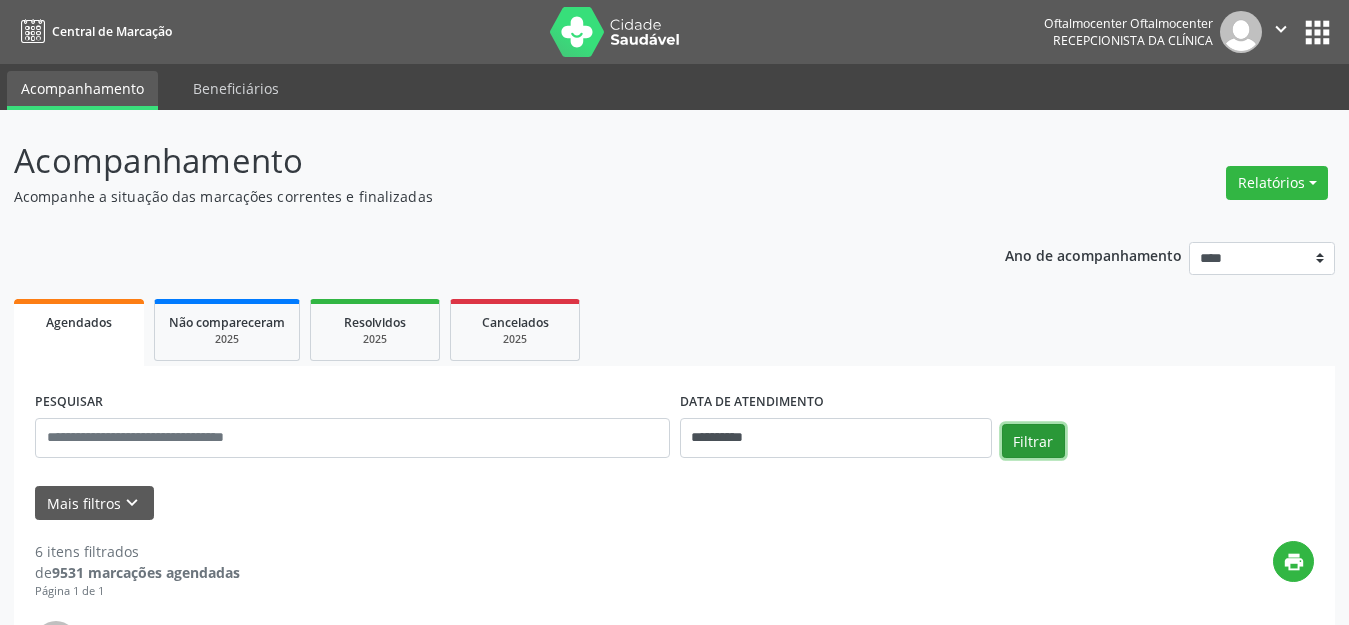 drag, startPoint x: 1034, startPoint y: 446, endPoint x: 995, endPoint y: 451, distance: 39.319206 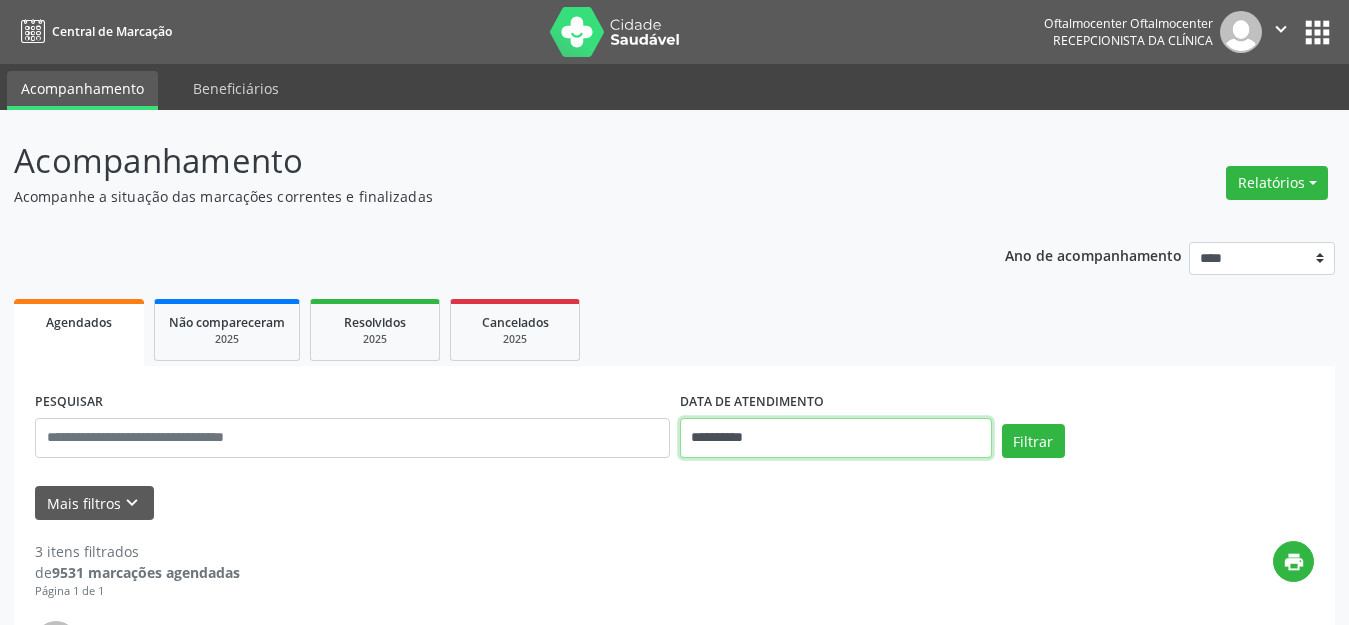 click on "**********" at bounding box center [836, 438] 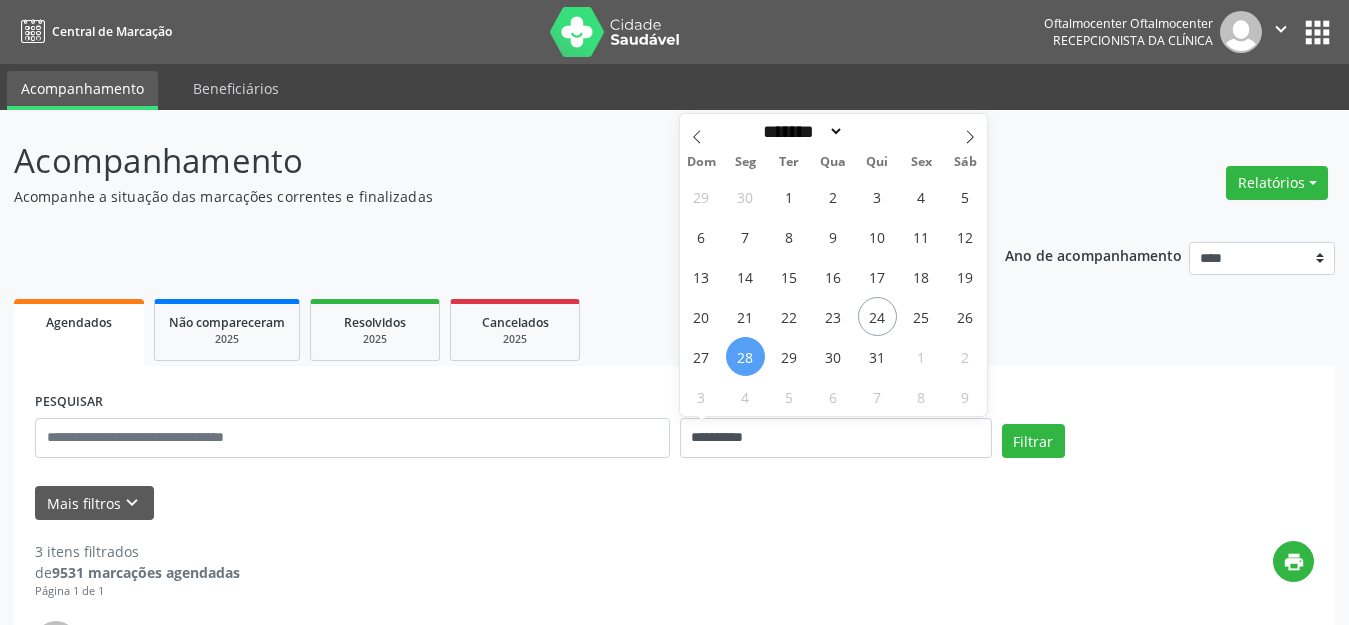 click on "28" at bounding box center (745, 356) 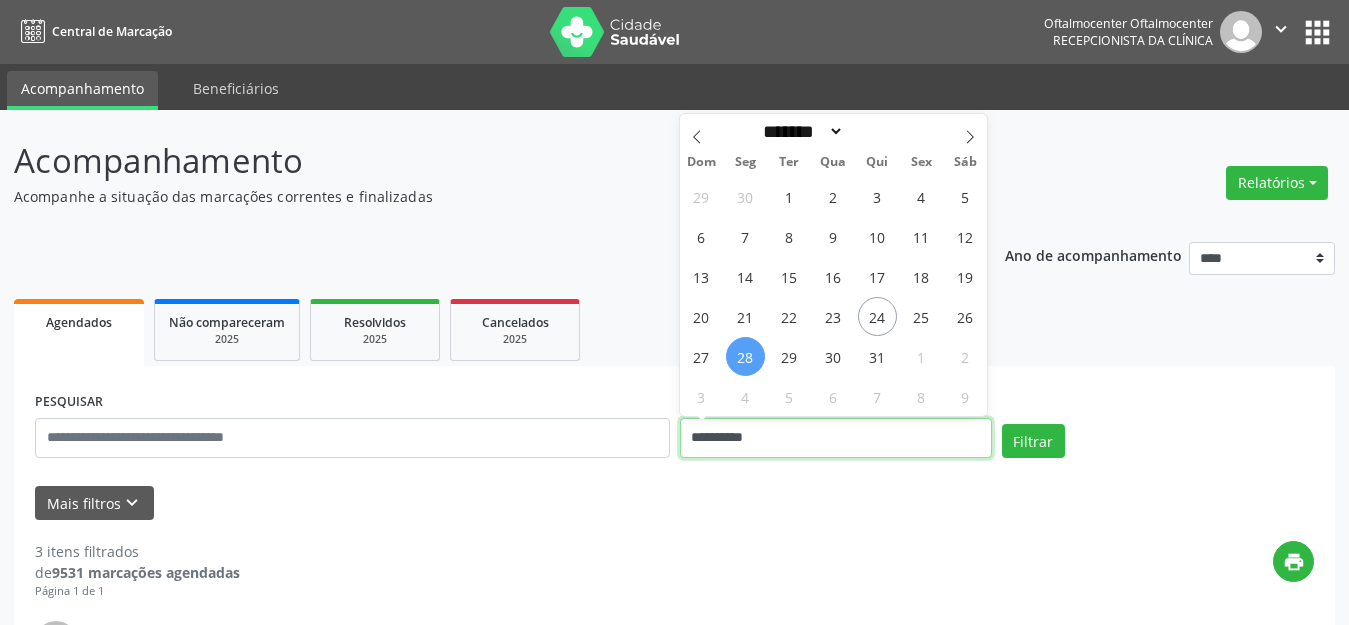 drag, startPoint x: 953, startPoint y: 431, endPoint x: 926, endPoint y: 432, distance: 27.018513 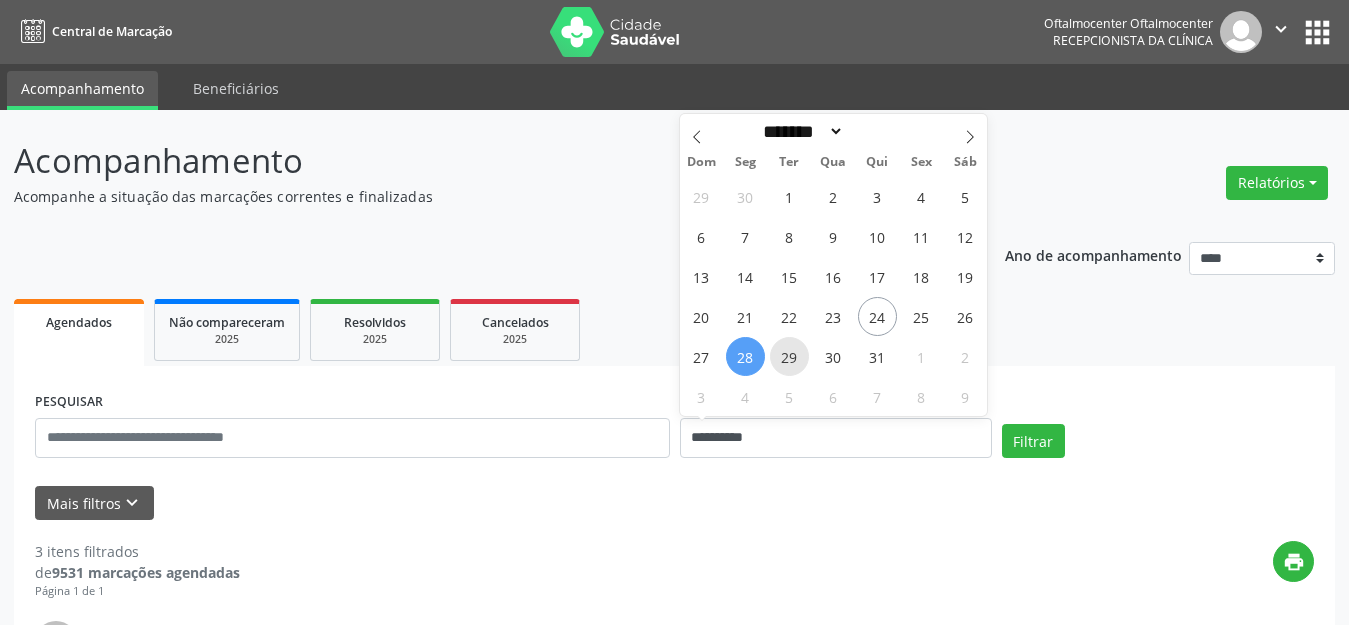 click on "29" at bounding box center (789, 356) 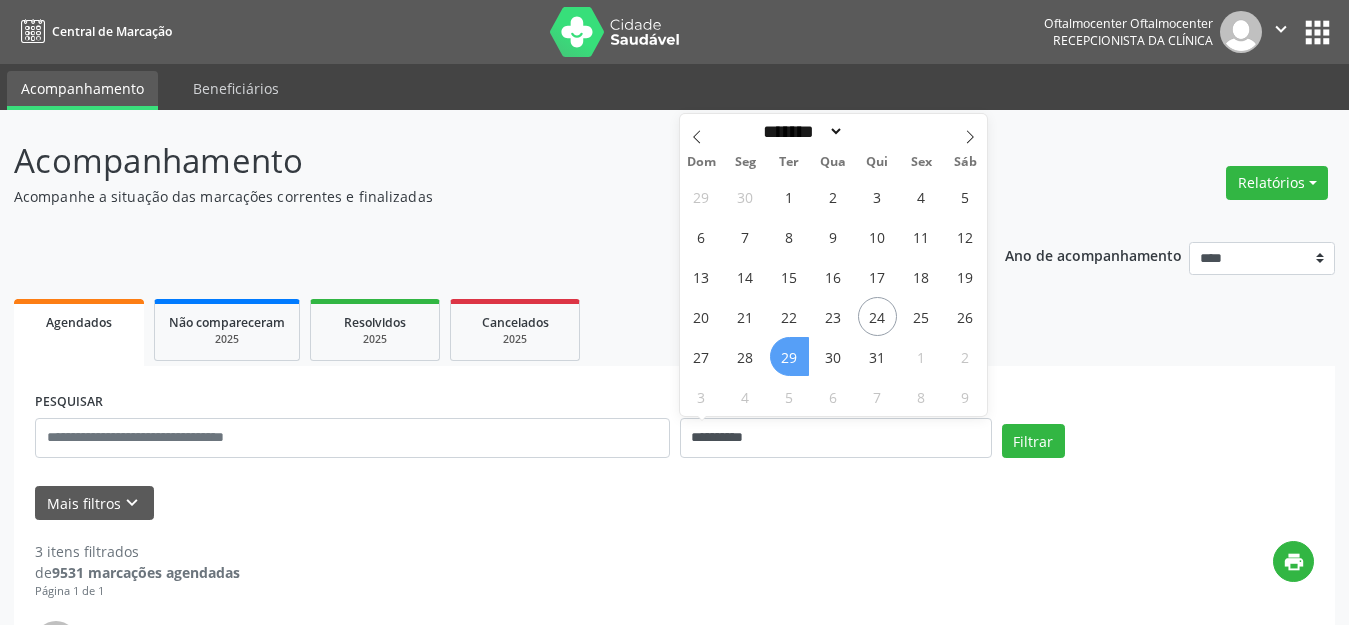 click on "29" at bounding box center [789, 356] 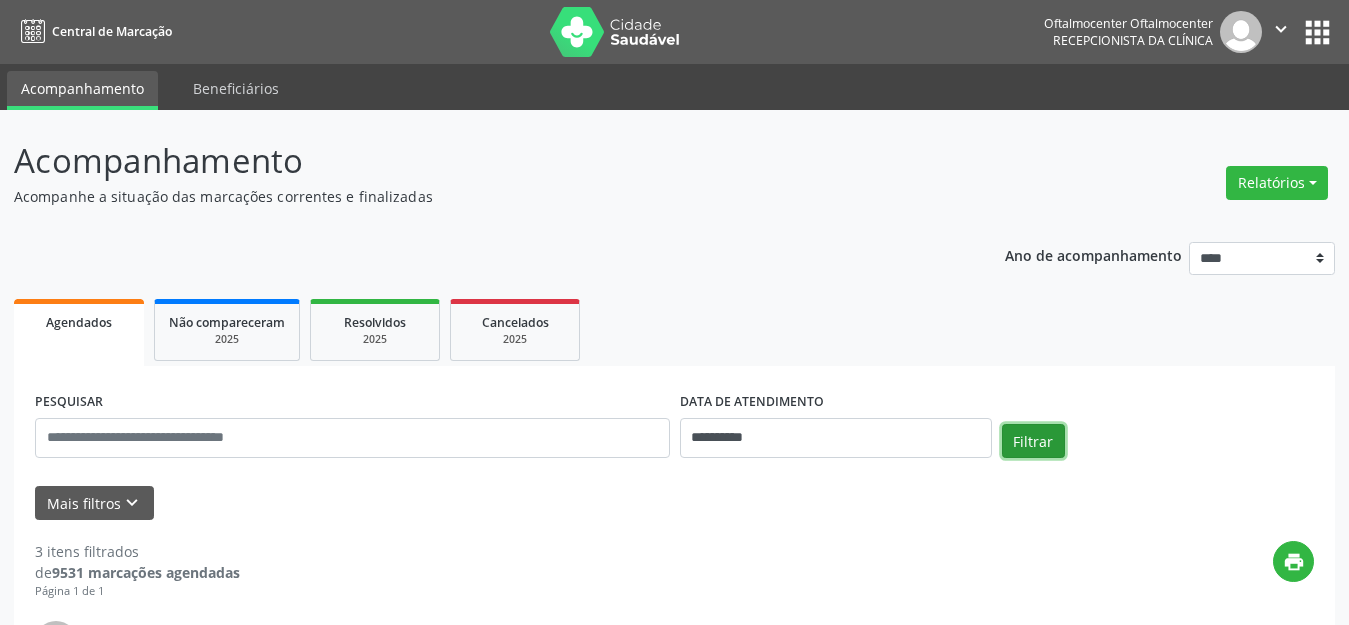 click on "Filtrar" at bounding box center (1033, 441) 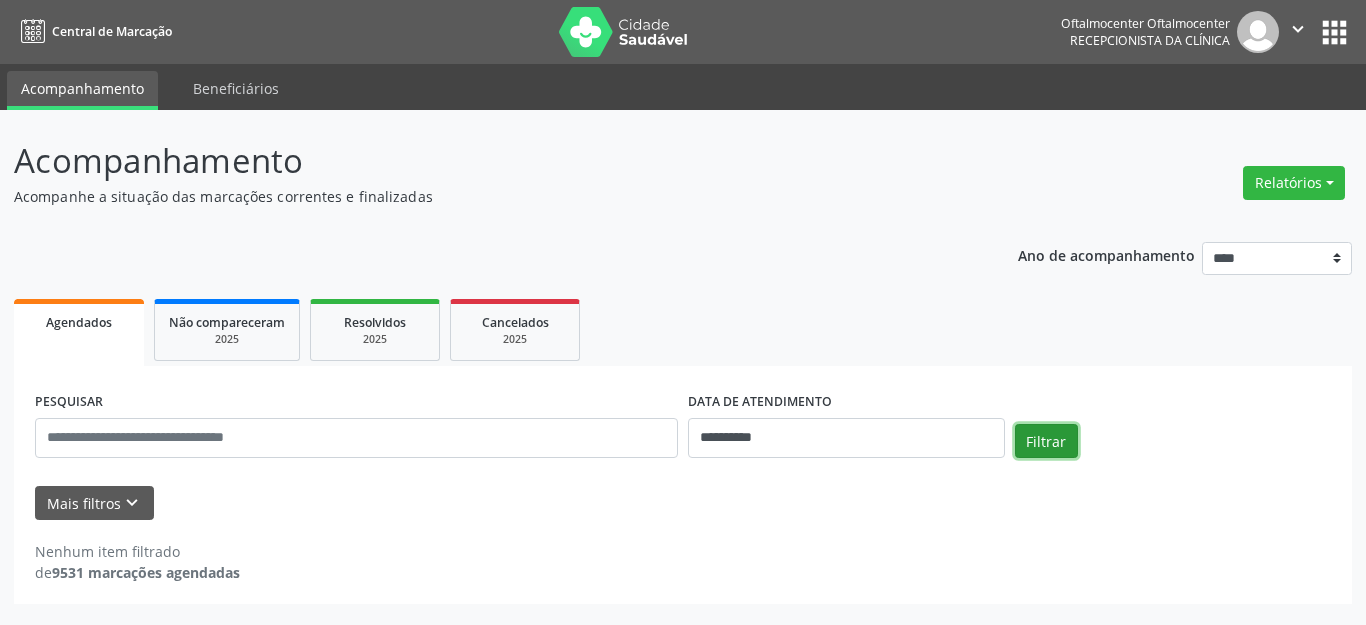 click on "Filtrar" at bounding box center [1046, 441] 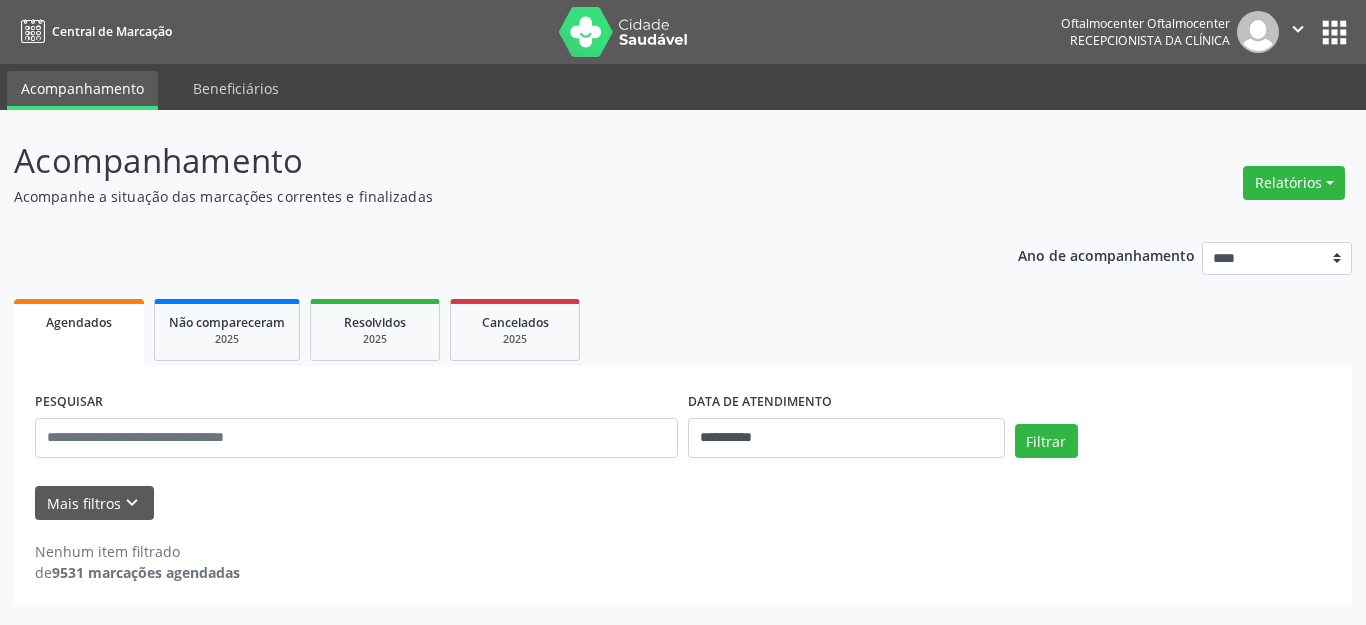 click on "Acompanhe a situação das marcações correntes e finalizadas" at bounding box center (482, 196) 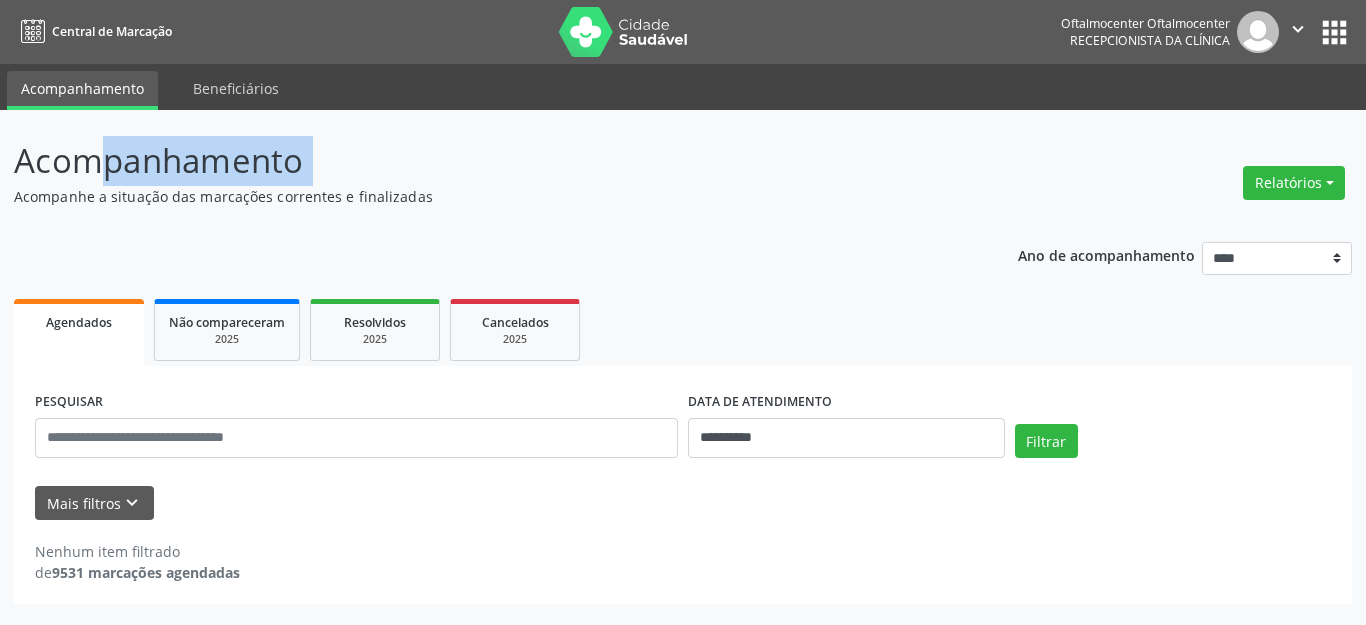 click on "Acompanhamento" at bounding box center [482, 161] 